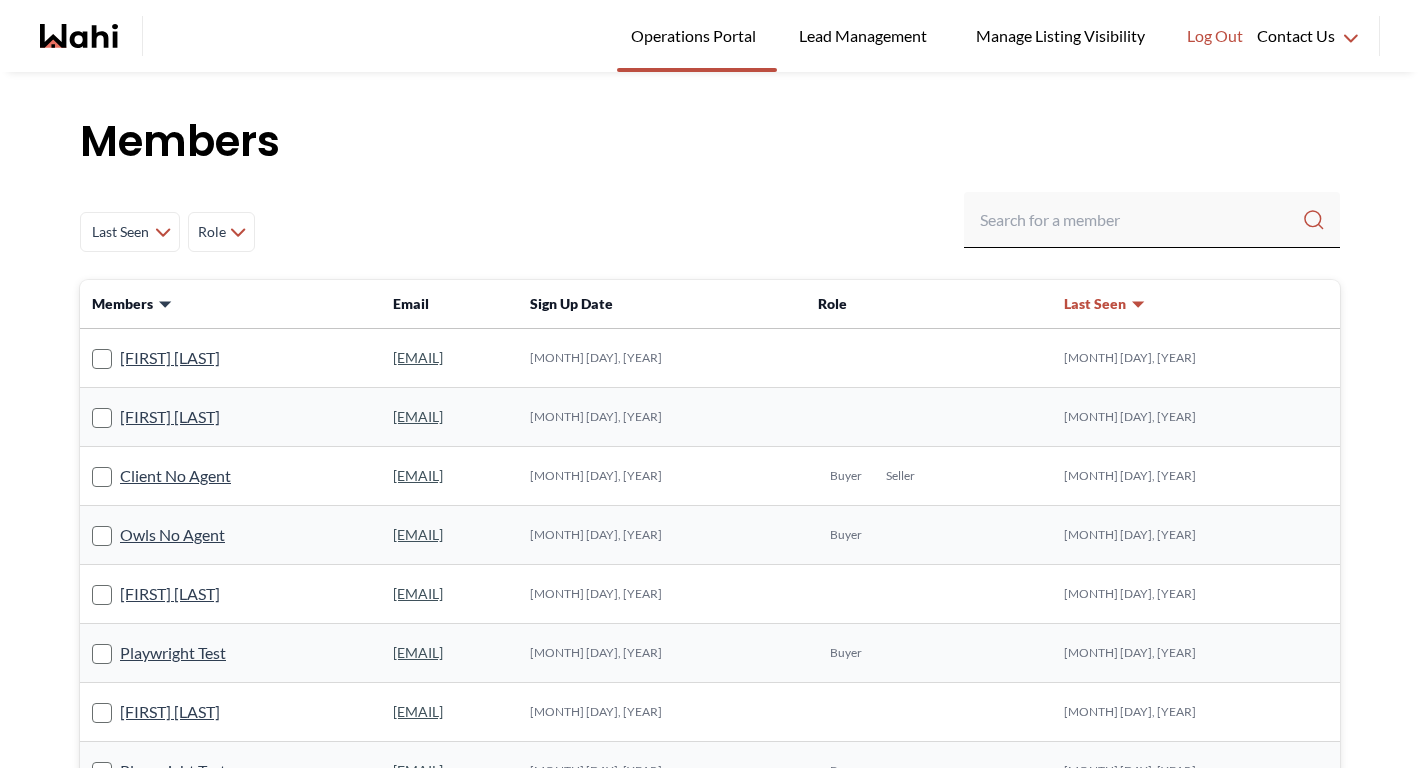 scroll, scrollTop: 0, scrollLeft: 0, axis: both 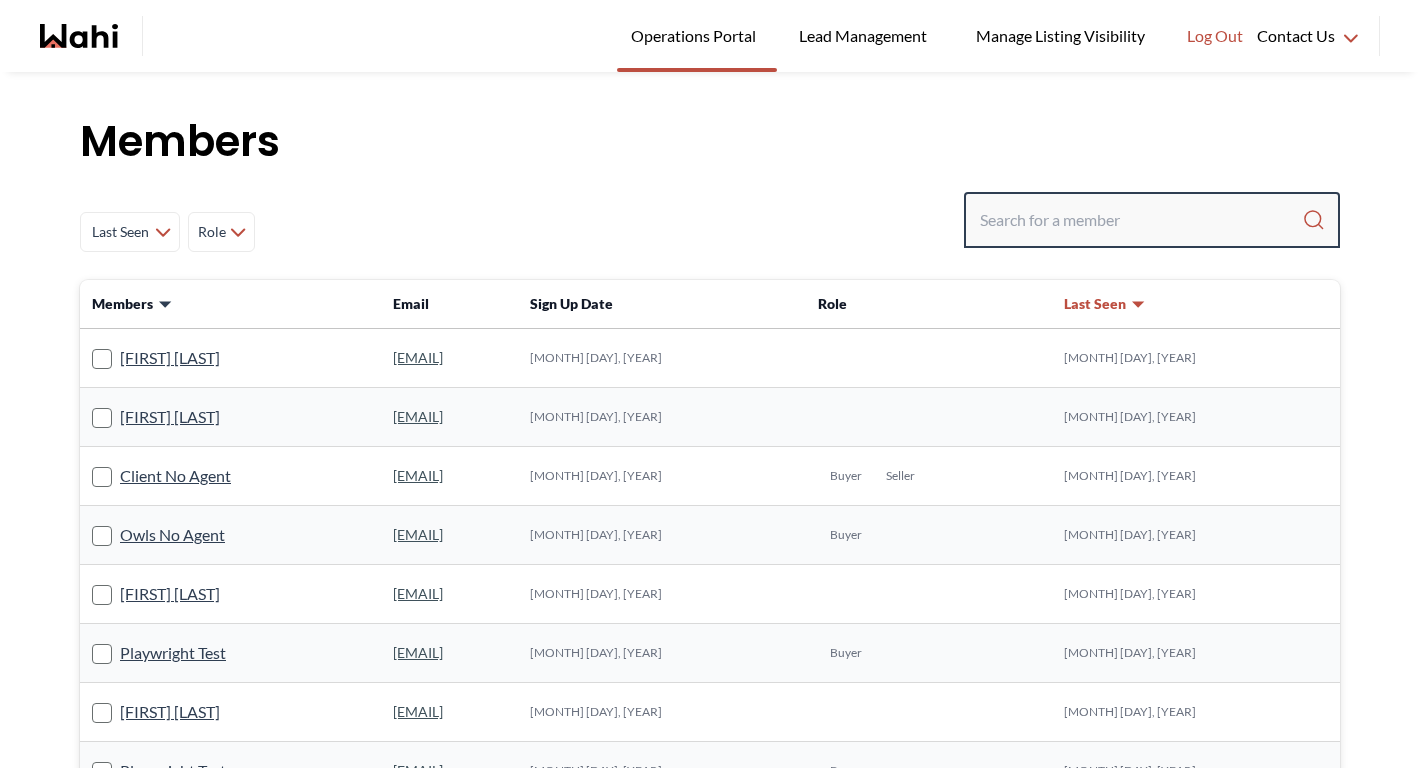 click at bounding box center [1141, 220] 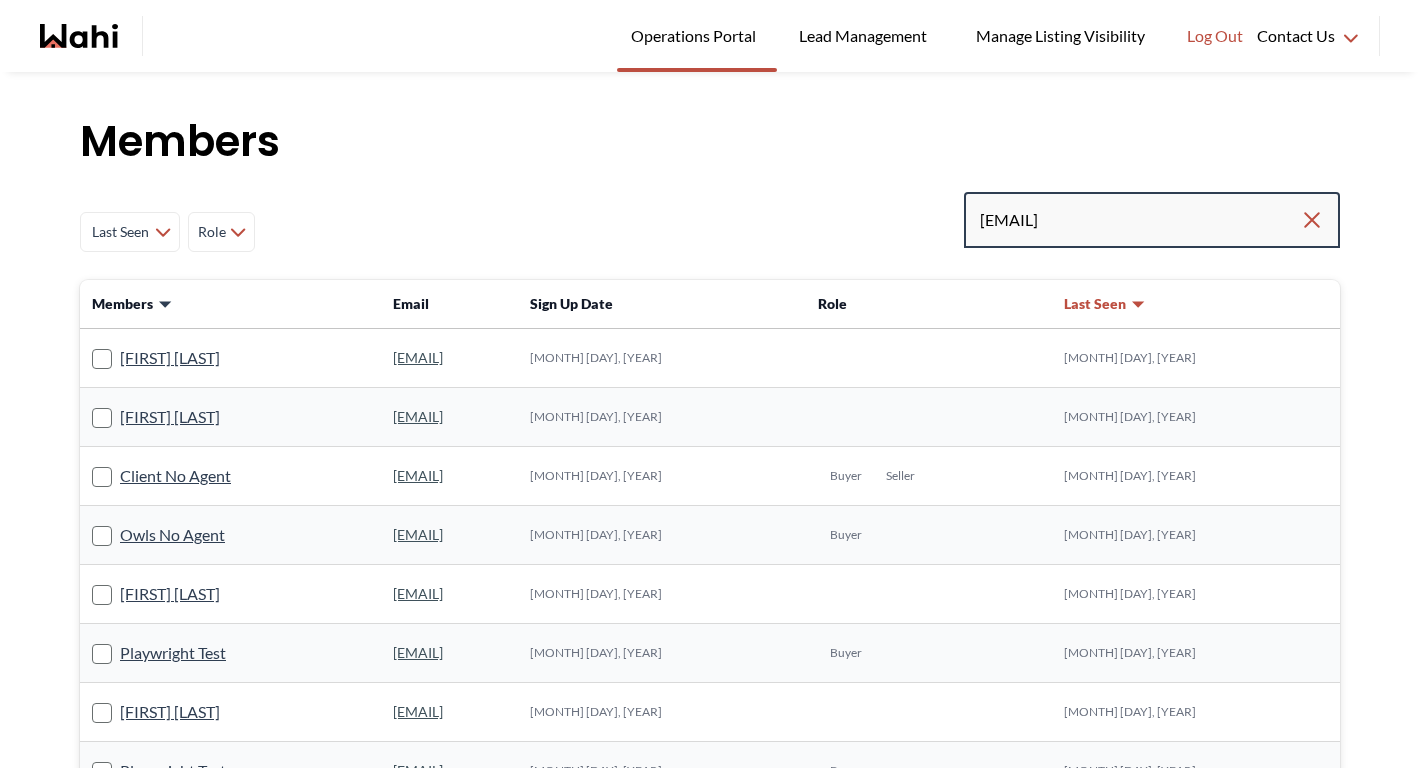 type on "parth101@gmail.com" 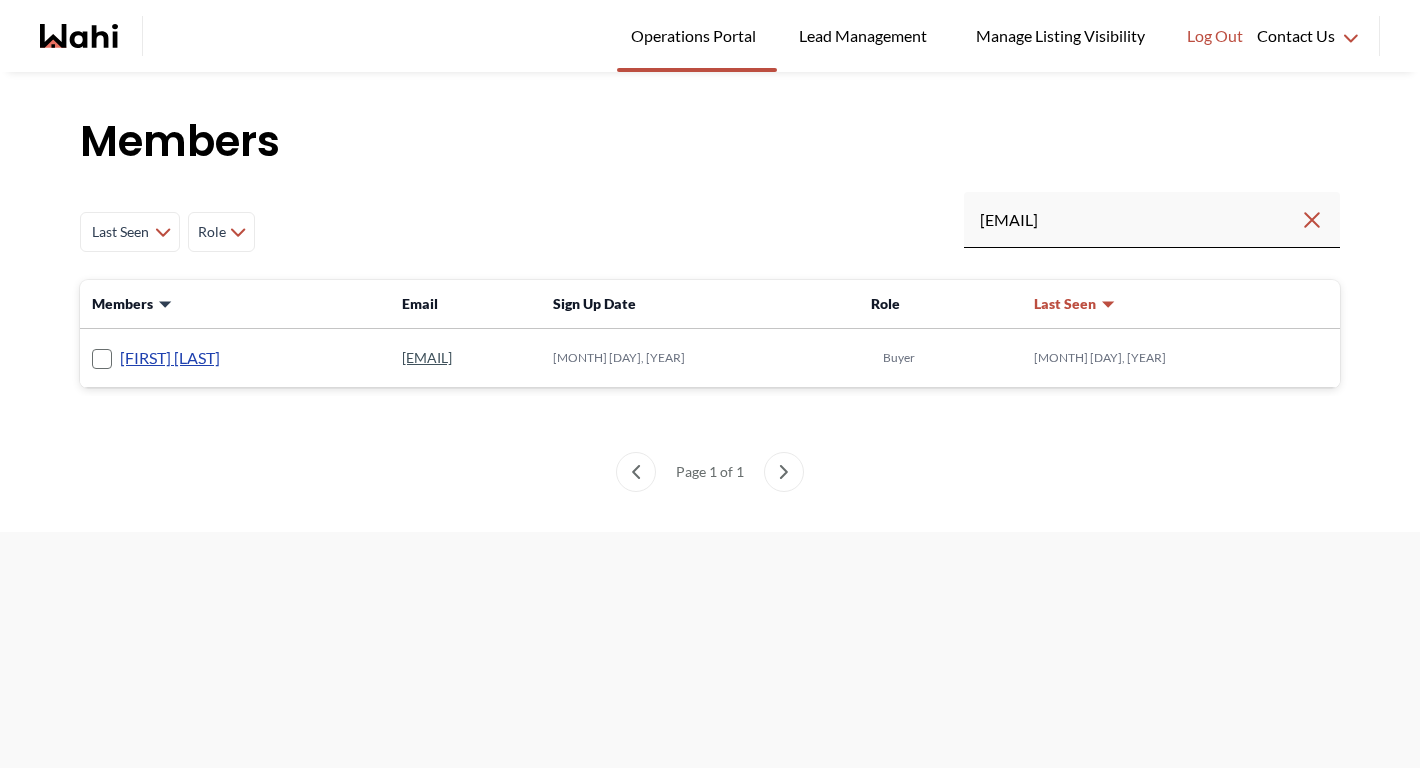 click on "Parth Trivedi" at bounding box center [170, 358] 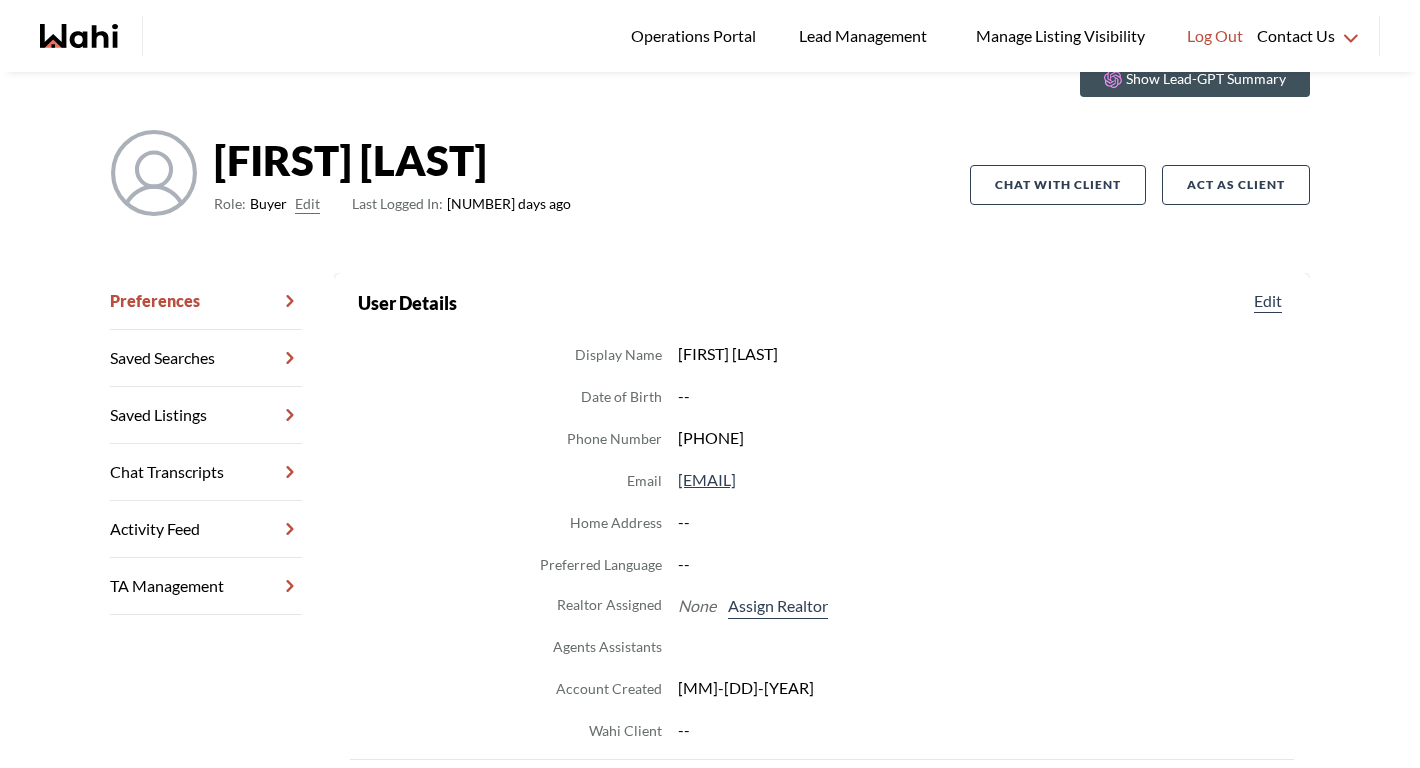click on "Chat Transcripts" at bounding box center (206, 472) 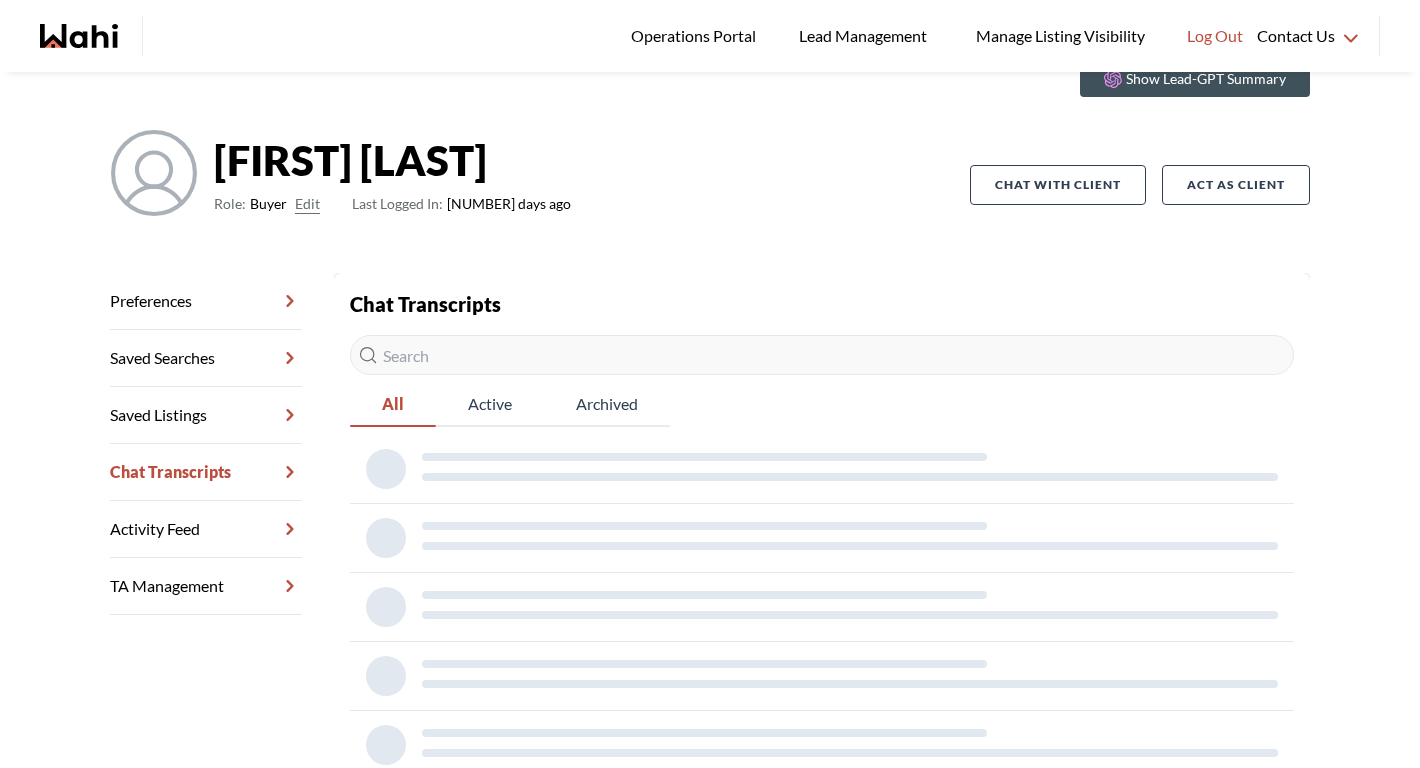 scroll, scrollTop: 72, scrollLeft: 0, axis: vertical 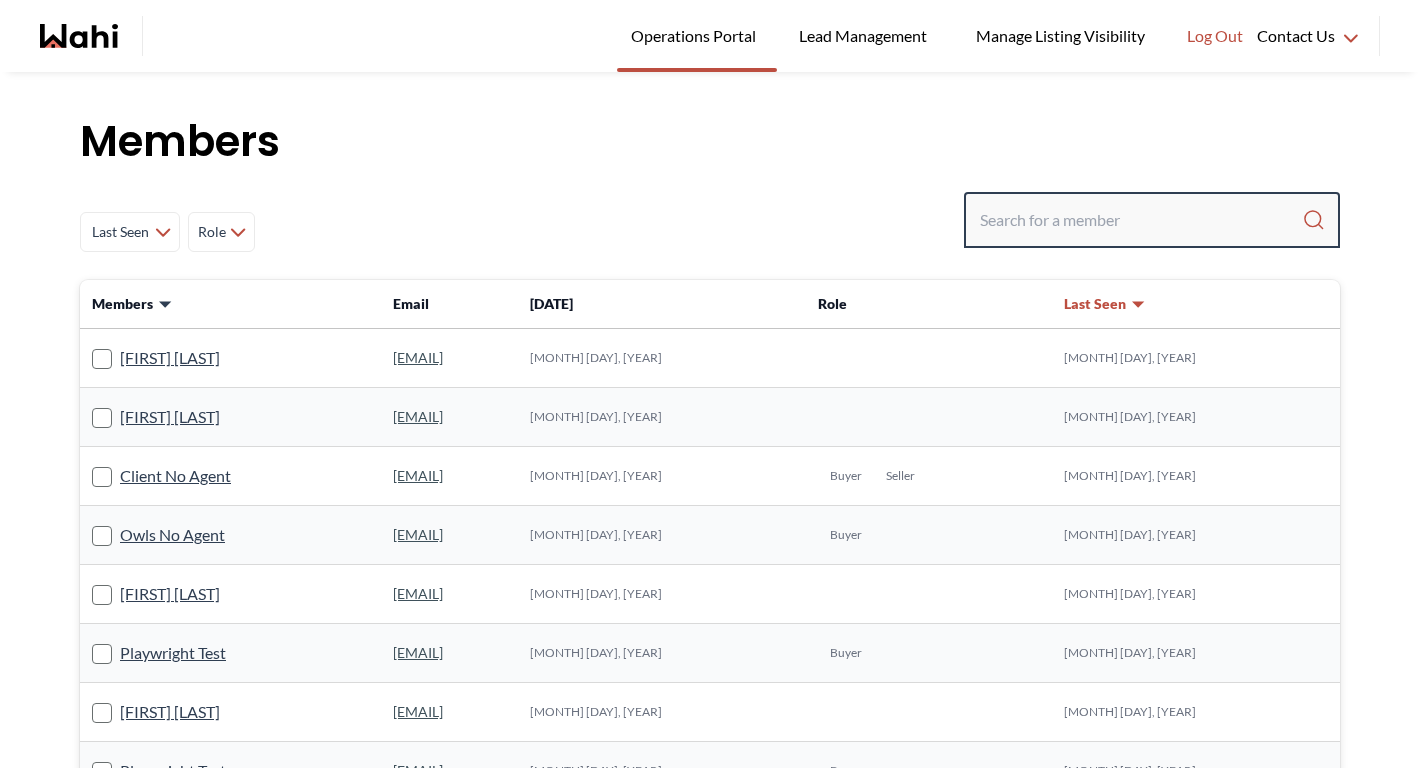 click at bounding box center (1141, 220) 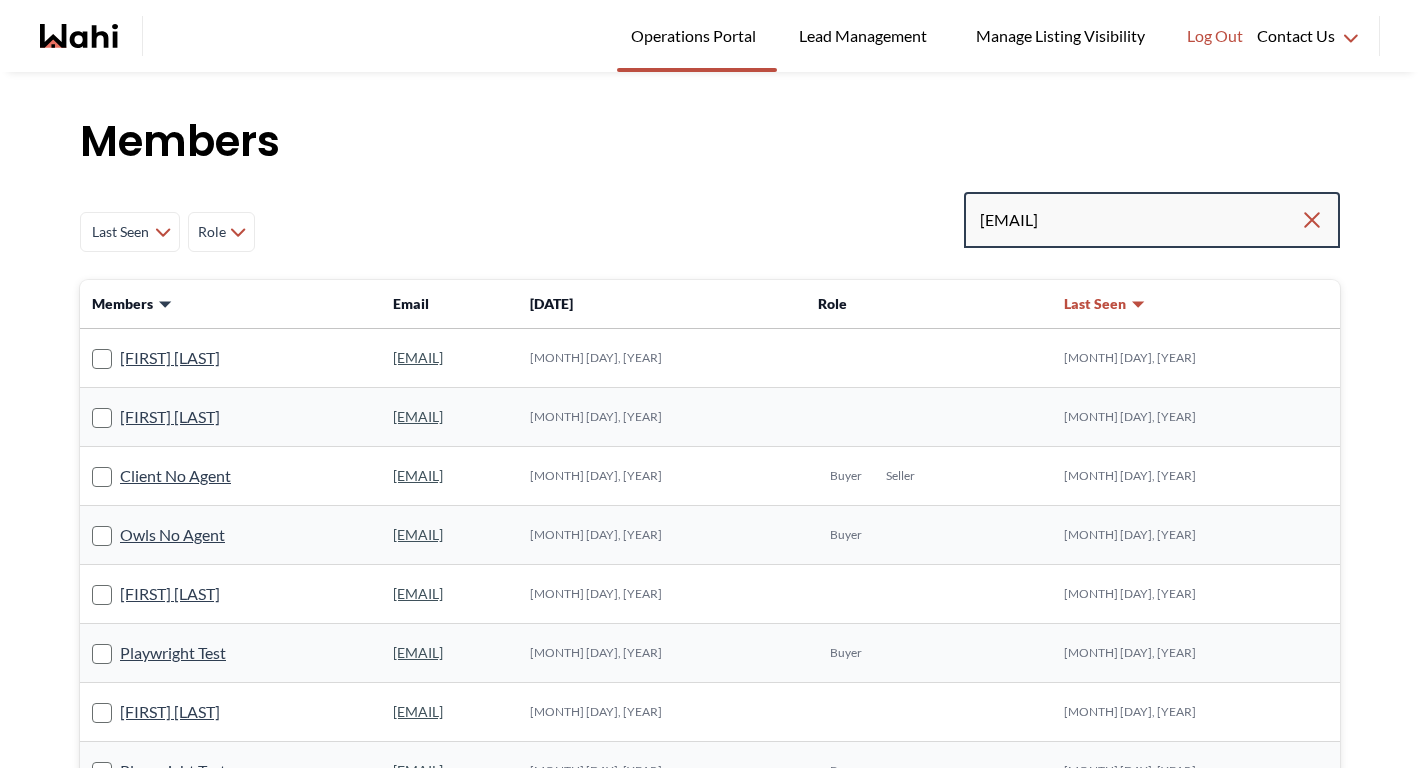 type on "[EMAIL]" 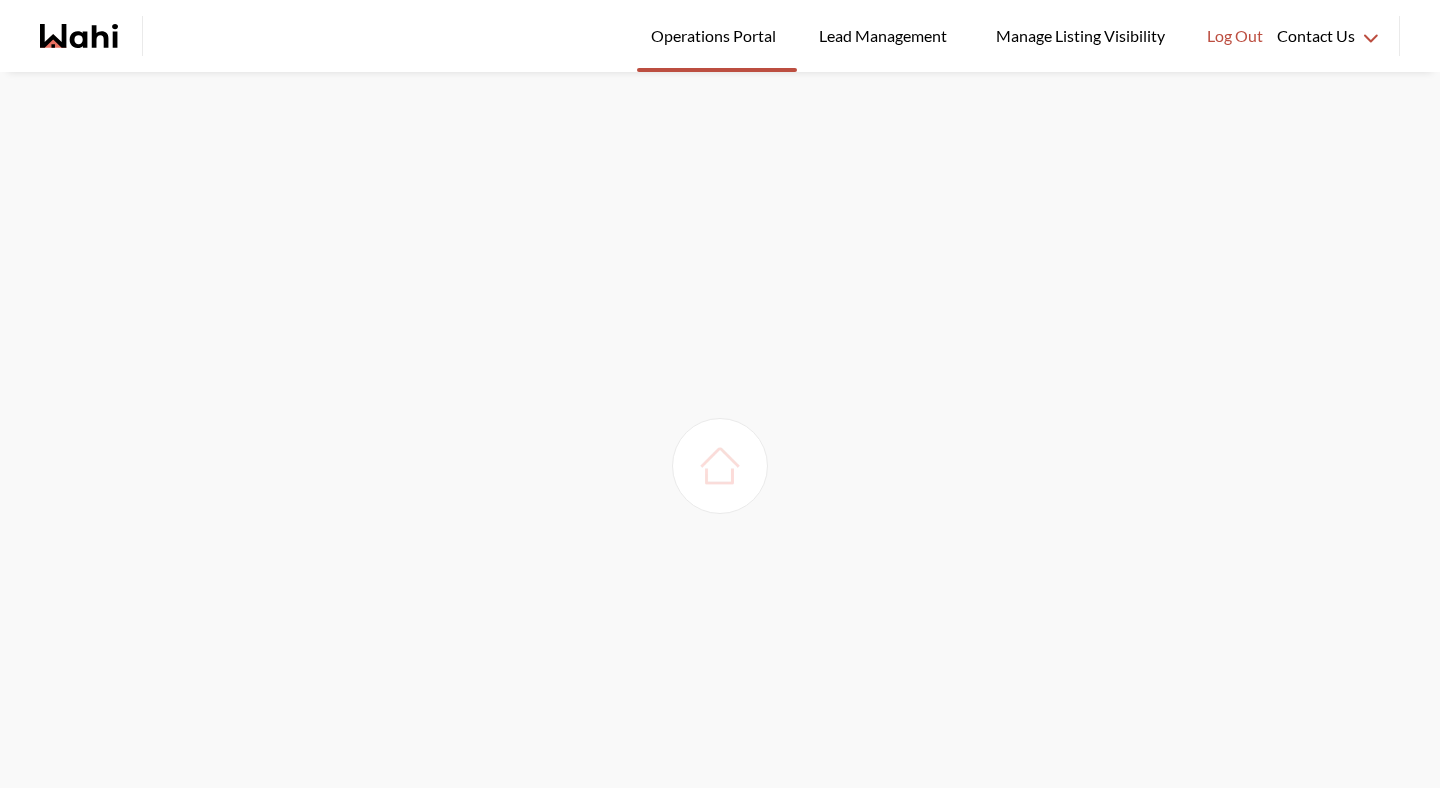 scroll, scrollTop: 0, scrollLeft: 0, axis: both 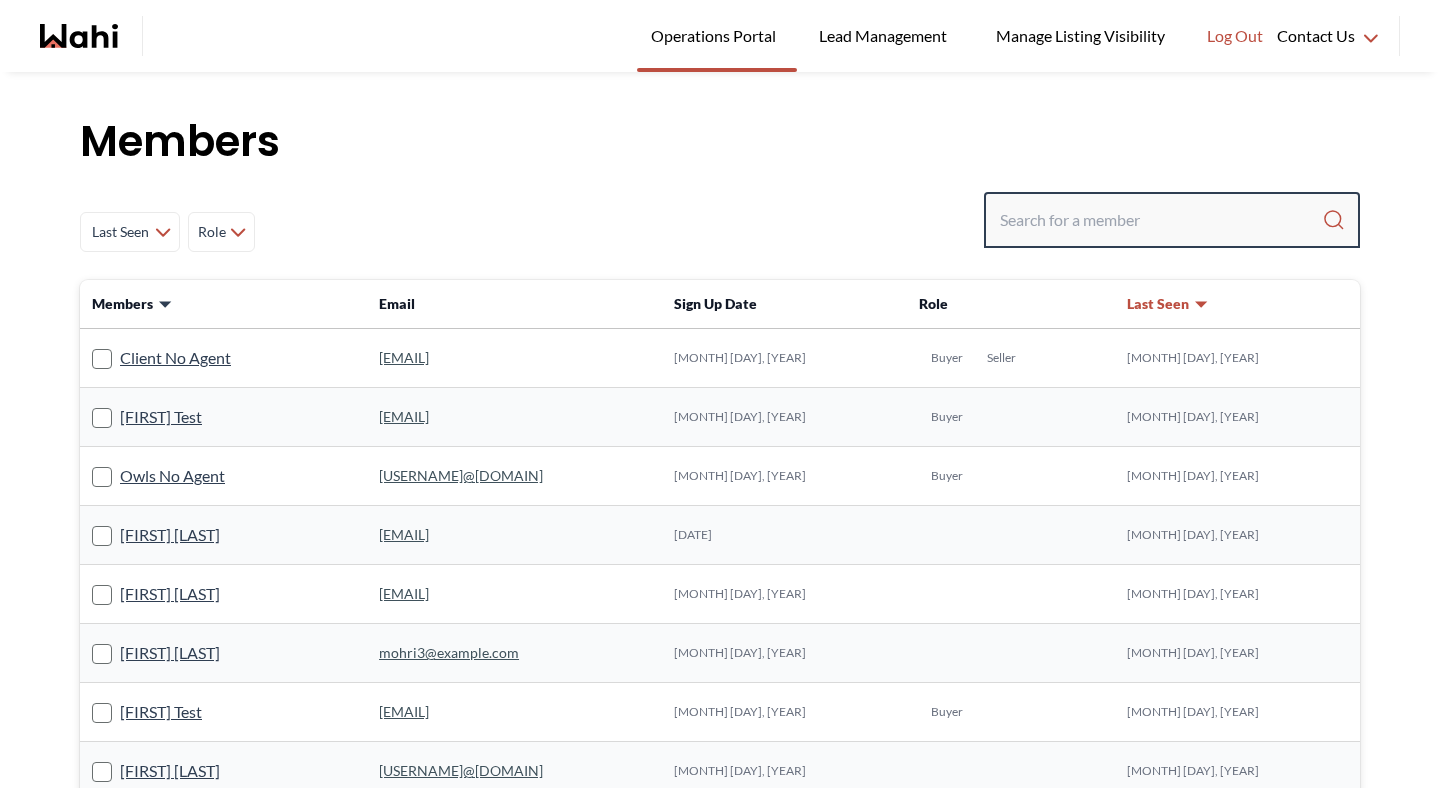 click at bounding box center [1161, 220] 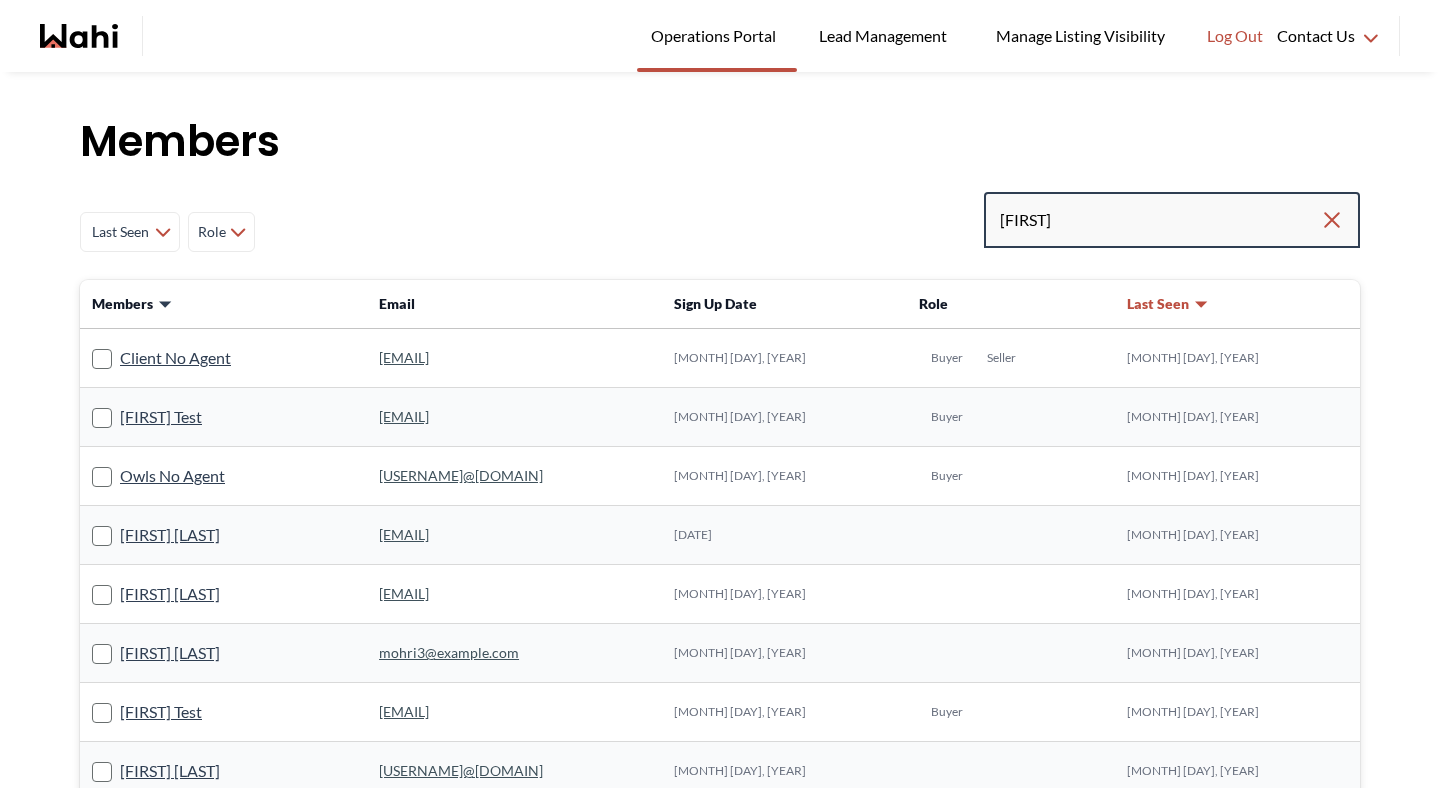 type on "[FIRST]" 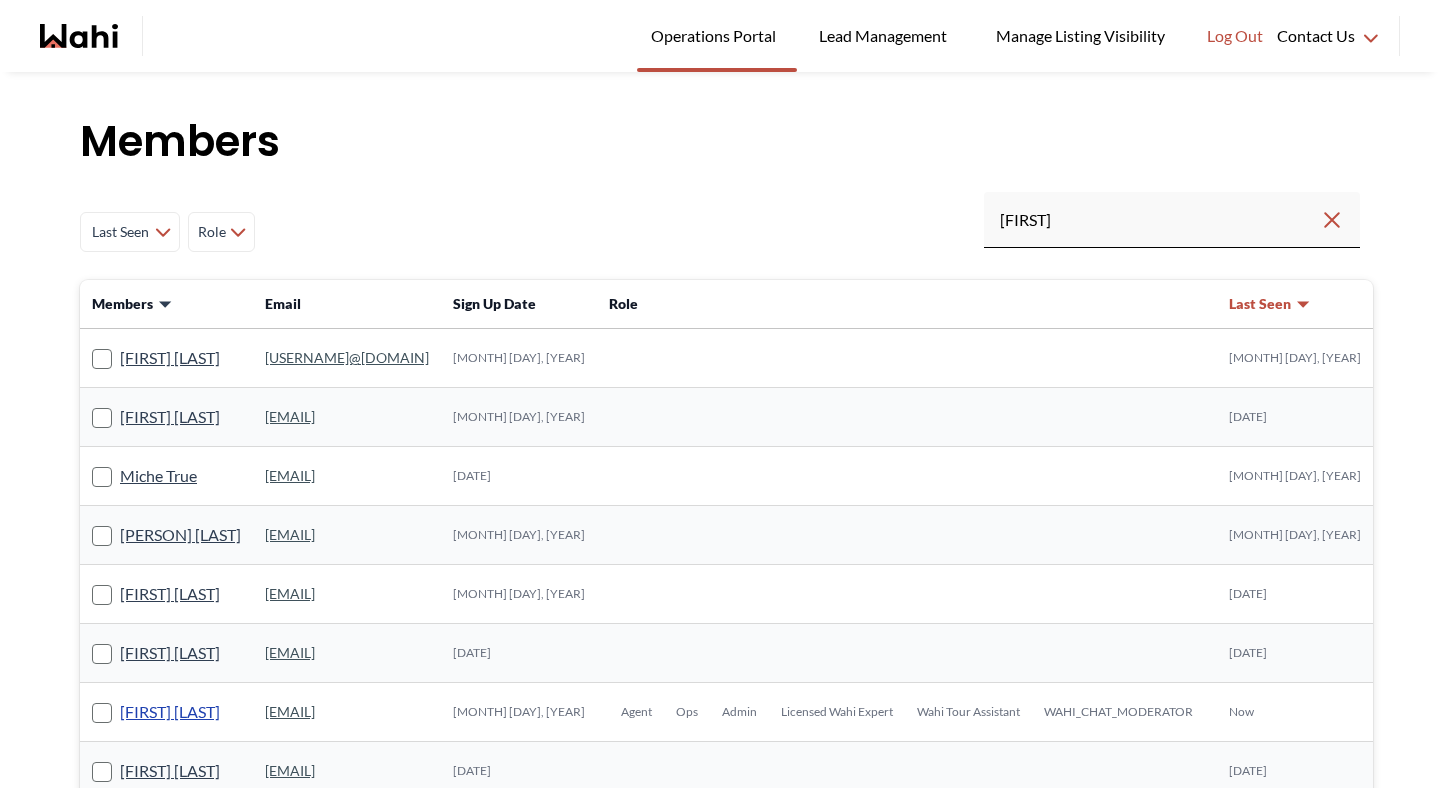 click on "[FIRST] [LAST]" at bounding box center (170, 712) 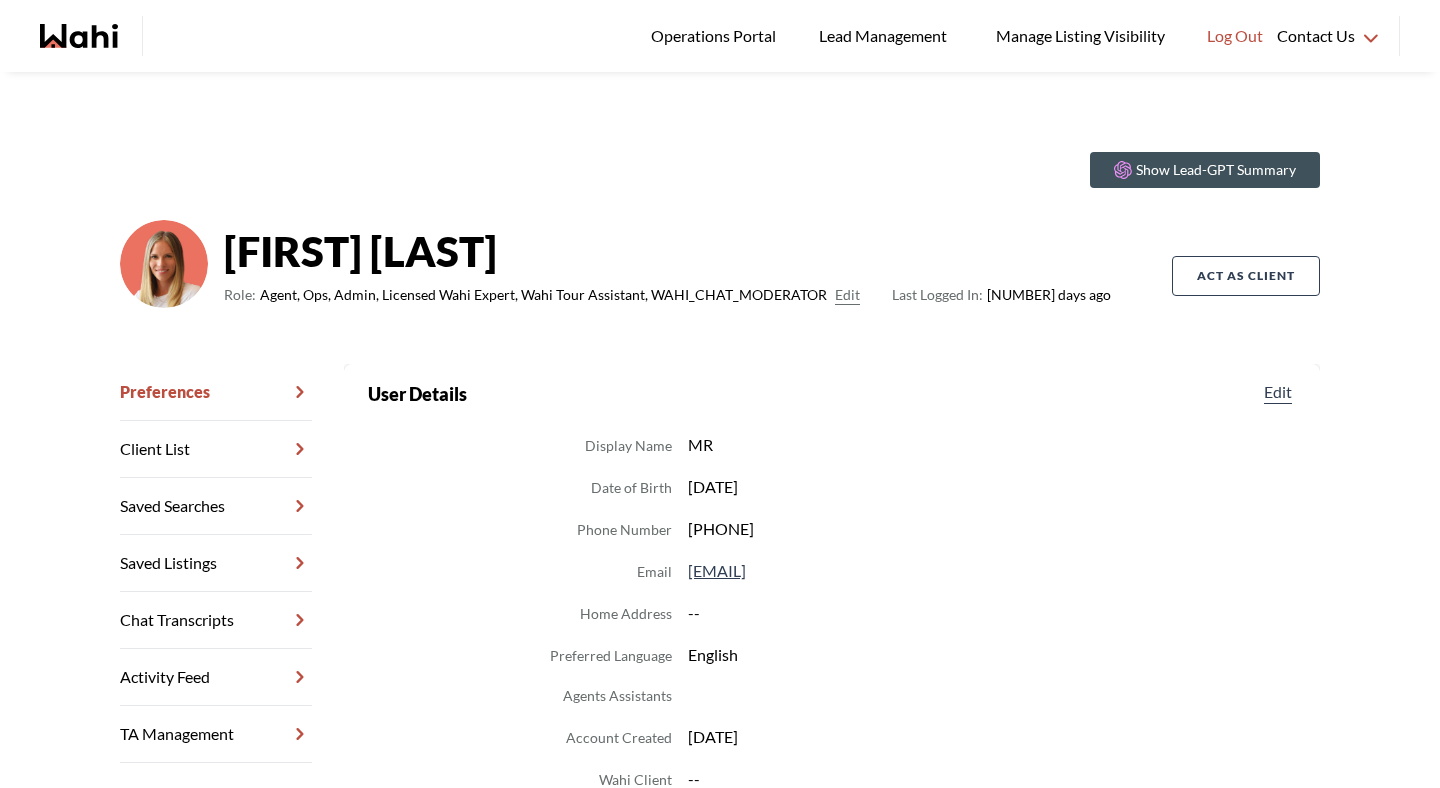 click on "Chat Transcripts" at bounding box center [216, 620] 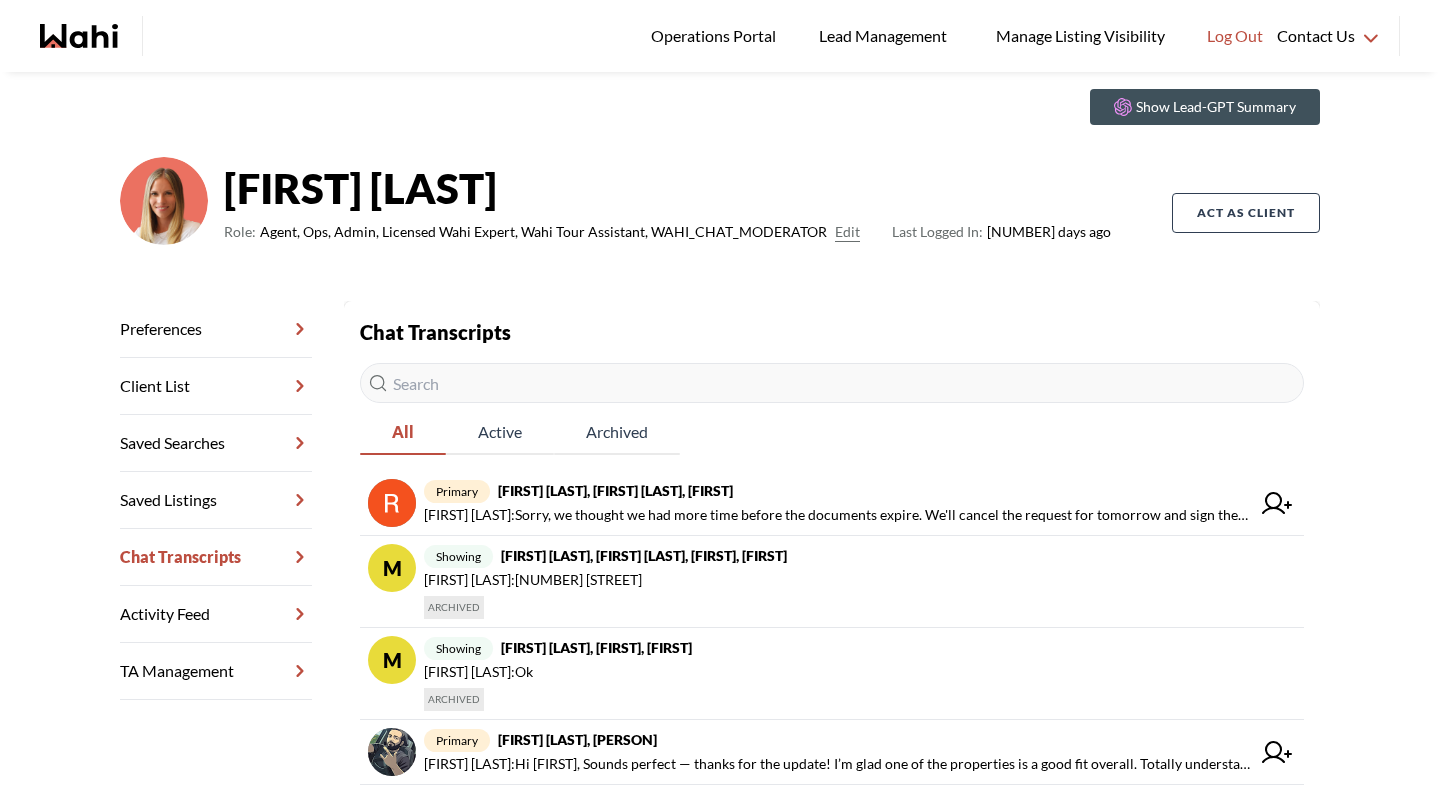 scroll, scrollTop: 65, scrollLeft: 0, axis: vertical 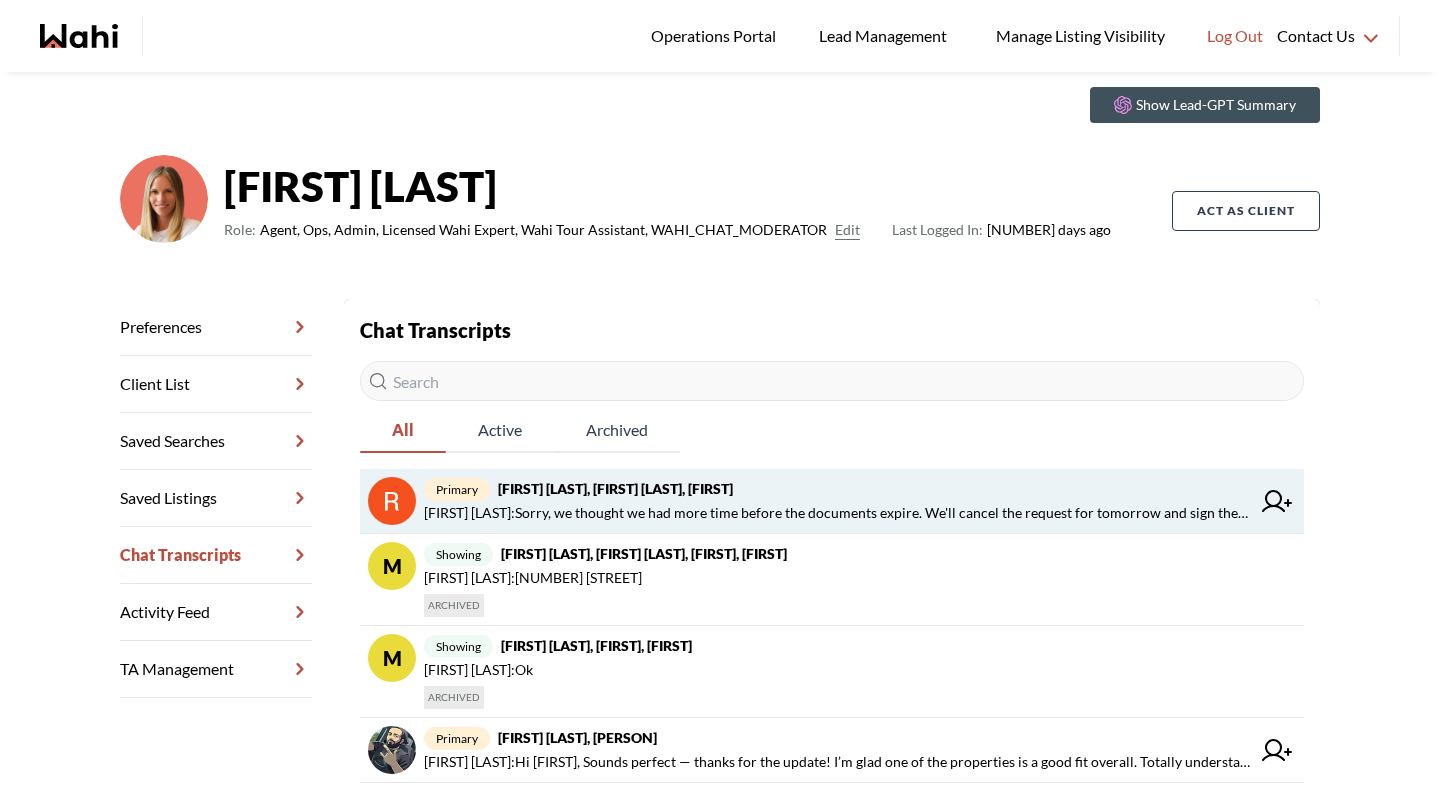click on "[FIRST] [LAST], [FIRST] [LAST], [FIRST]" at bounding box center [615, 488] 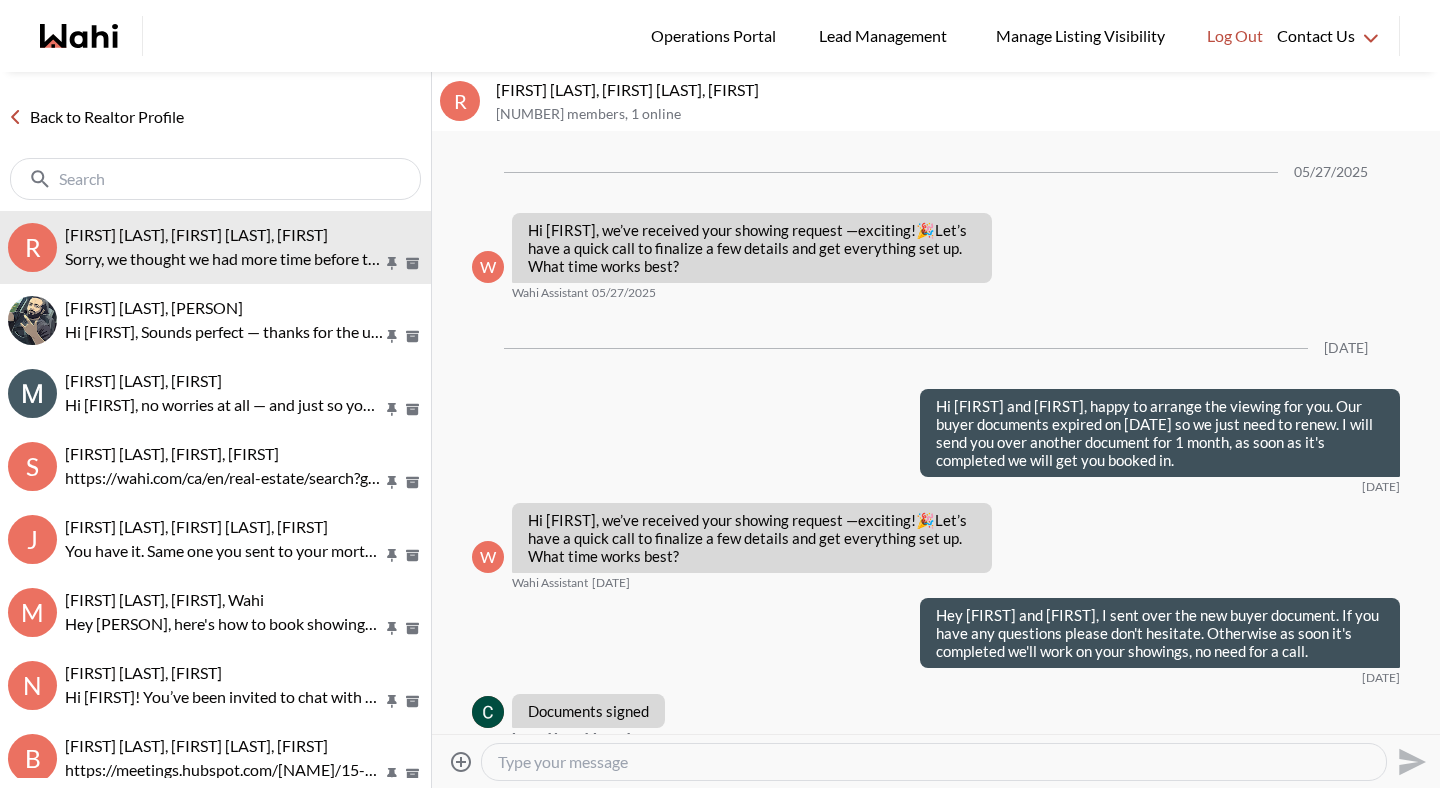 scroll, scrollTop: 3565, scrollLeft: 0, axis: vertical 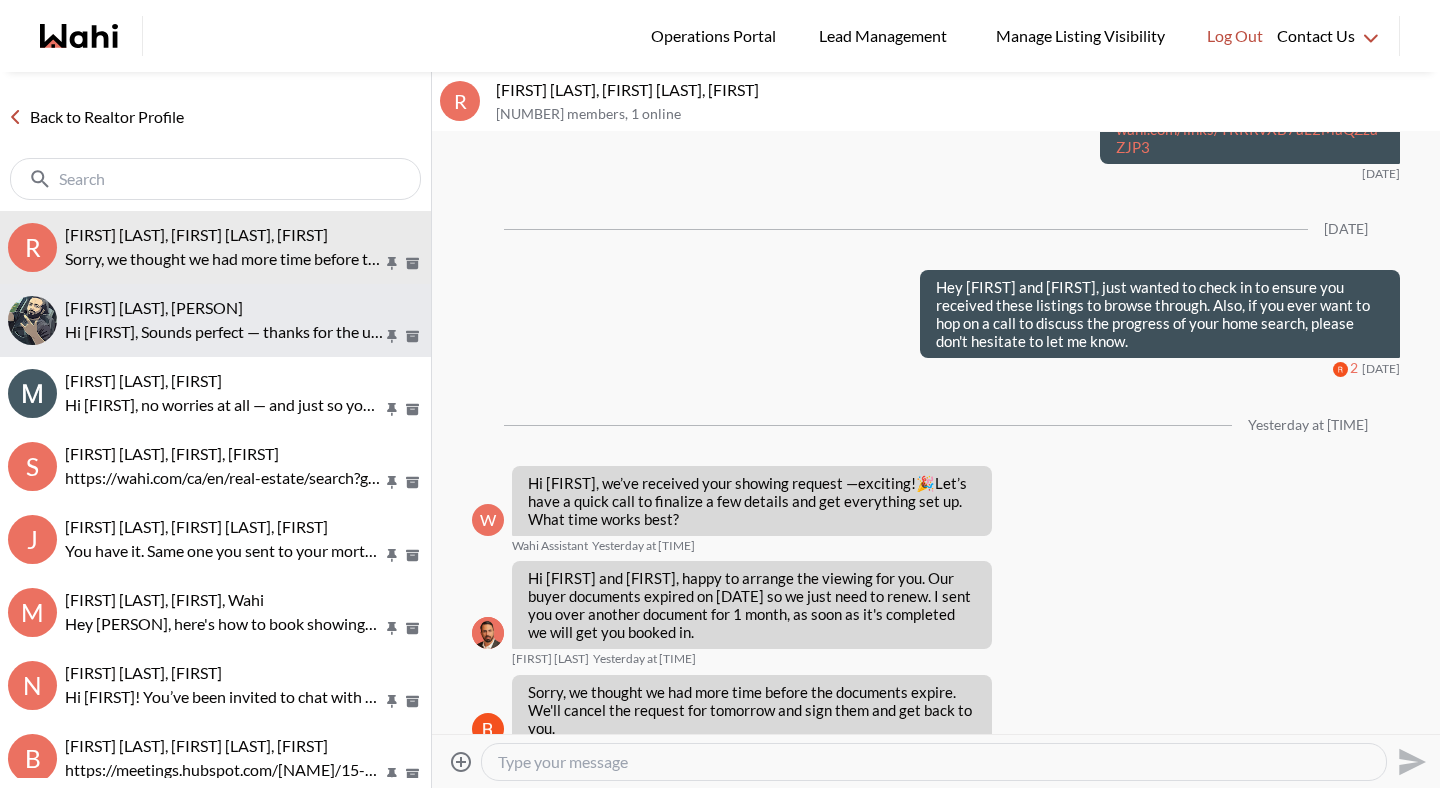 click on "Hi [FIRST], Sounds perfect — thanks for the update! I’m glad one of the properties is a good fit overall. Totally understand about the upfront costs — it’s smart to assess everything with your agent first. Keep us posted, and feel free to reach out if you have any questions in the meantime. Cheers!" at bounding box center [224, 332] 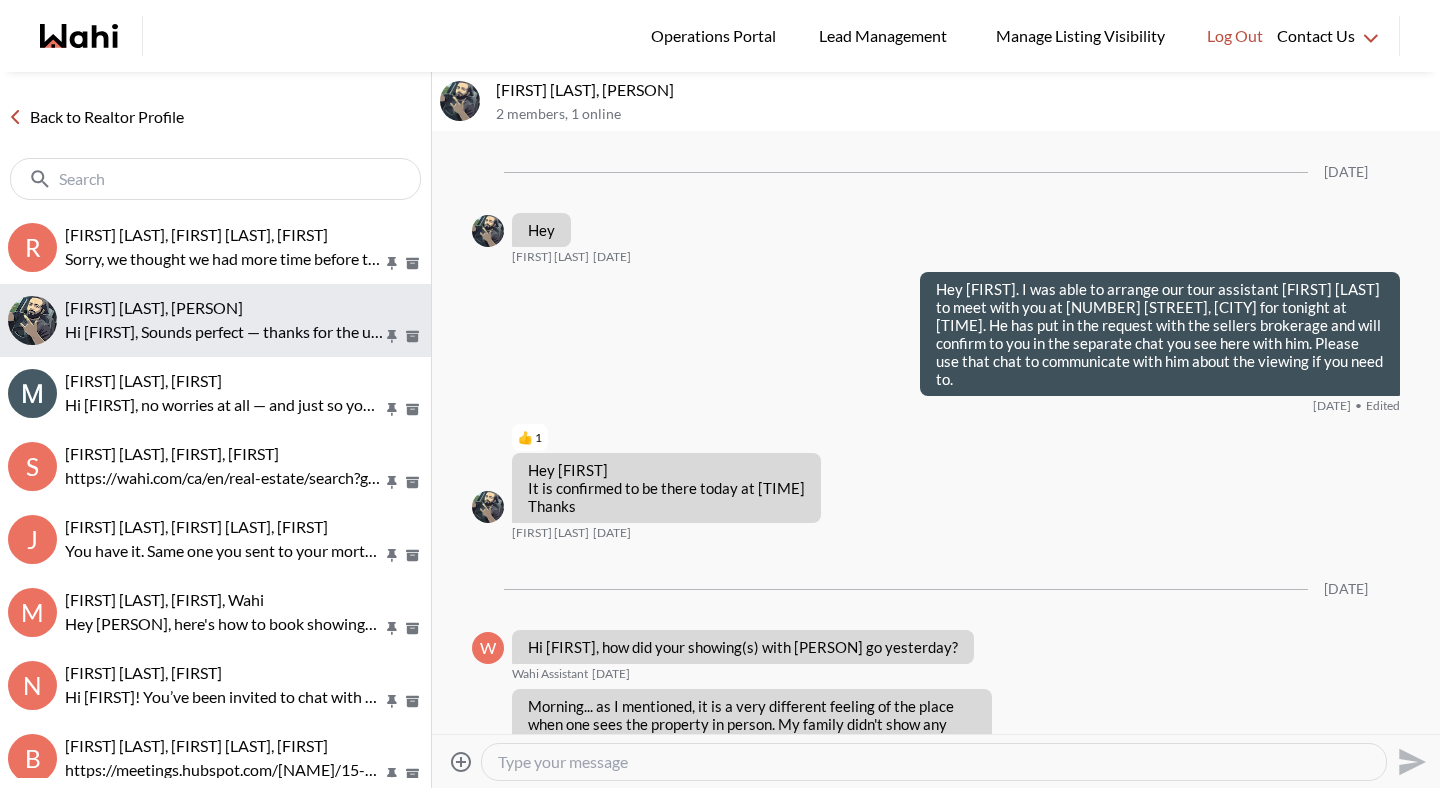scroll, scrollTop: 2937, scrollLeft: 0, axis: vertical 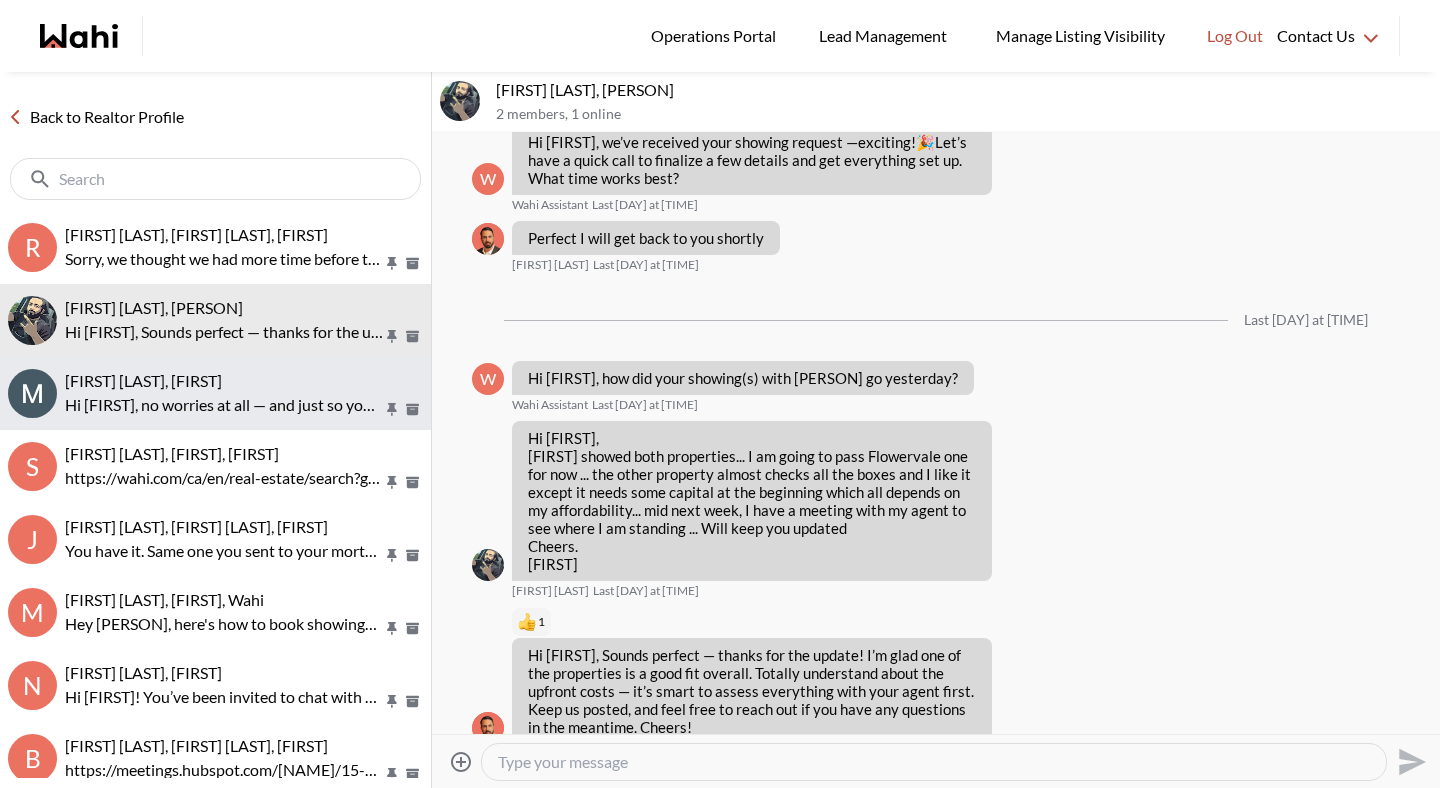 click on "Mike Hartinger, Michelle" at bounding box center [143, 380] 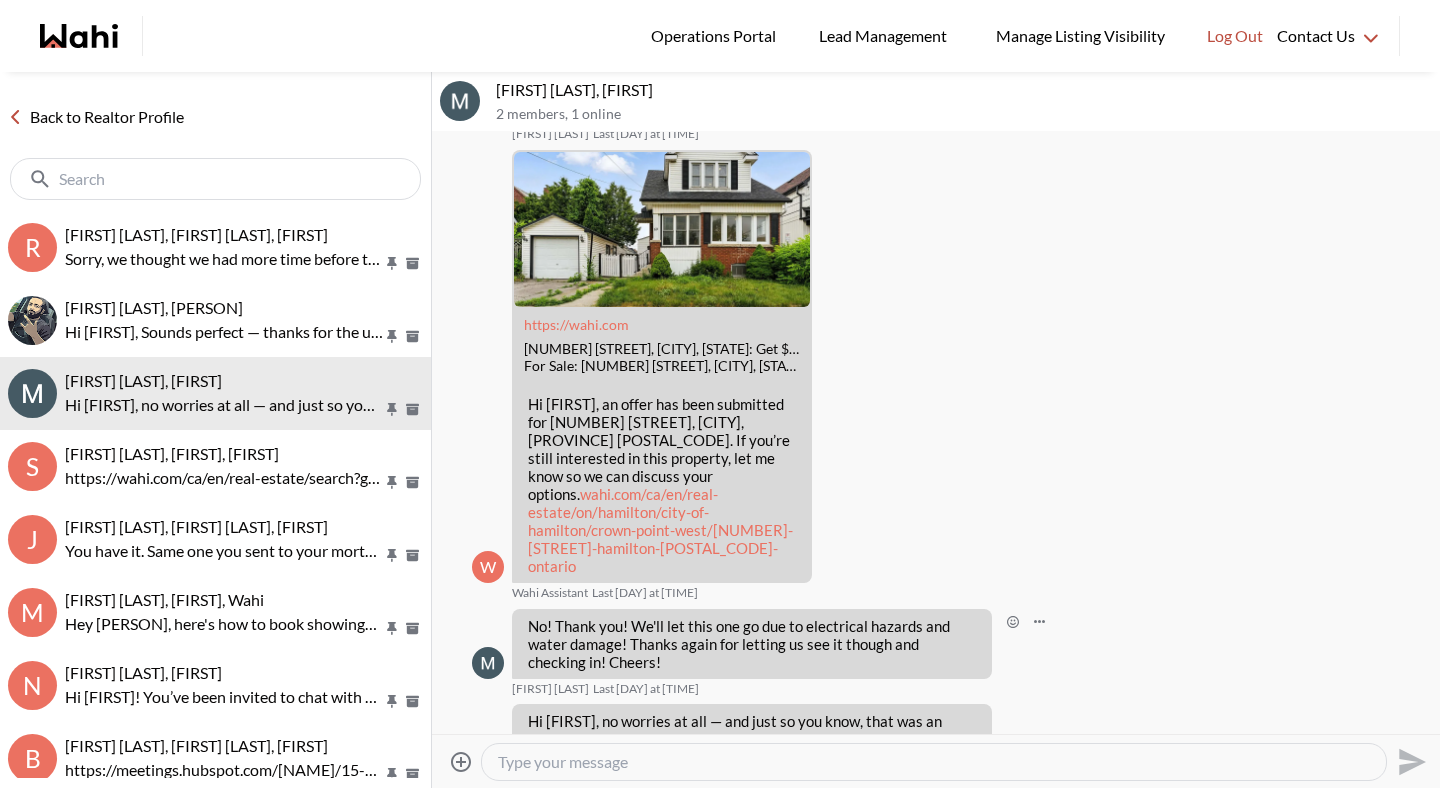 scroll, scrollTop: 4031, scrollLeft: 0, axis: vertical 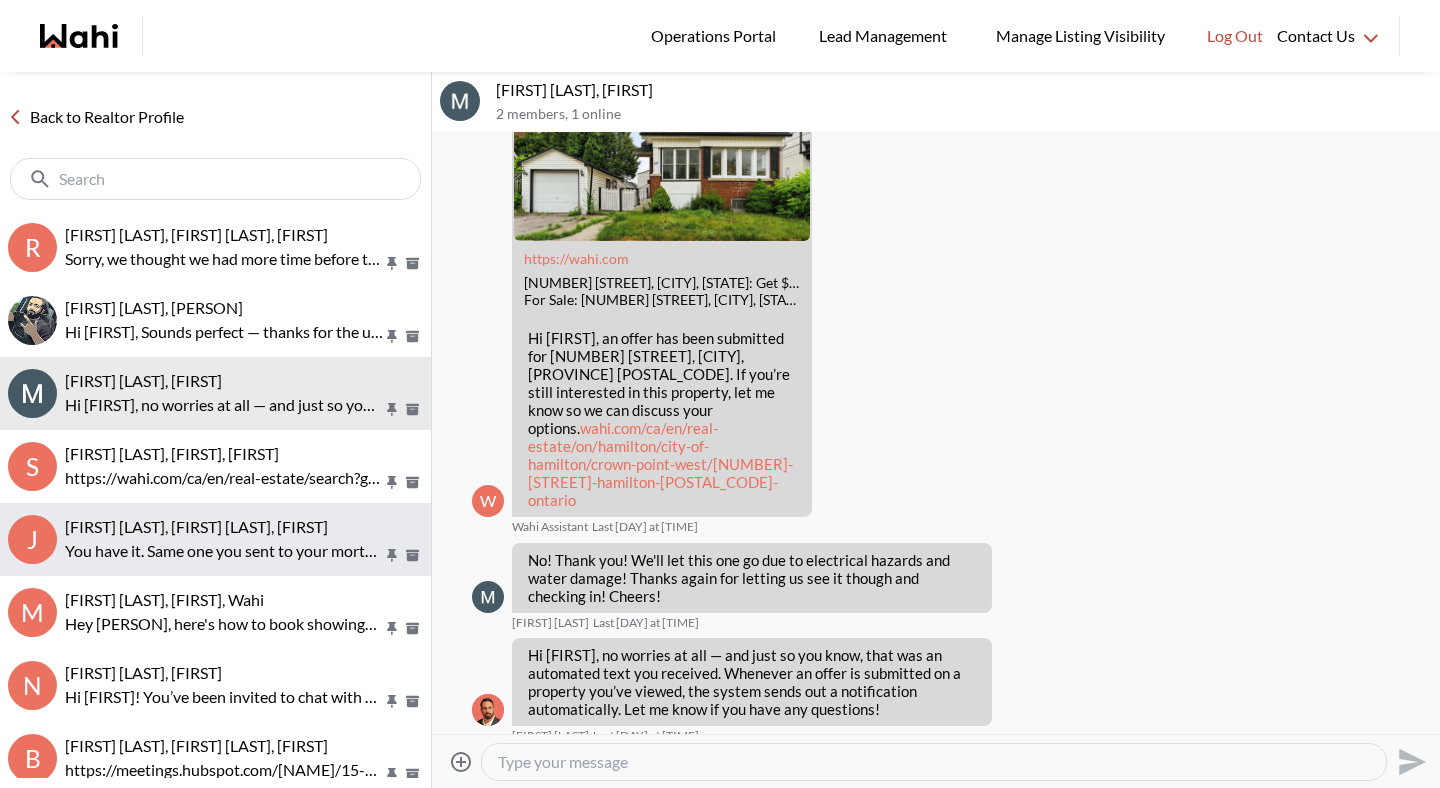 click on "J Jerose Agunod, Chris Agunod, Michelle You have it. Same one you sent to your mortgage broker." at bounding box center [215, 539] 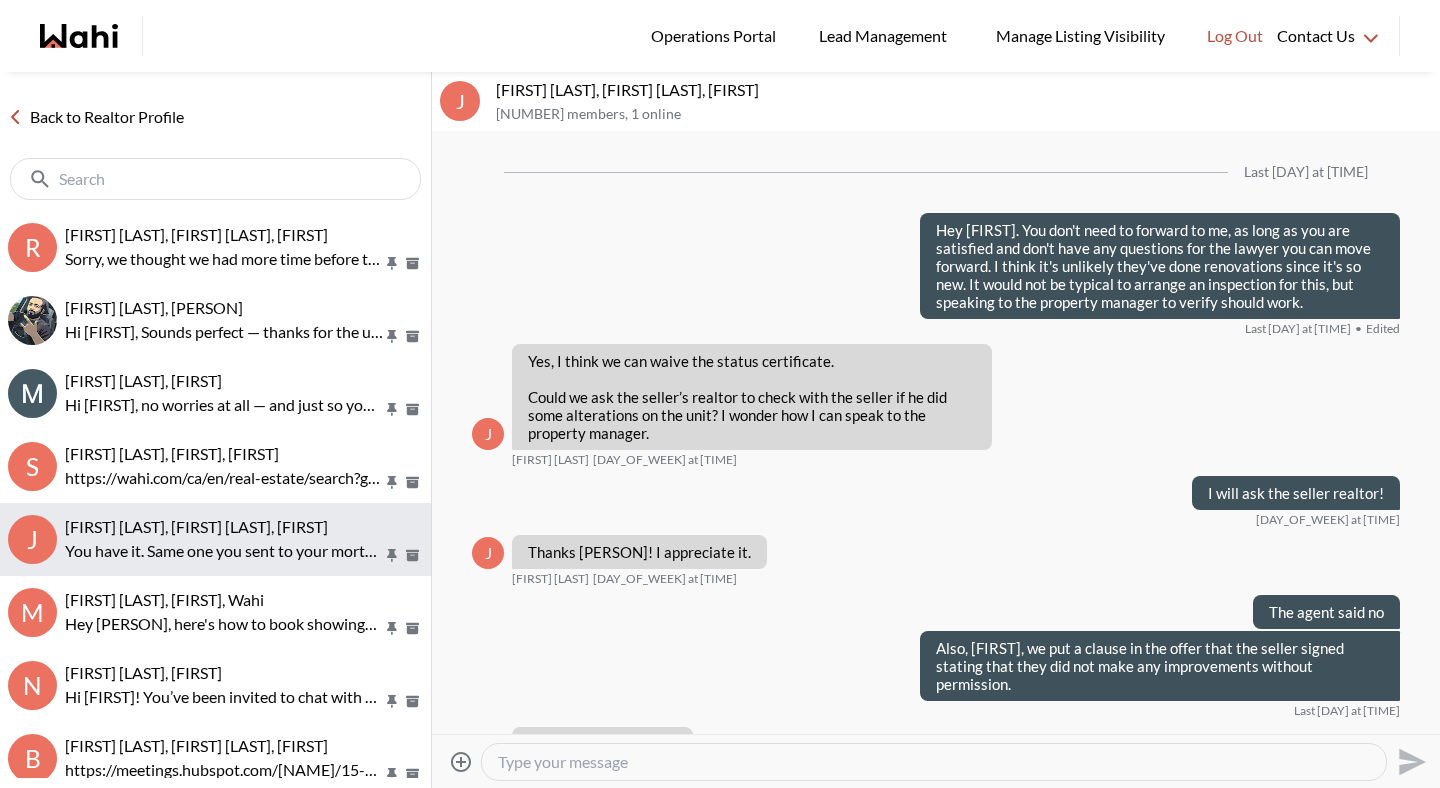 scroll, scrollTop: 1658, scrollLeft: 0, axis: vertical 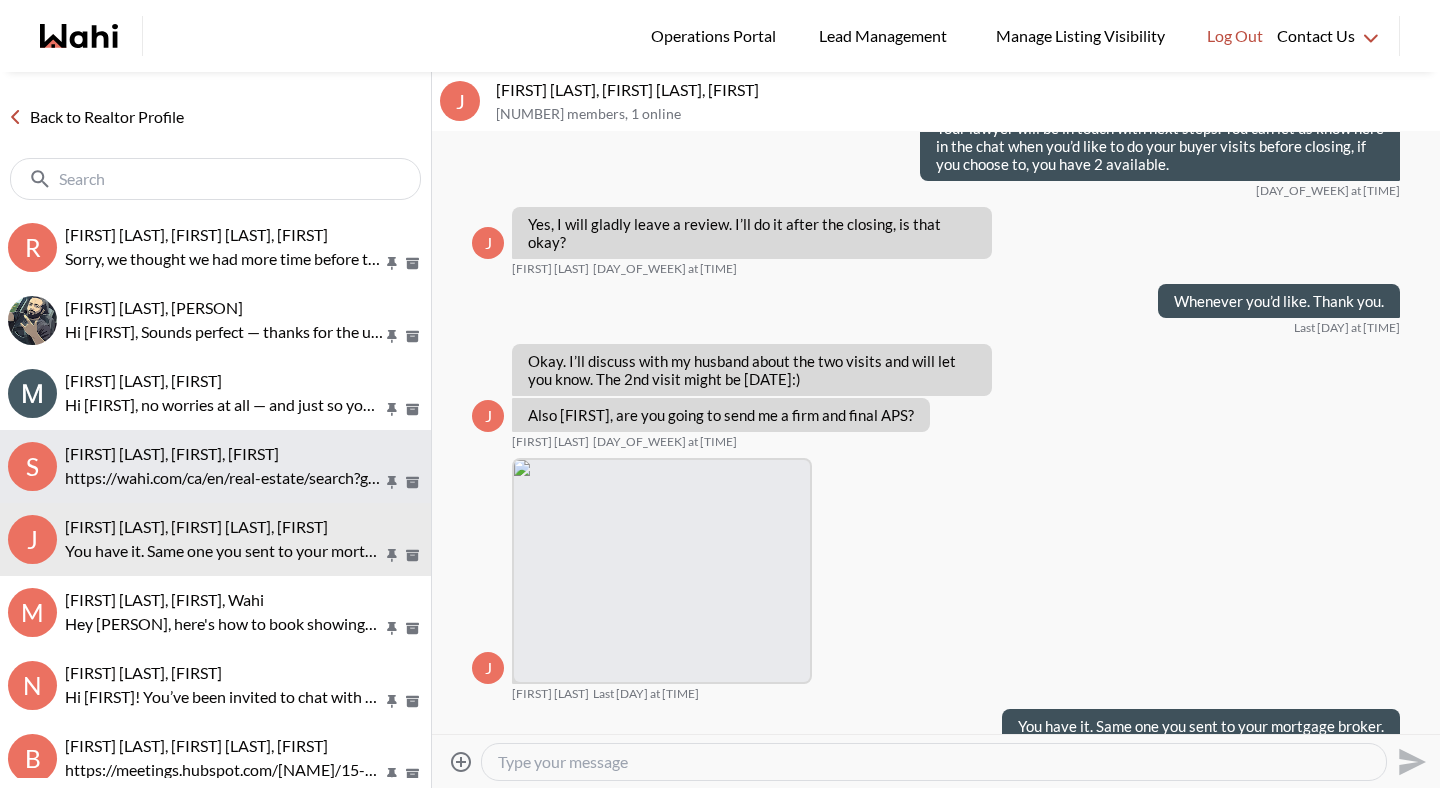 click on "[URL]" at bounding box center (224, 478) 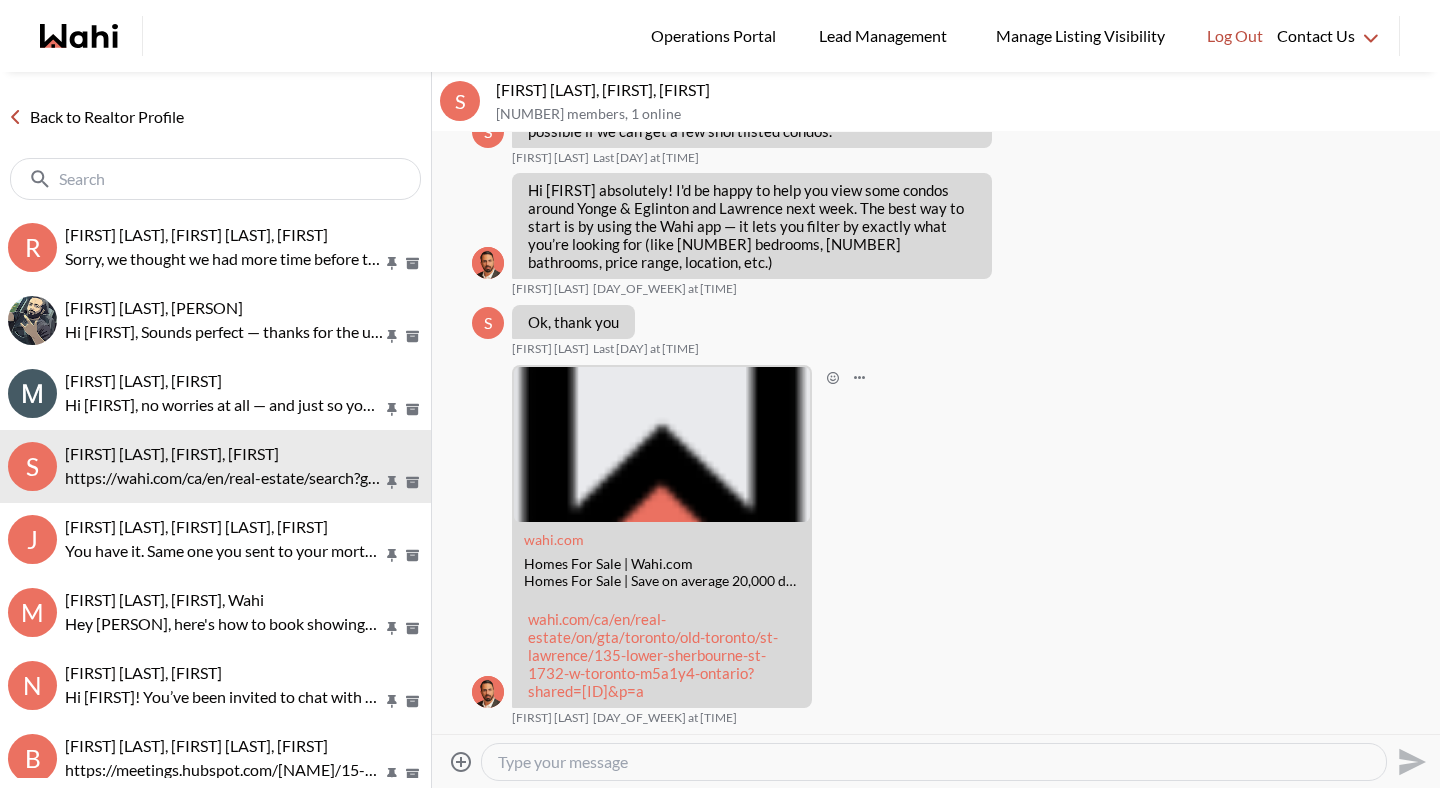 scroll, scrollTop: 2894, scrollLeft: 0, axis: vertical 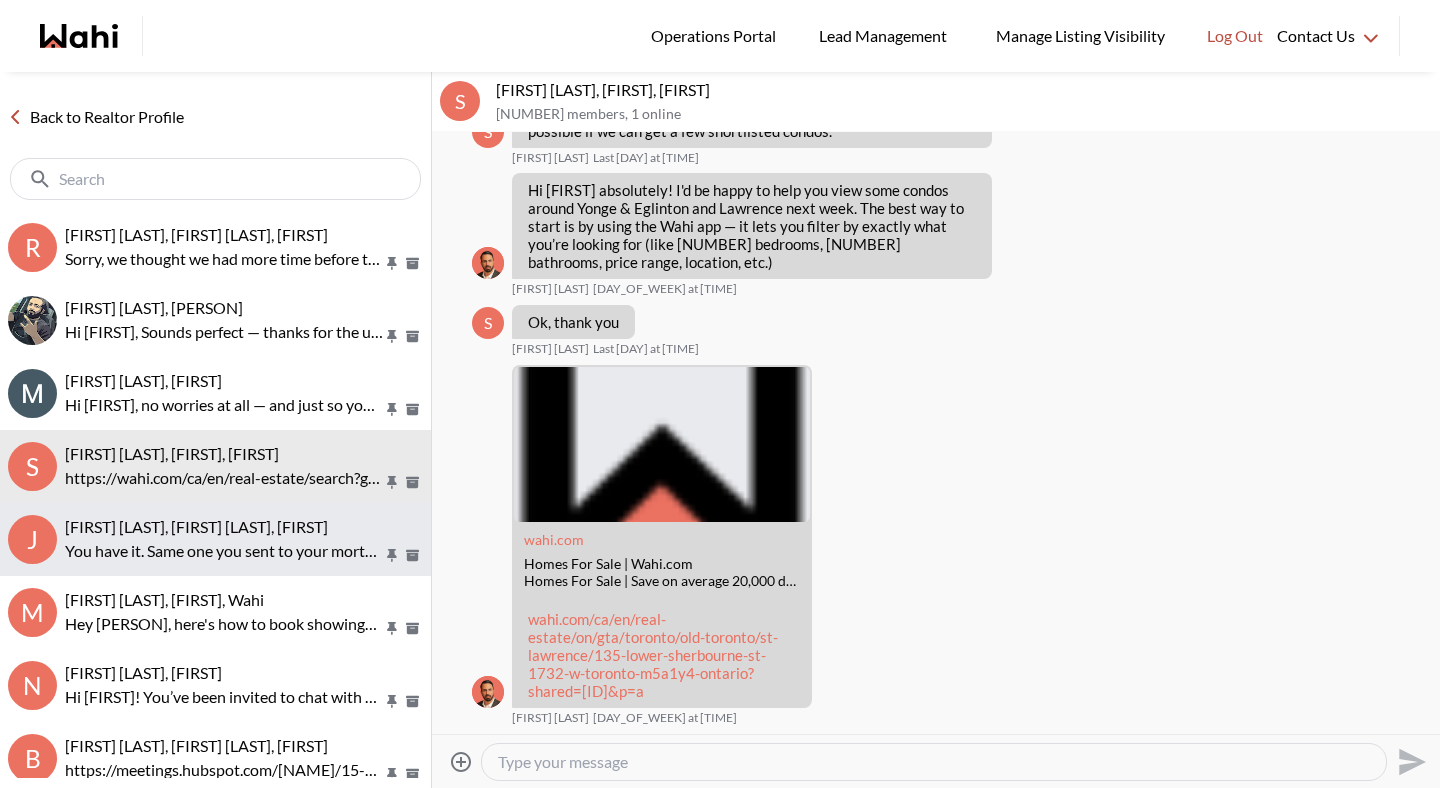 click on "You have it. Same one you sent to your mortgage broker." at bounding box center [224, 551] 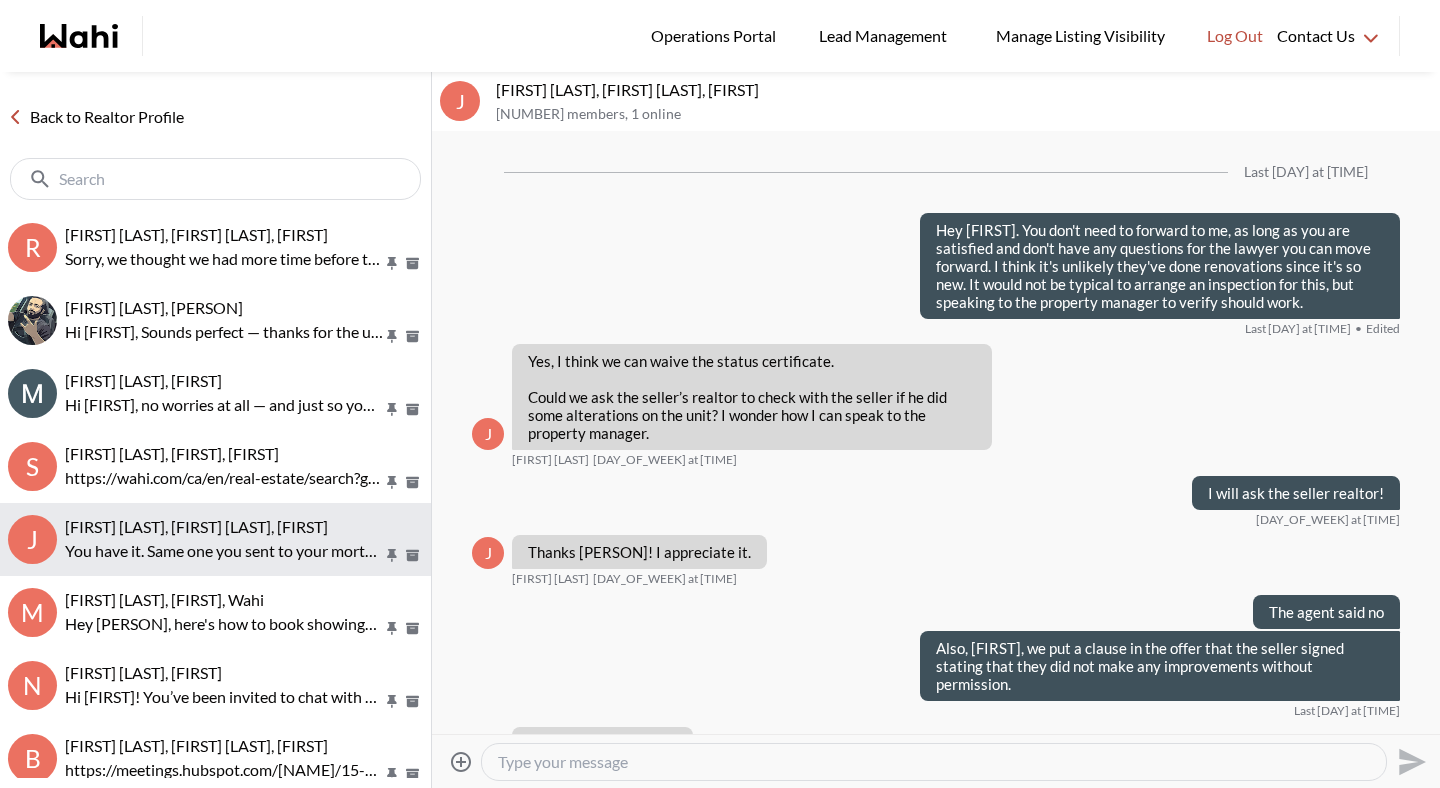 scroll, scrollTop: 1658, scrollLeft: 0, axis: vertical 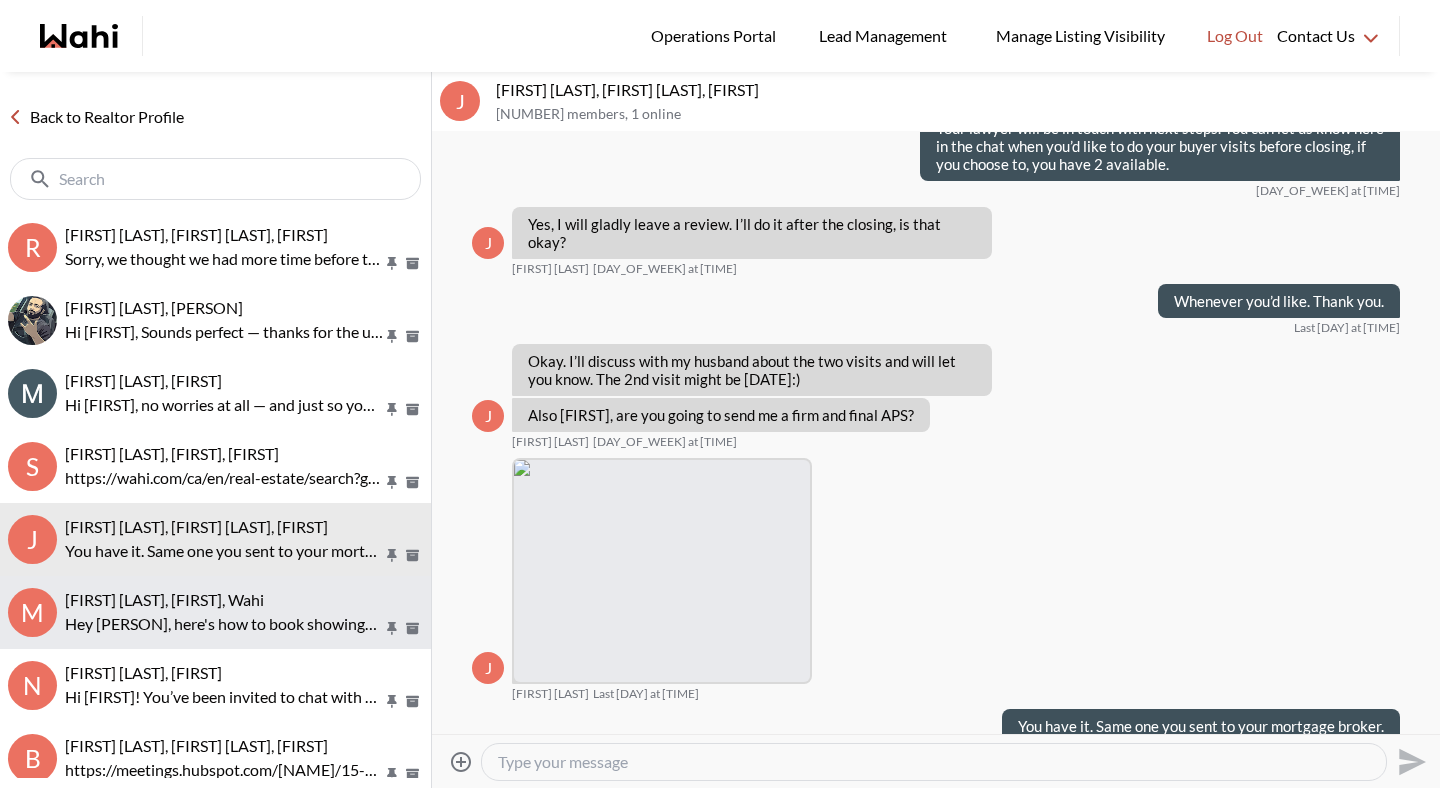click on "Margaret Stewart, Michelle, Wahi Hey Margaret, here's how to book showings: https://www.loom.com/share/86ec866ece634ae5814dd0926dcf9bc3?sid=8b67a901-70a3-4303-87ac-479452e00f50" at bounding box center [244, 613] 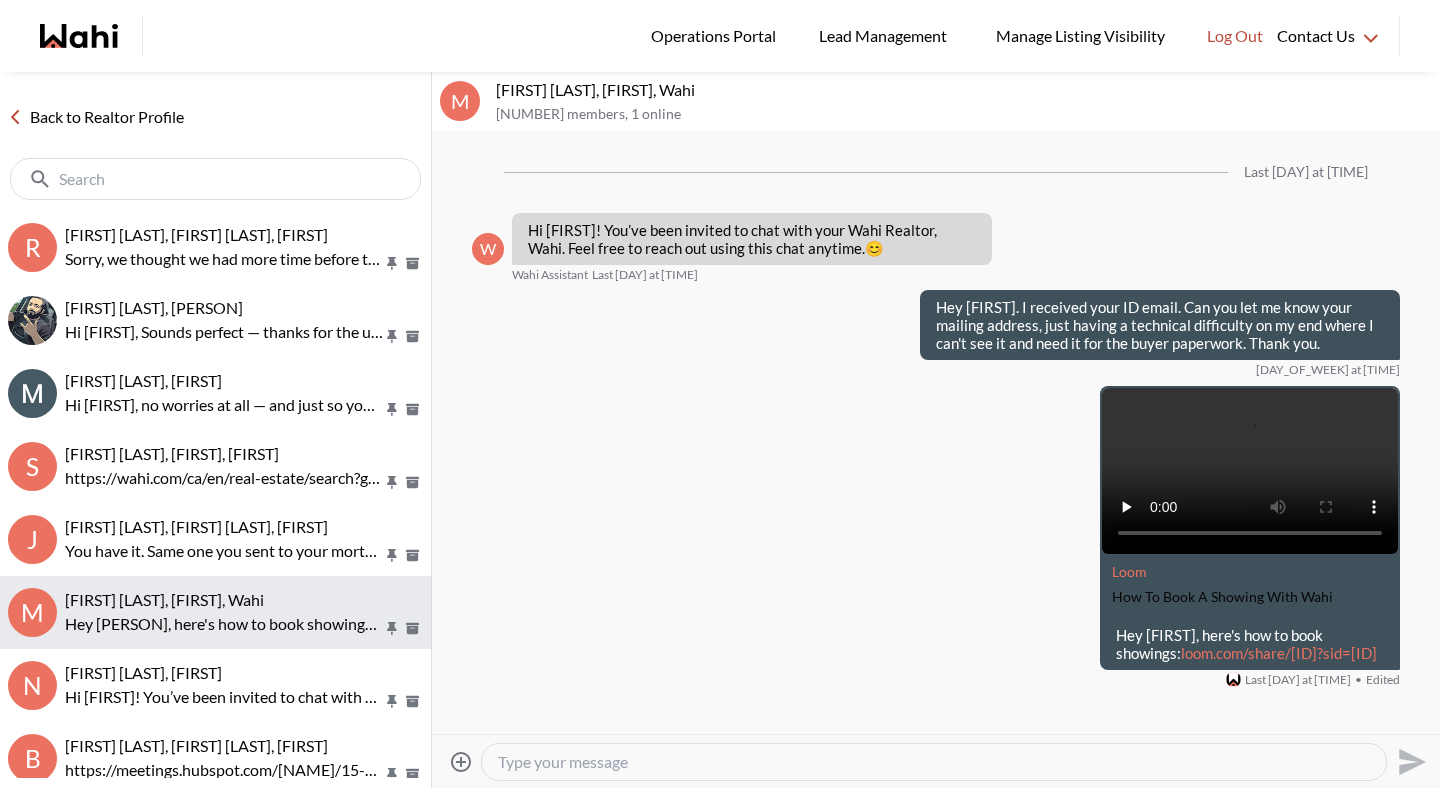 scroll, scrollTop: 15, scrollLeft: 0, axis: vertical 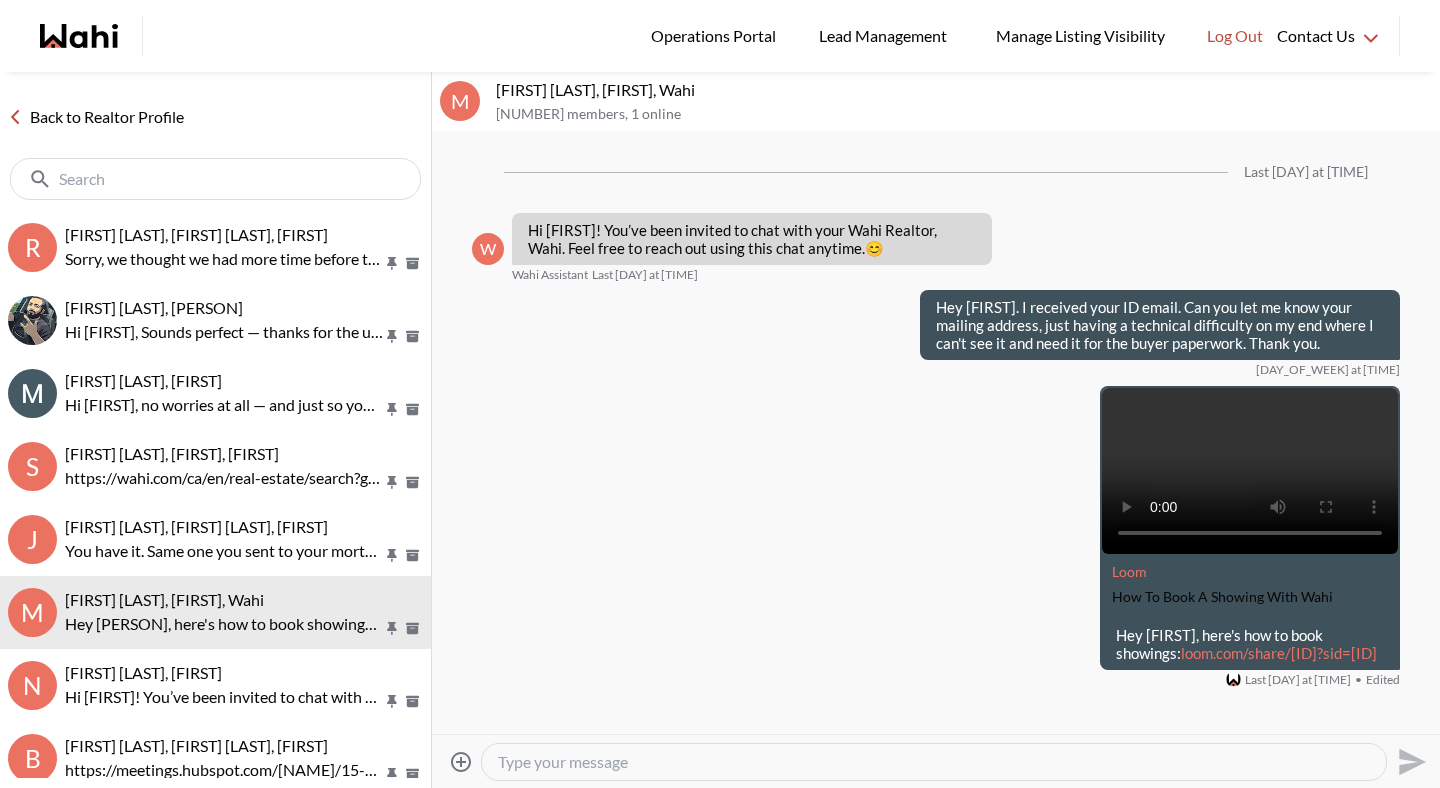 click at bounding box center (215, 178) 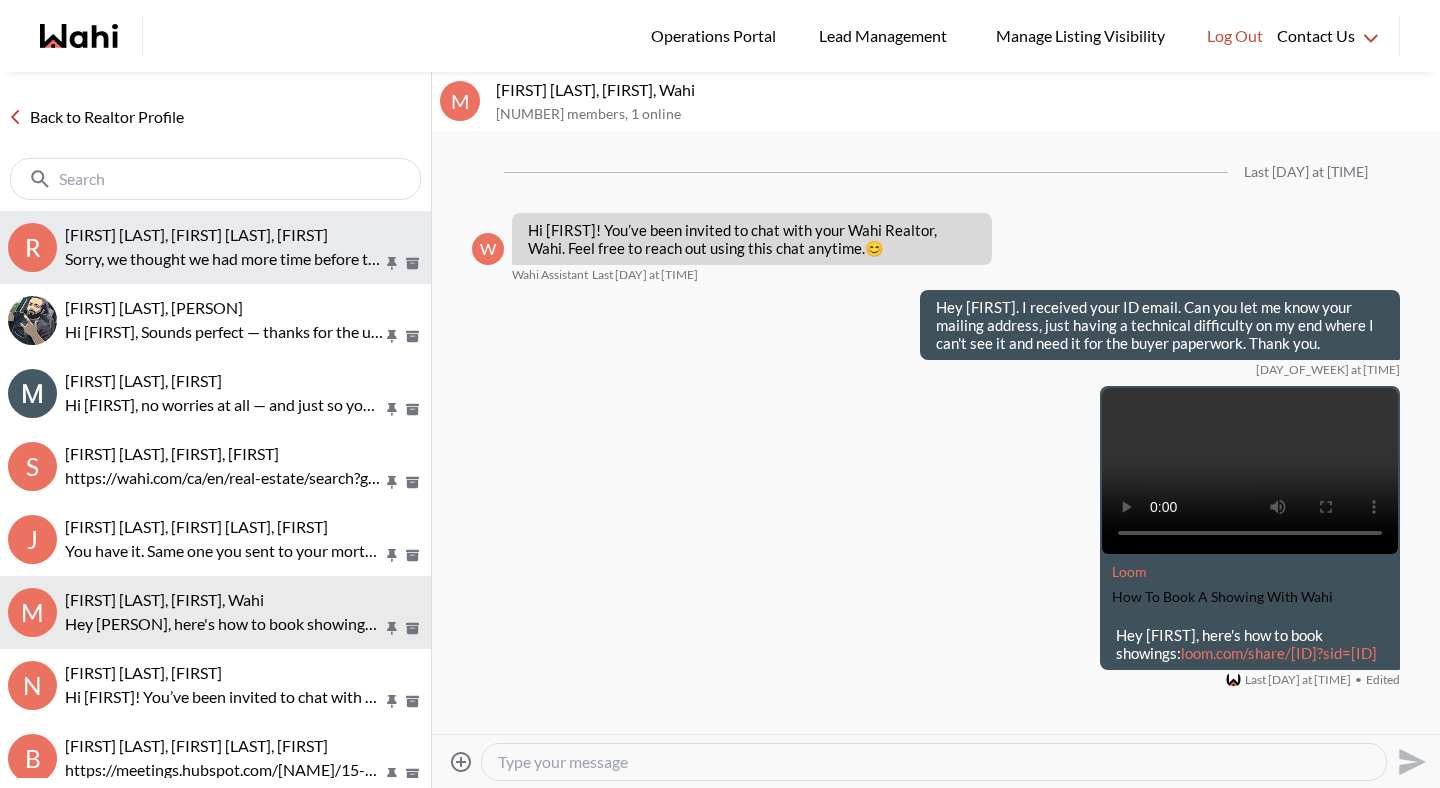 click on "Robyn C, ColinRobyn Baxter, Michelle" at bounding box center (196, 234) 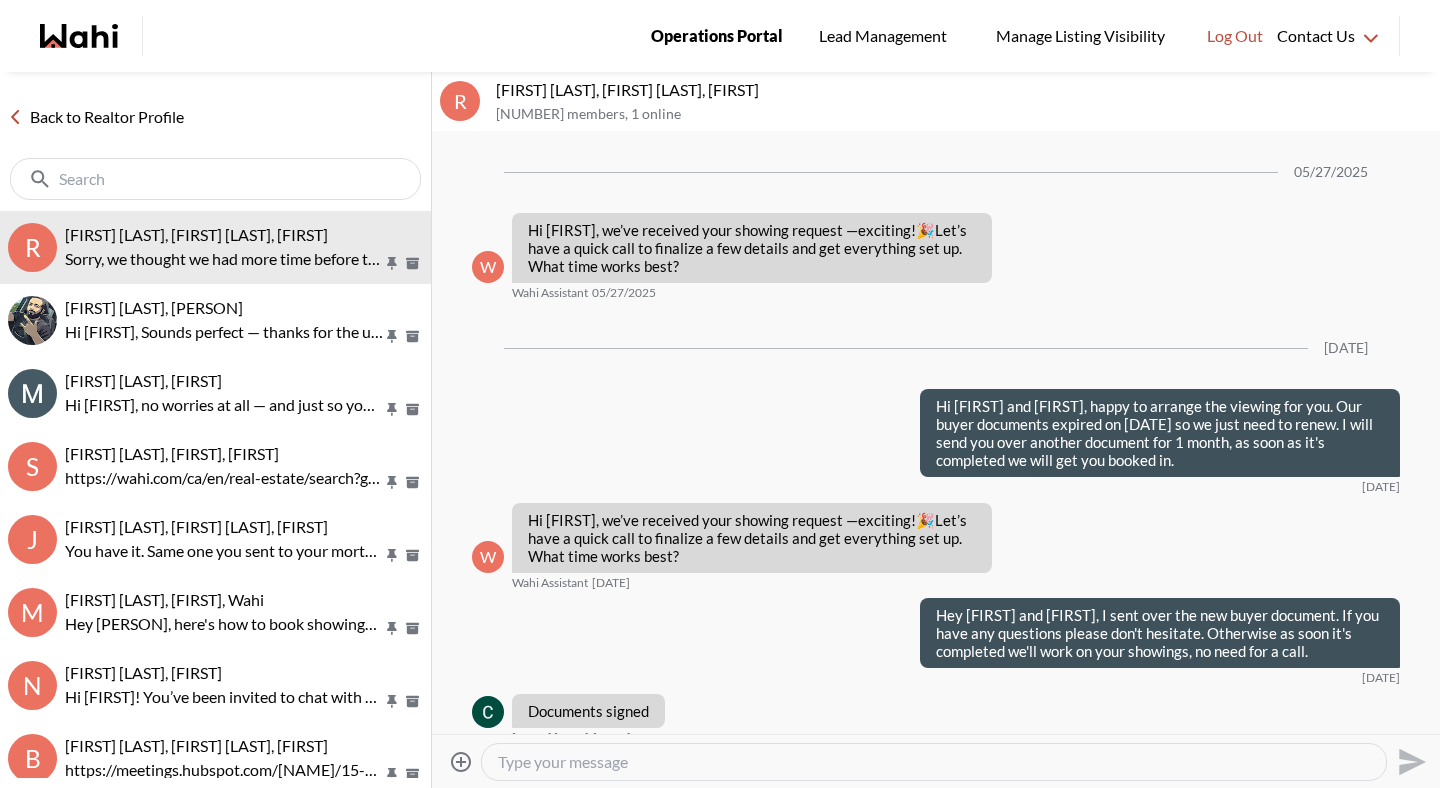 scroll, scrollTop: 3565, scrollLeft: 0, axis: vertical 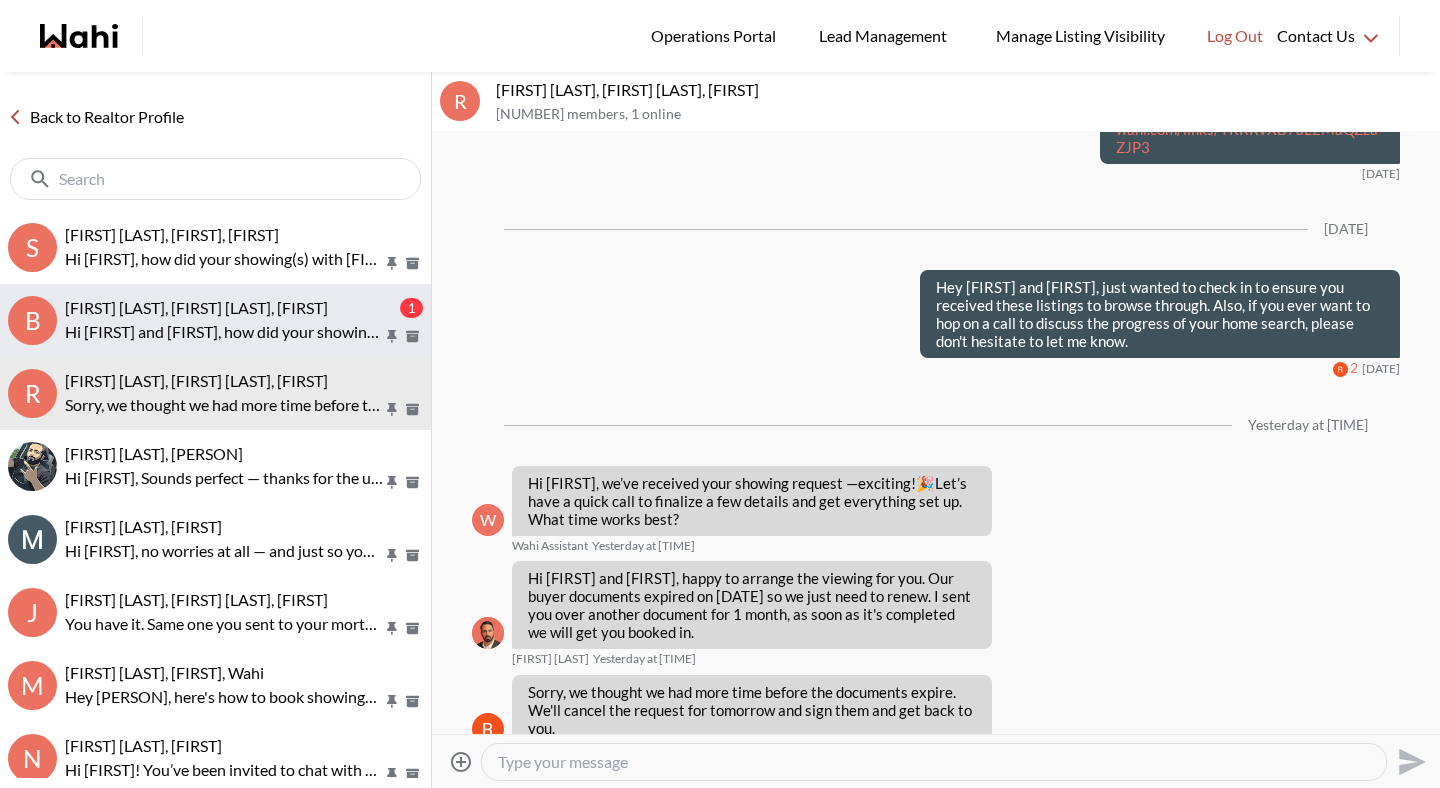 click on "Bill Bowen, Sandra Gavinchuk, Michelle" at bounding box center (196, 307) 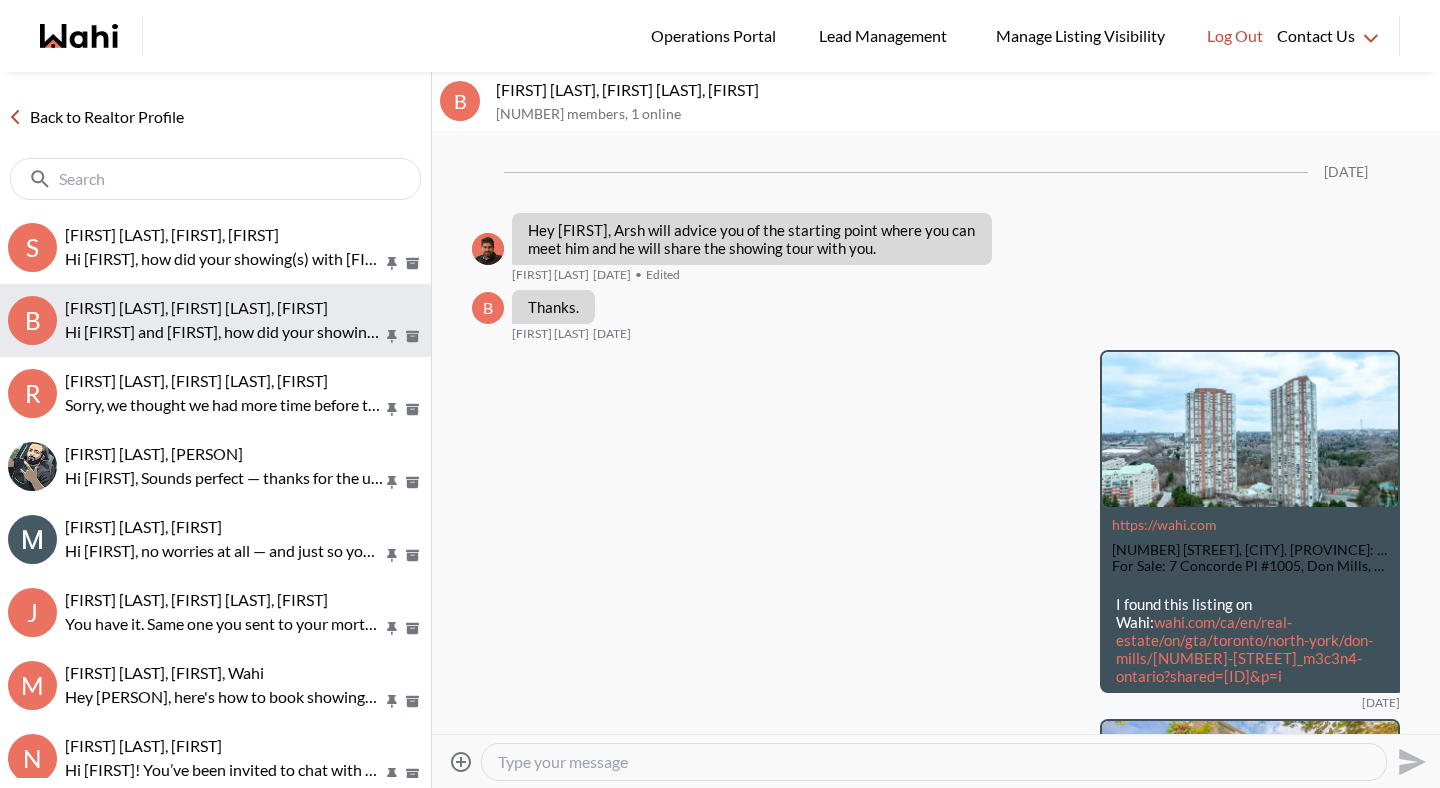 scroll, scrollTop: 3073, scrollLeft: 0, axis: vertical 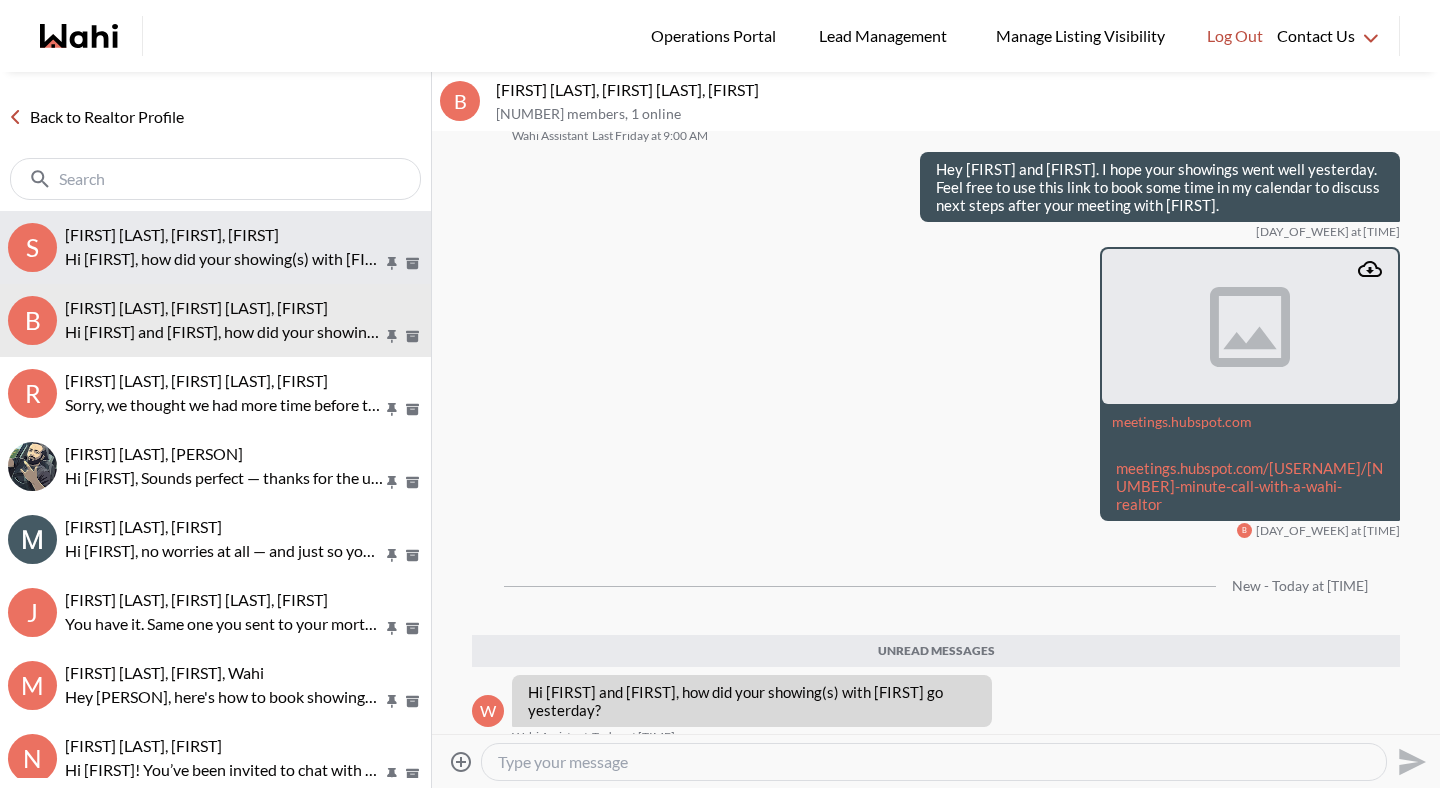 click on "[PERSON] [LAST], [FIRST], [FIRST]" at bounding box center (172, 234) 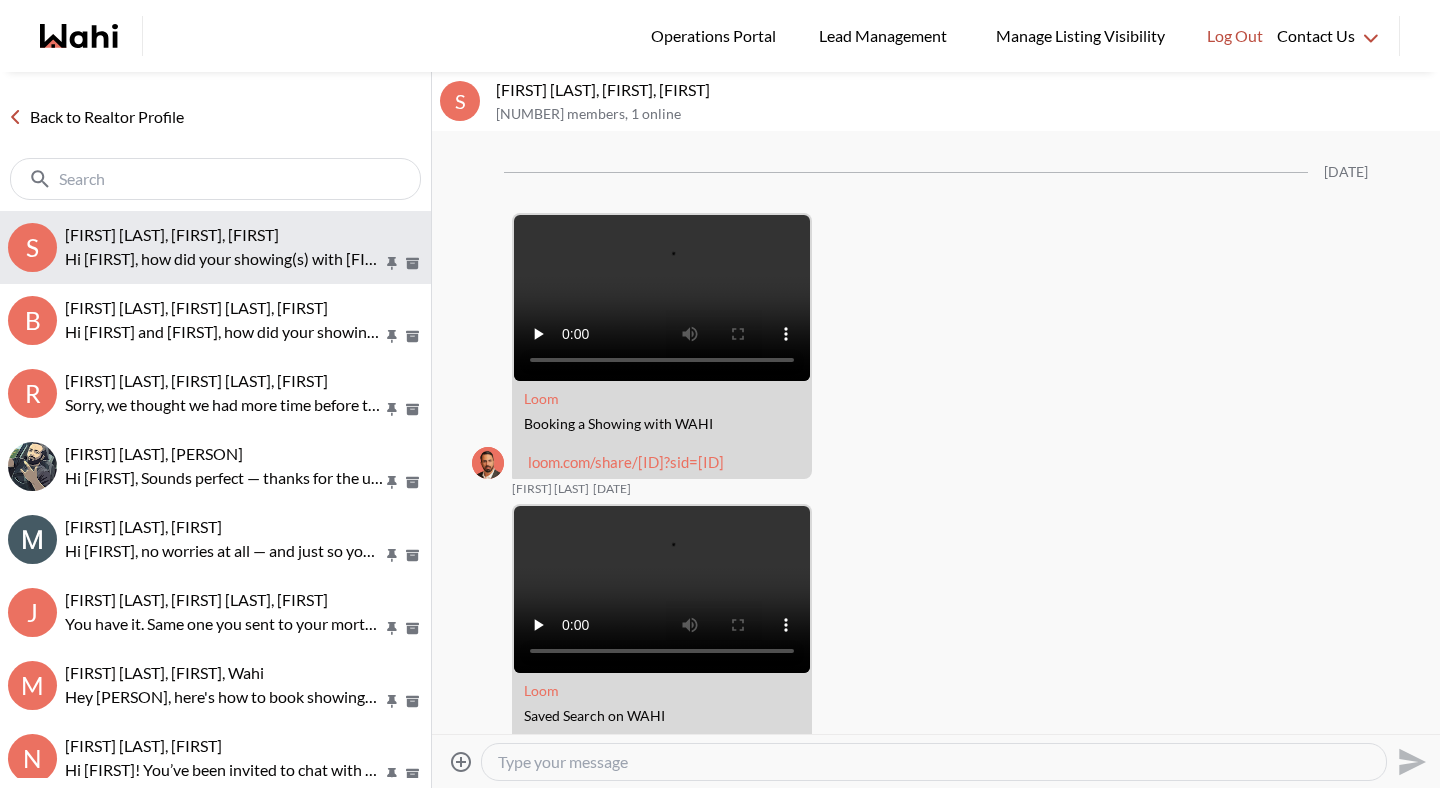 scroll, scrollTop: 3035, scrollLeft: 0, axis: vertical 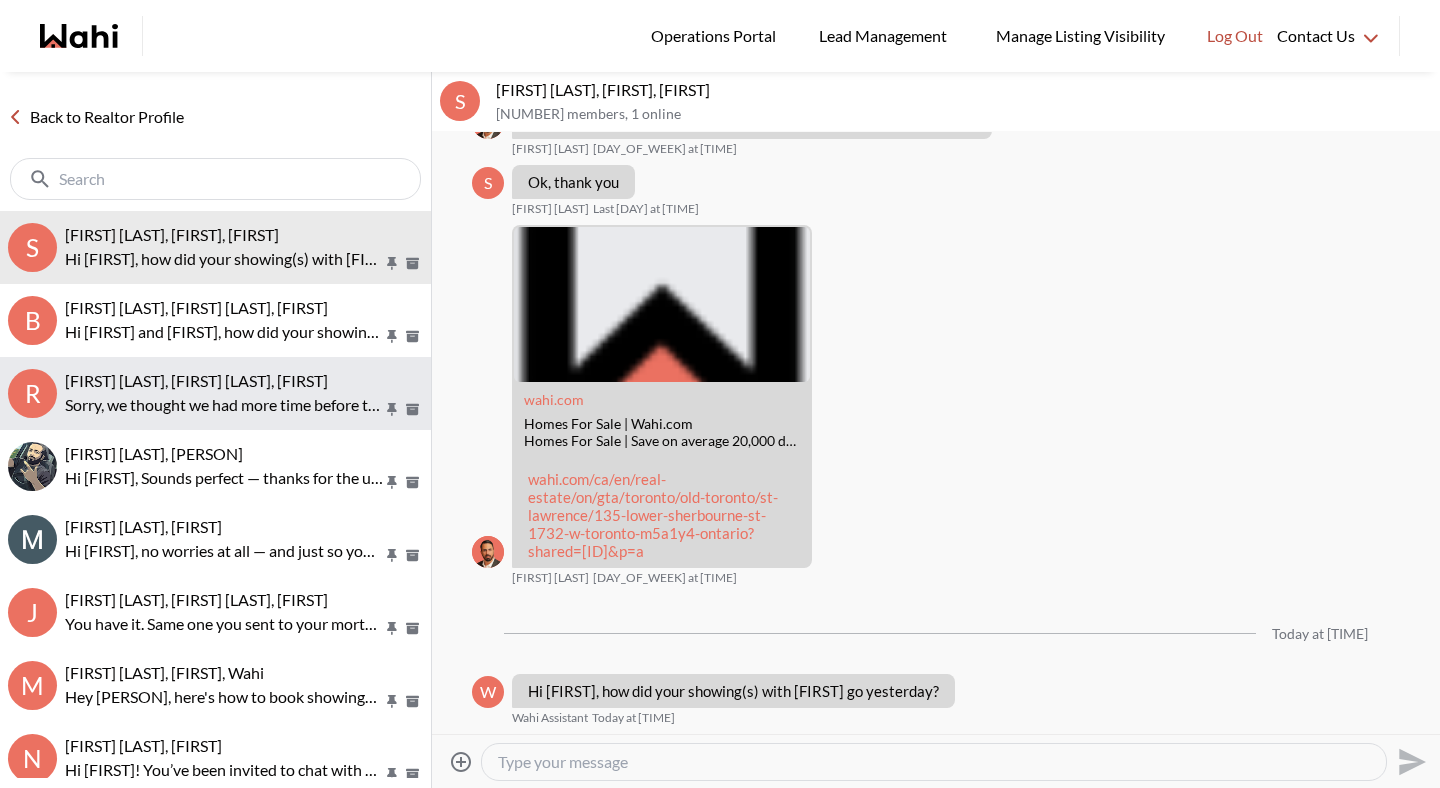 click on "R Robyn C, ColinRobyn Baxter, Michelle Sorry, we thought we had more time before the documents expire. We'll cancel the request for tomorrow and sign them and get back to you." at bounding box center (215, 393) 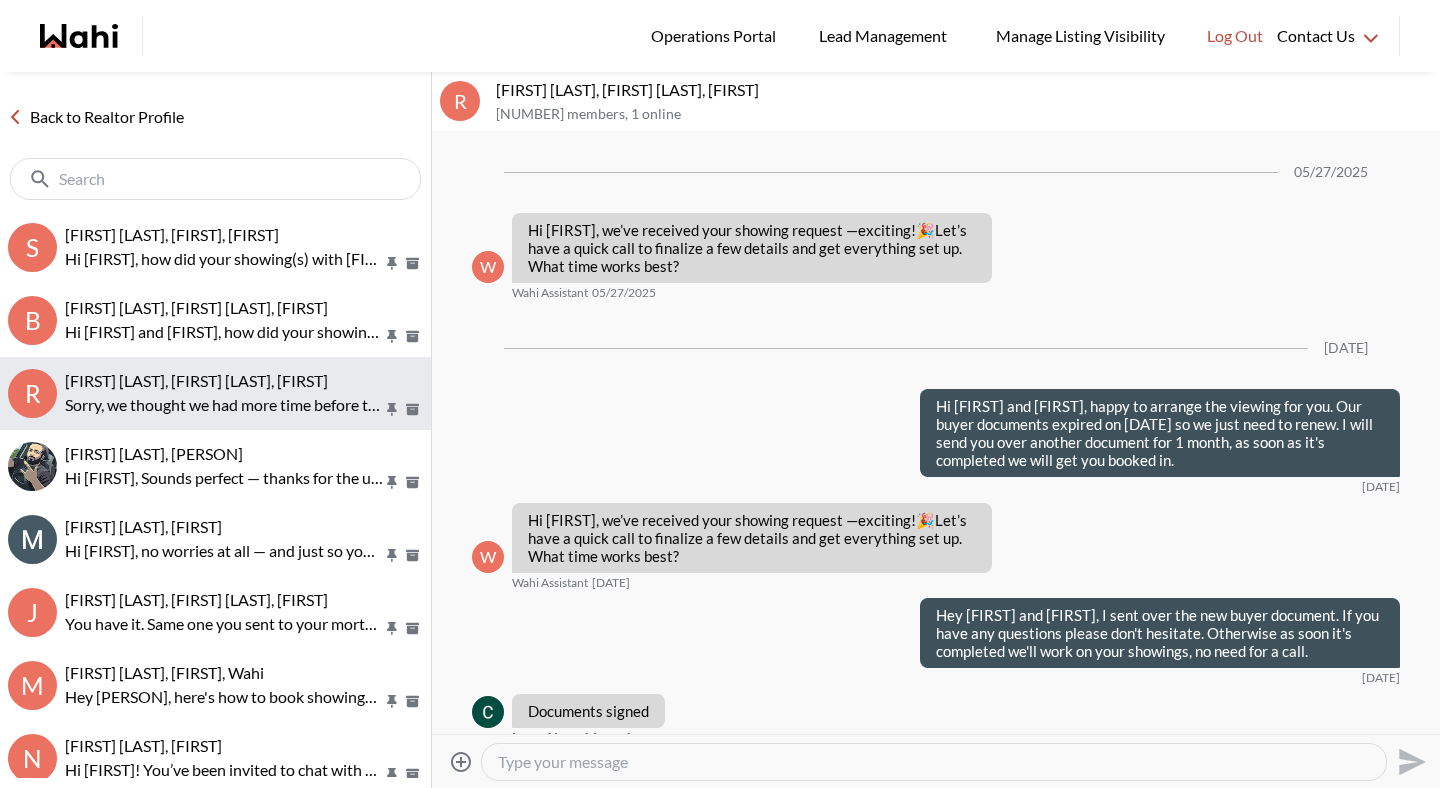 scroll, scrollTop: 3565, scrollLeft: 0, axis: vertical 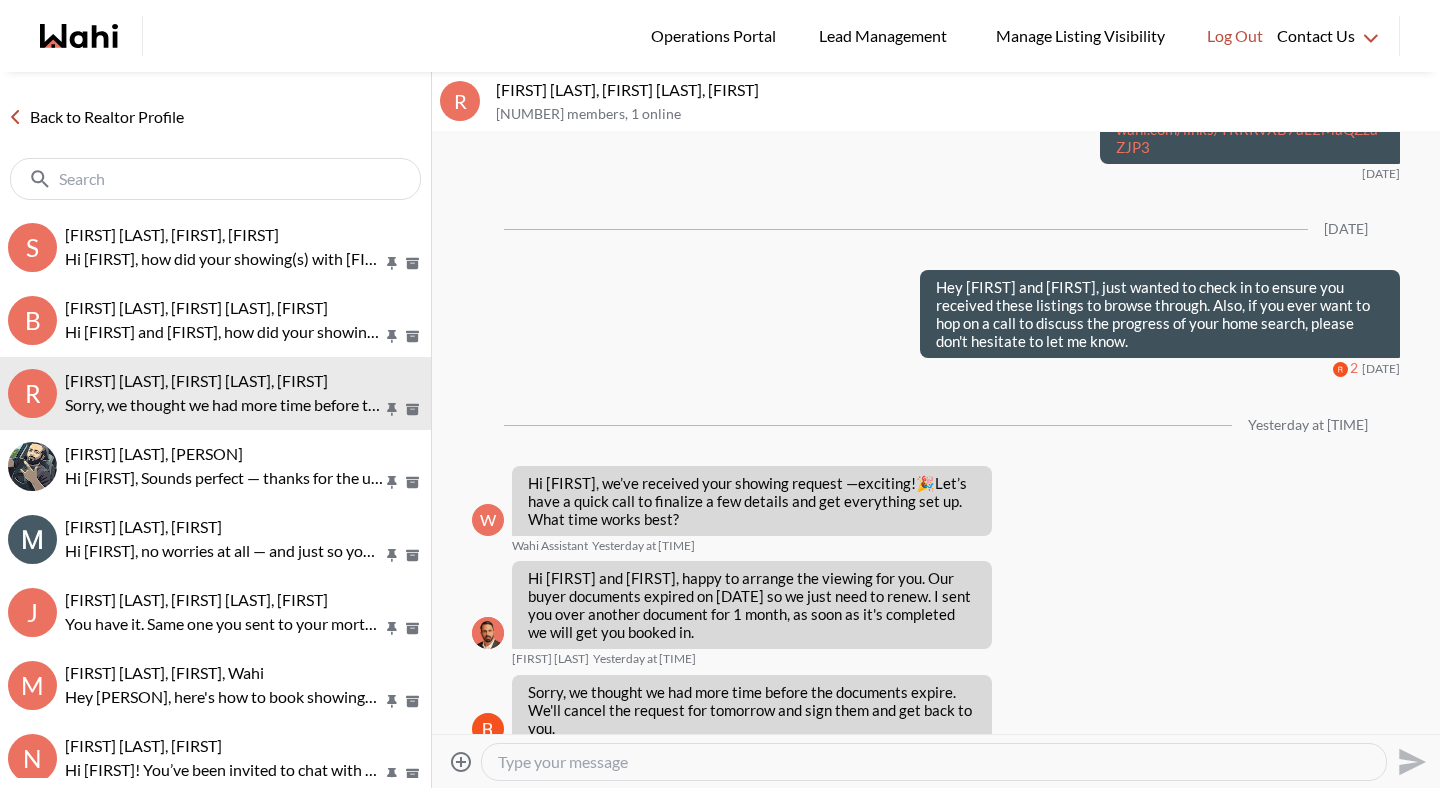 click at bounding box center (934, 762) 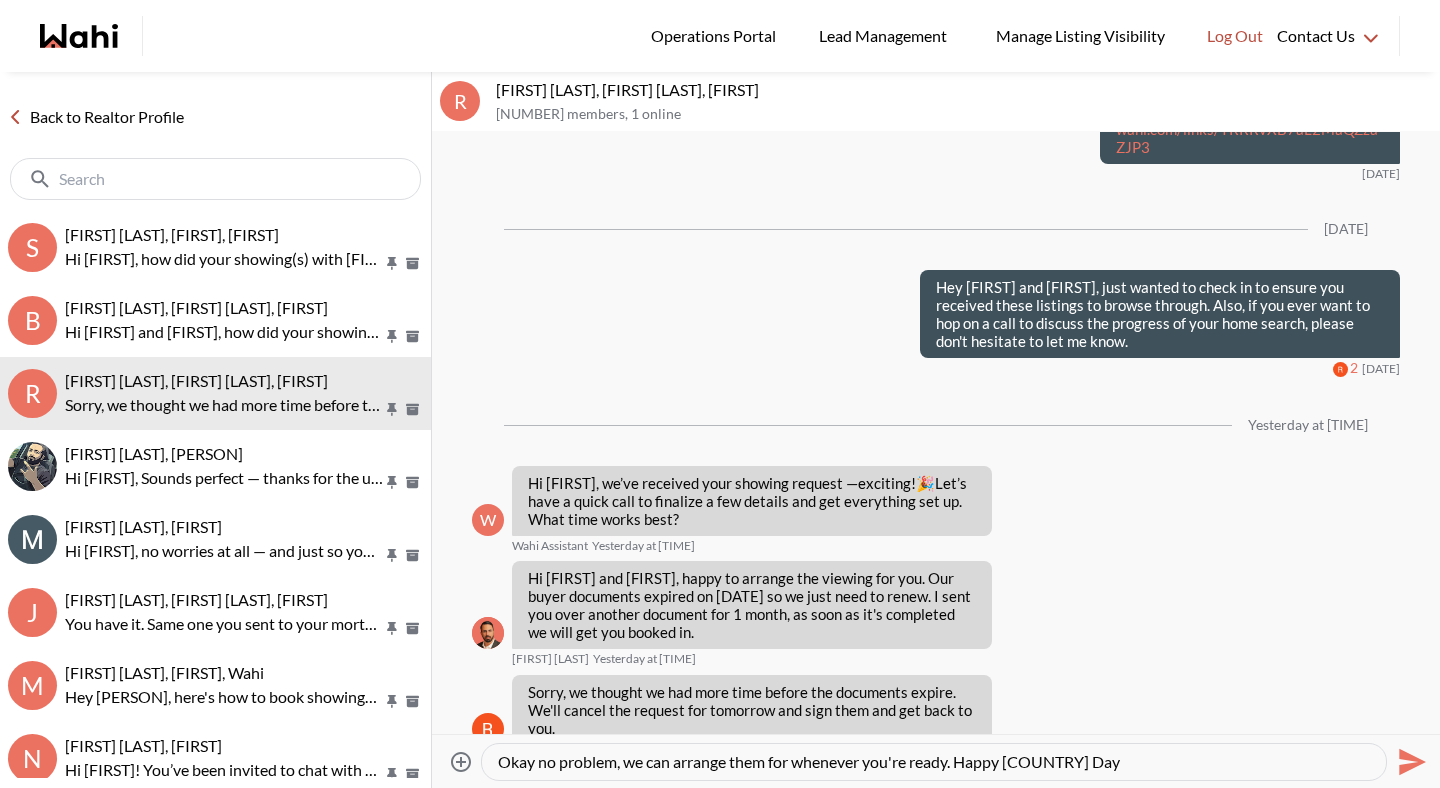 type on "Okay no problem, we can arrange them for whenever you're ready. Happy Canada Day" 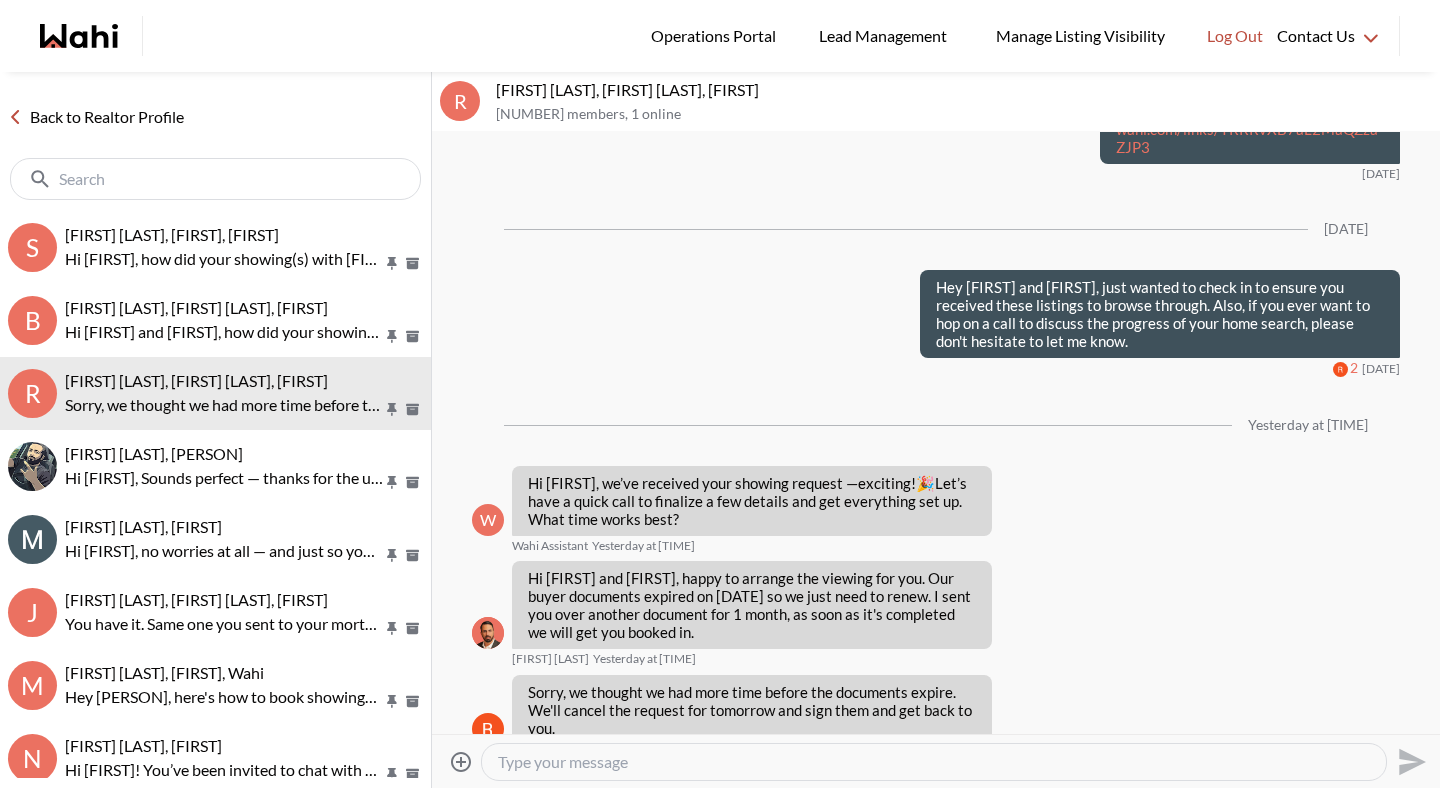 scroll, scrollTop: 3724, scrollLeft: 0, axis: vertical 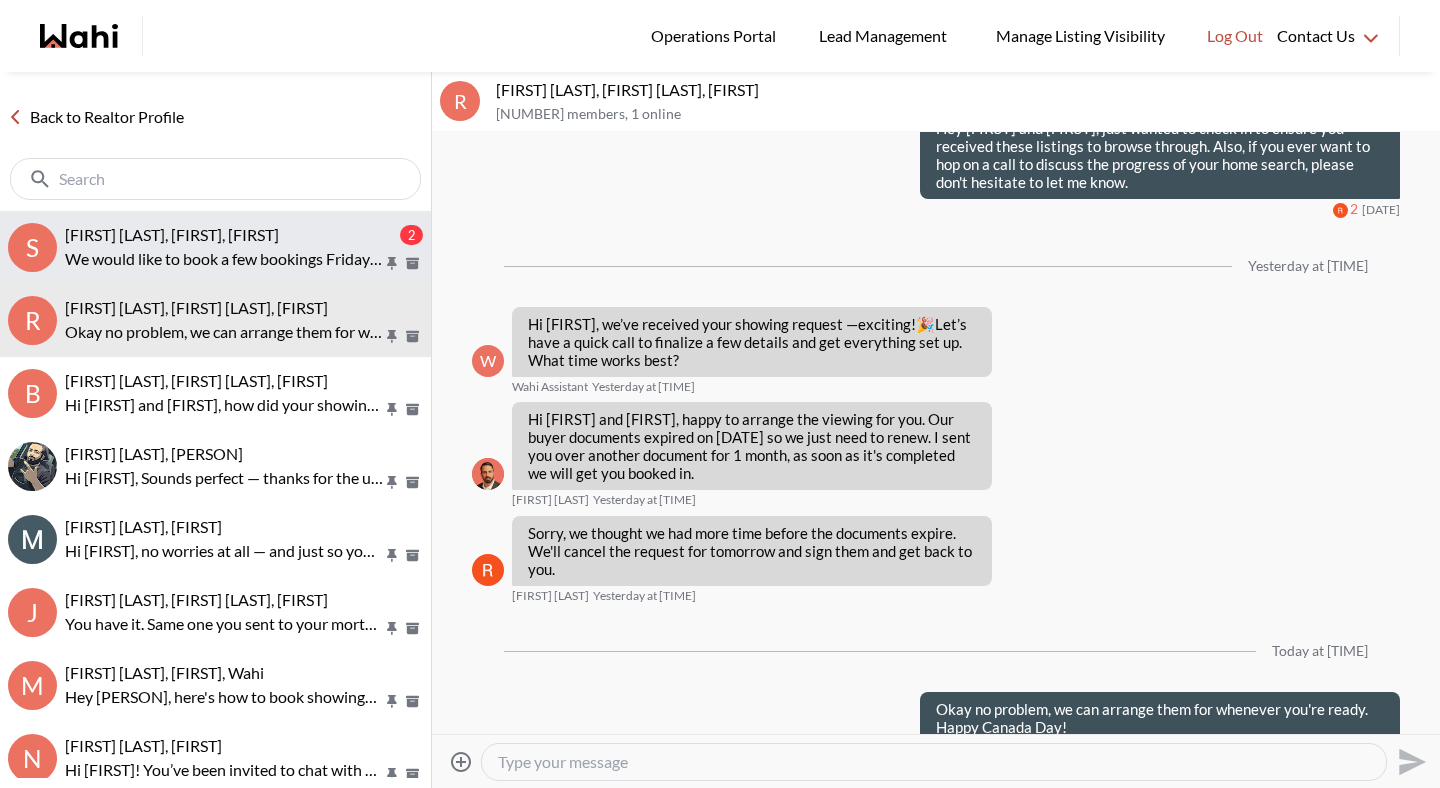 click on "We would like to book a few bookings Friday and Saturday" at bounding box center [224, 259] 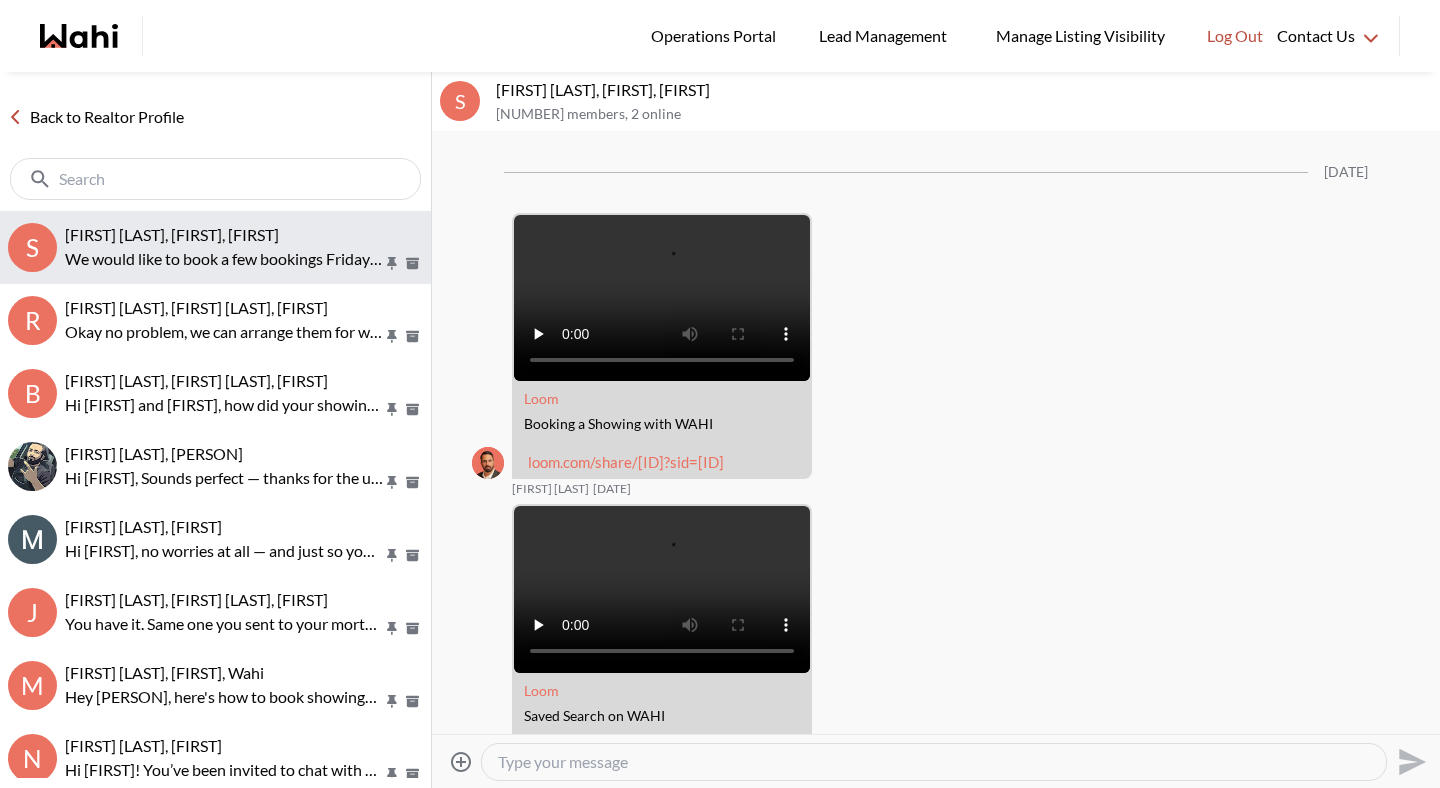 scroll, scrollTop: 3295, scrollLeft: 0, axis: vertical 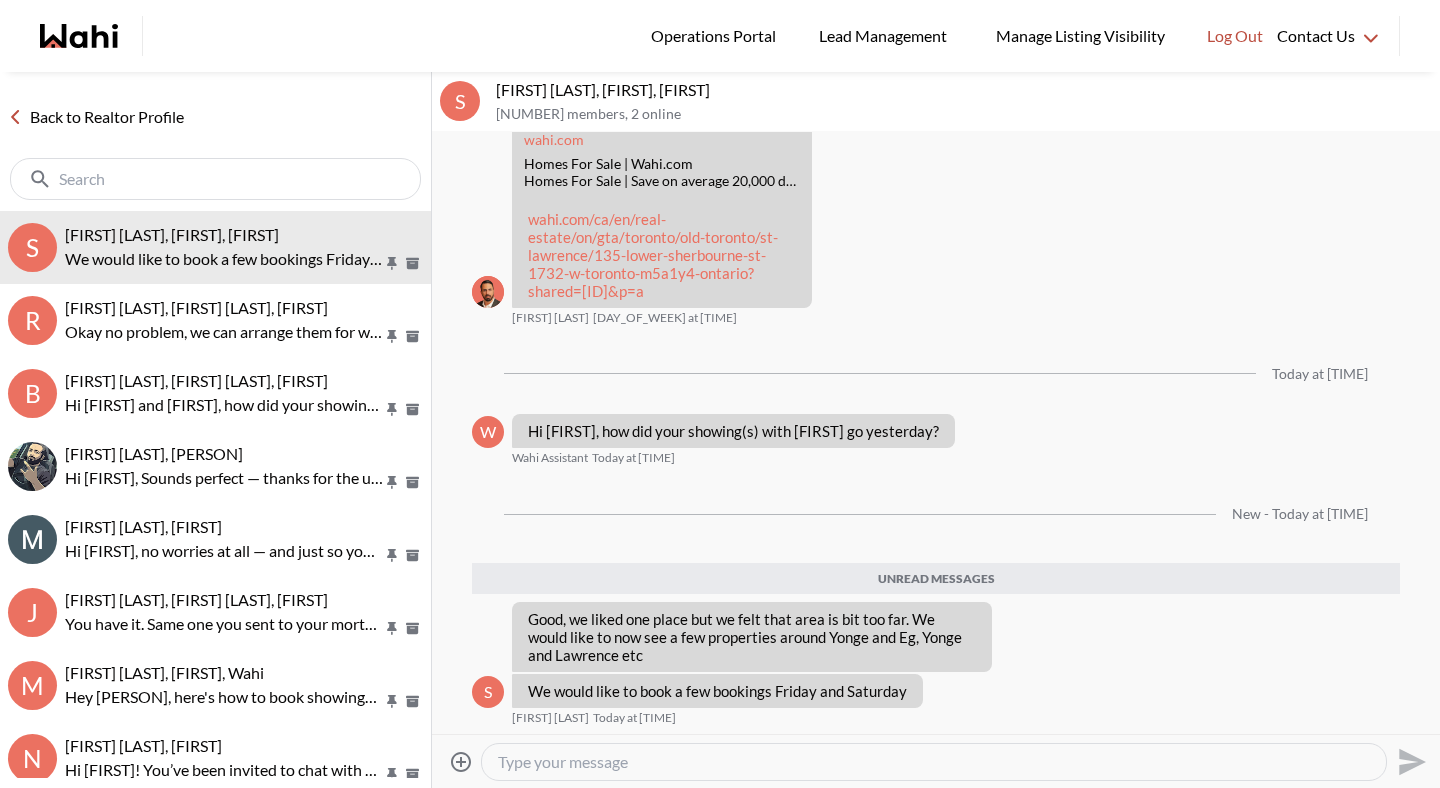 click at bounding box center [934, 762] 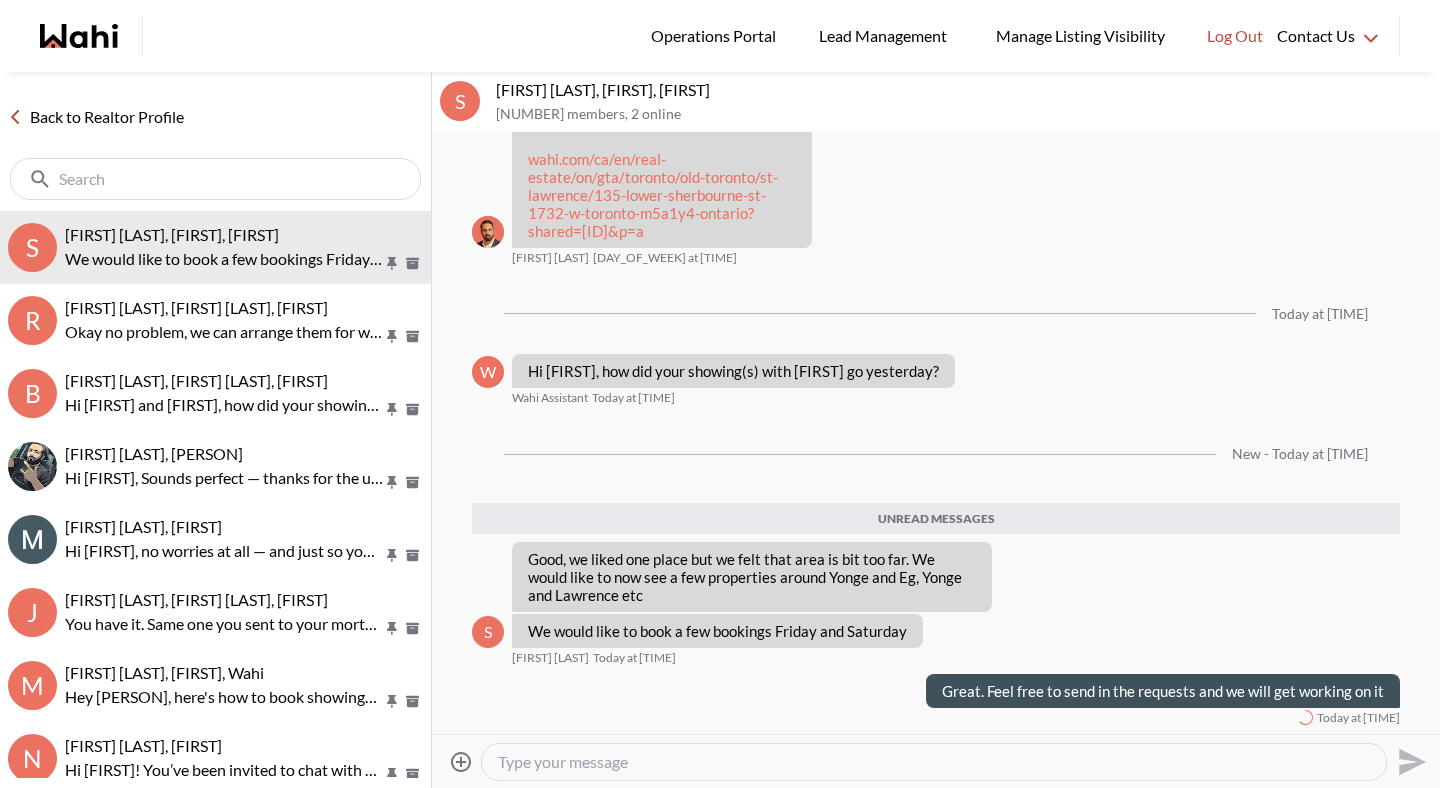 scroll, scrollTop: 3307, scrollLeft: 0, axis: vertical 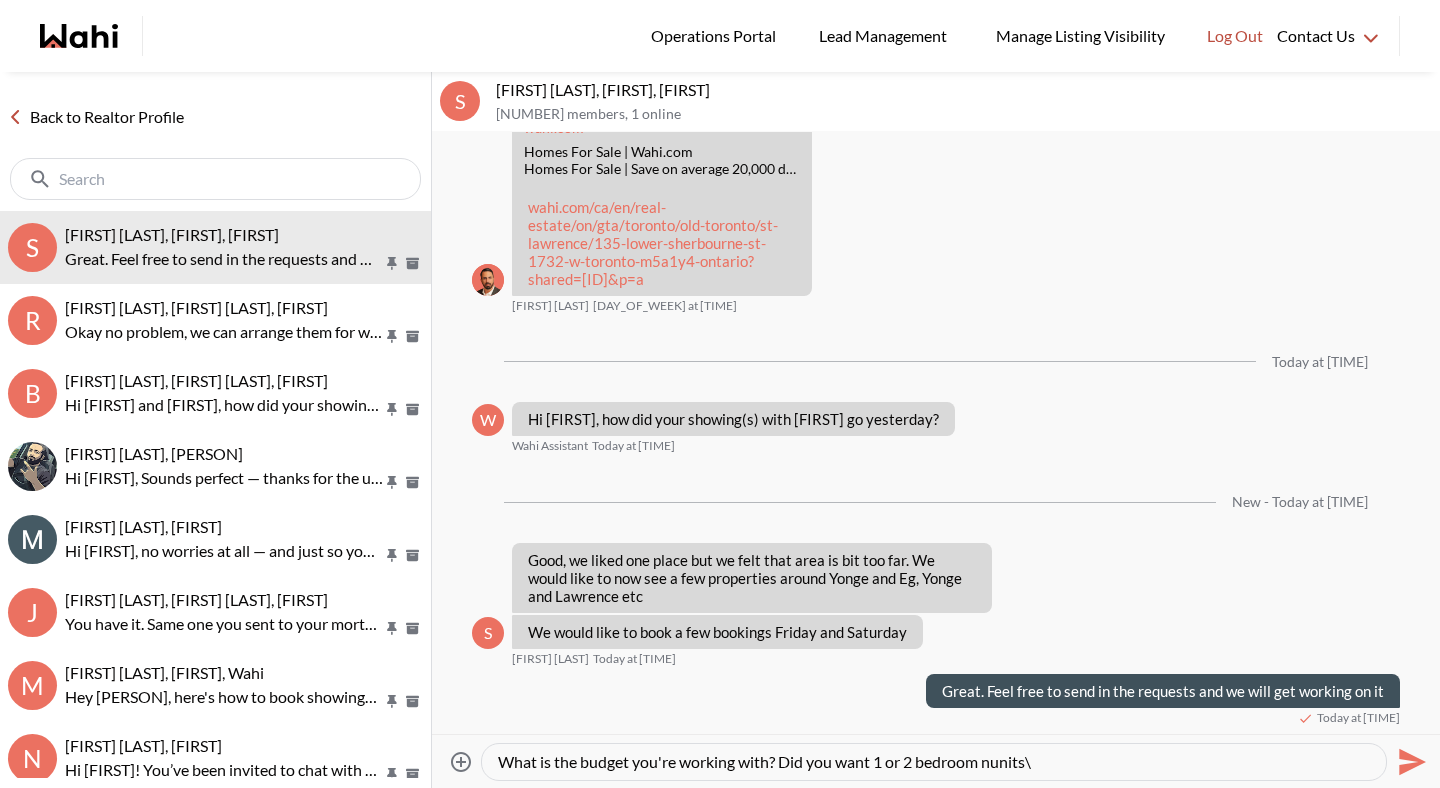 type on "What is the budget you're working with? Did you want 1 or 2 bedroom nunits" 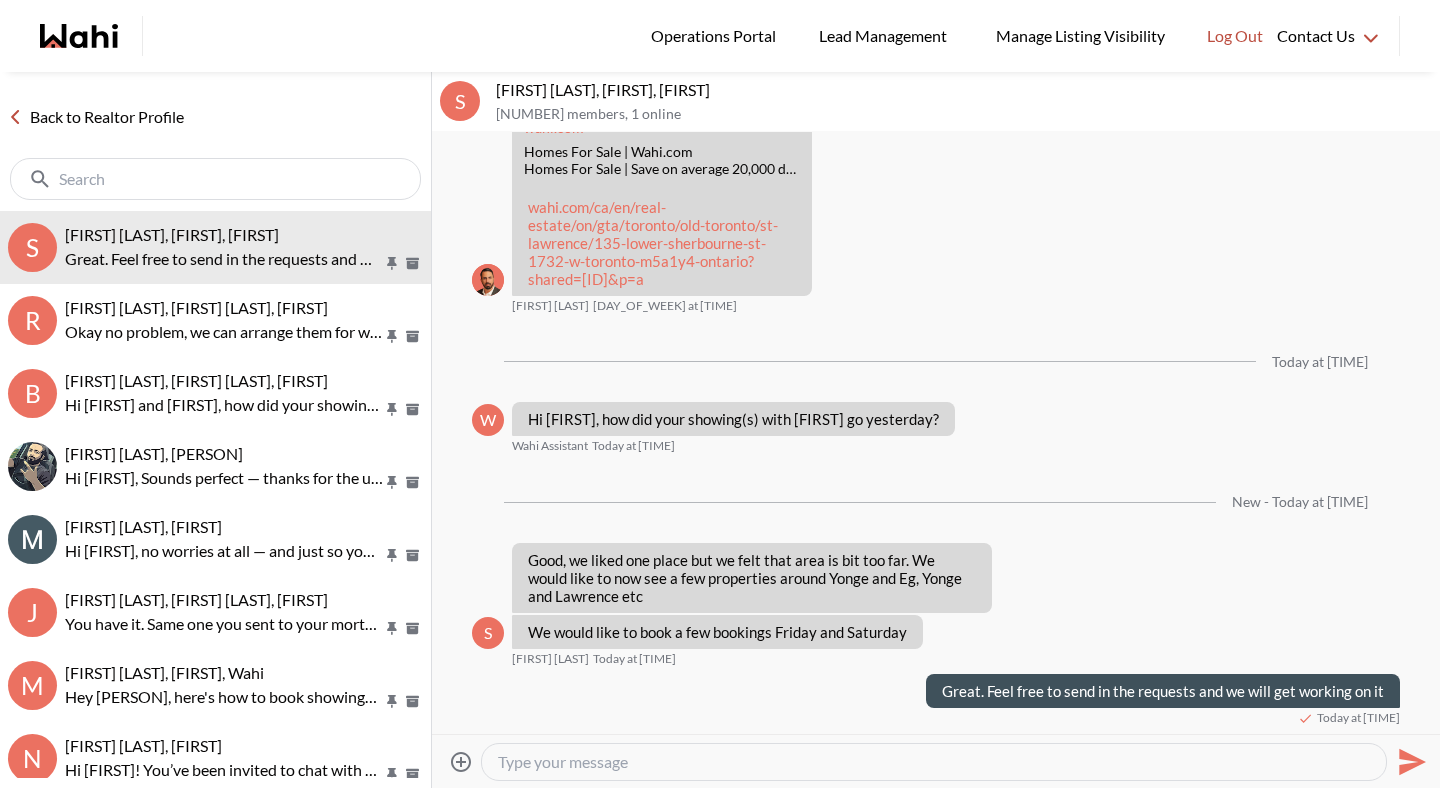 scroll, scrollTop: 3361, scrollLeft: 0, axis: vertical 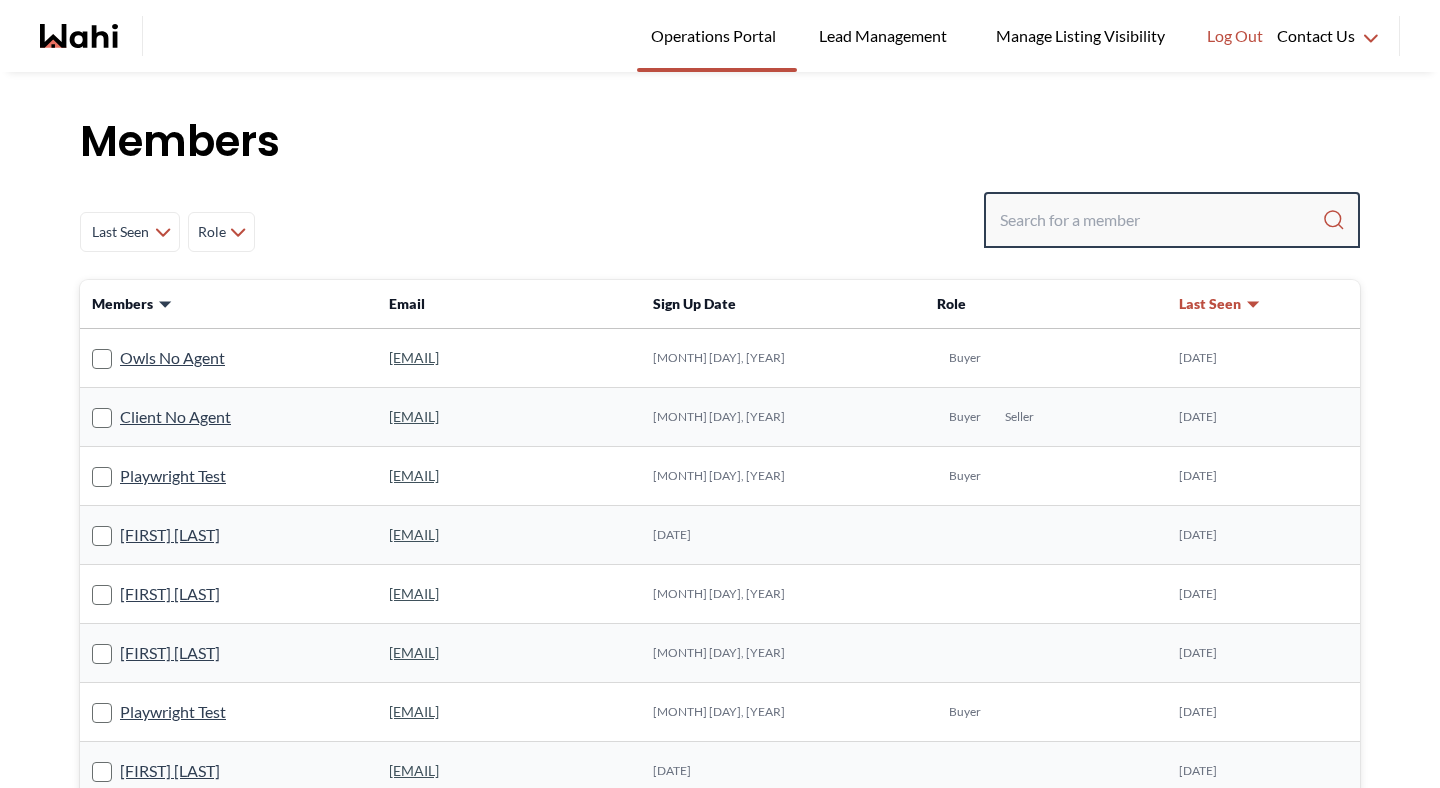 click at bounding box center (1161, 220) 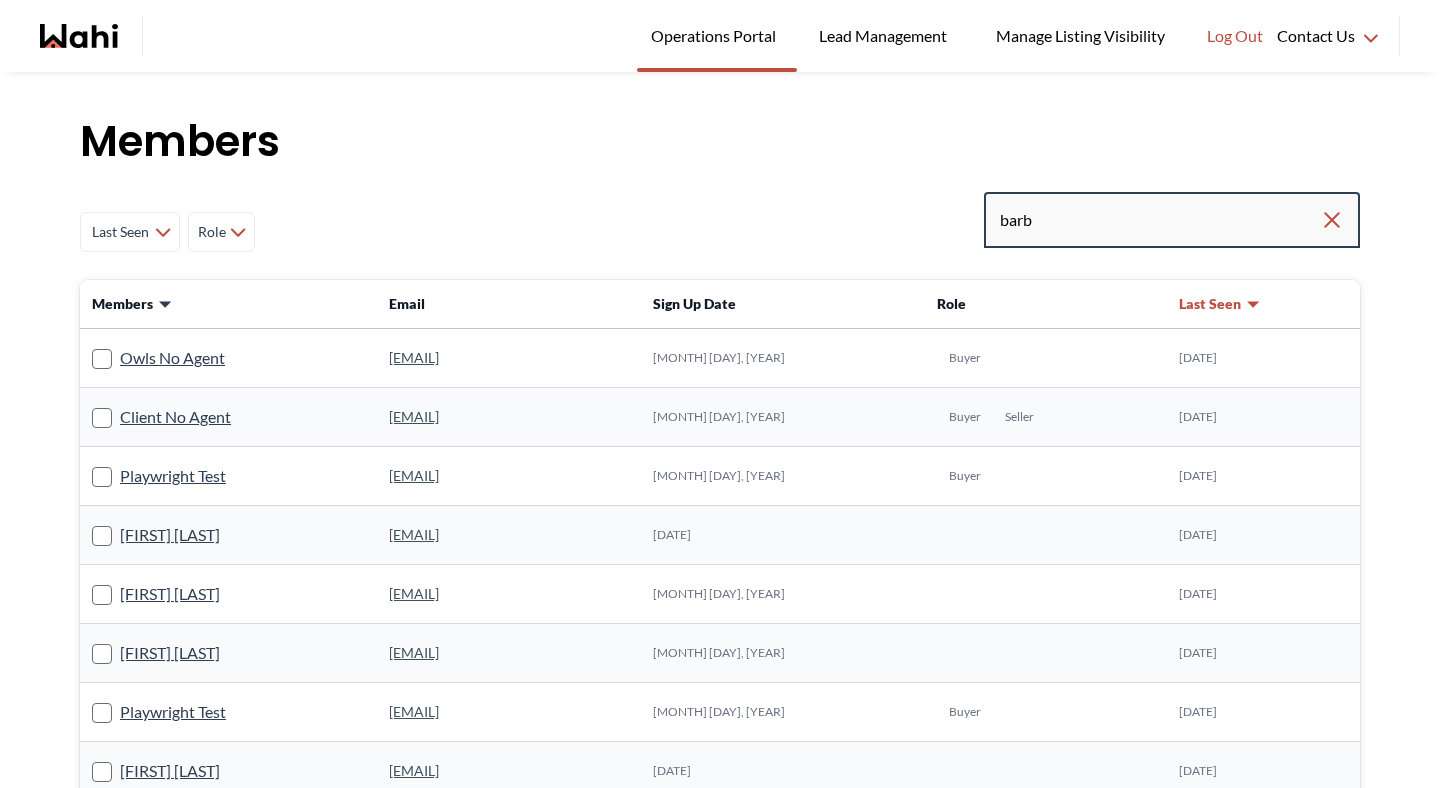 type on "barb" 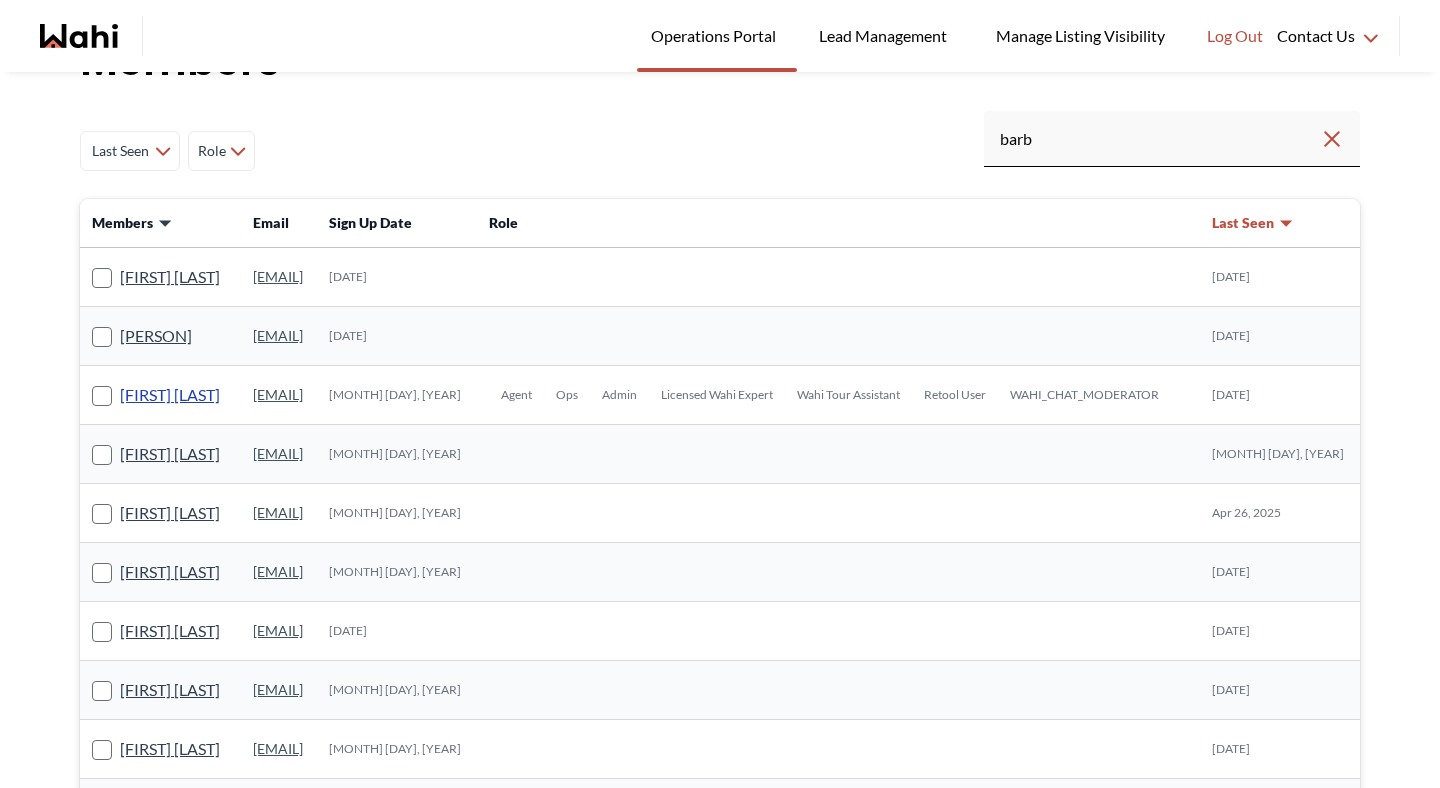 click on "Barbara Funt" at bounding box center (170, 395) 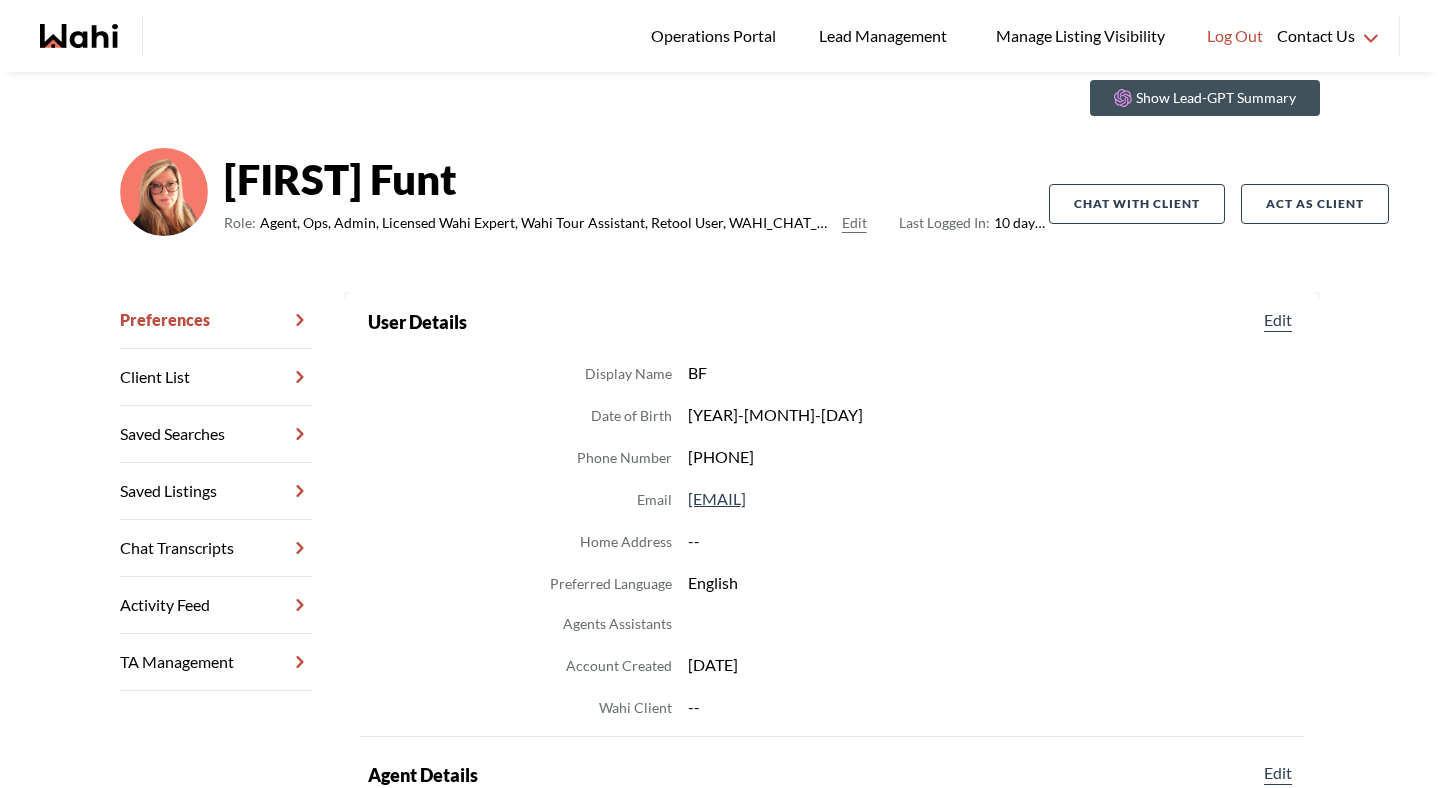 click on "Chat Transcripts" at bounding box center (216, 548) 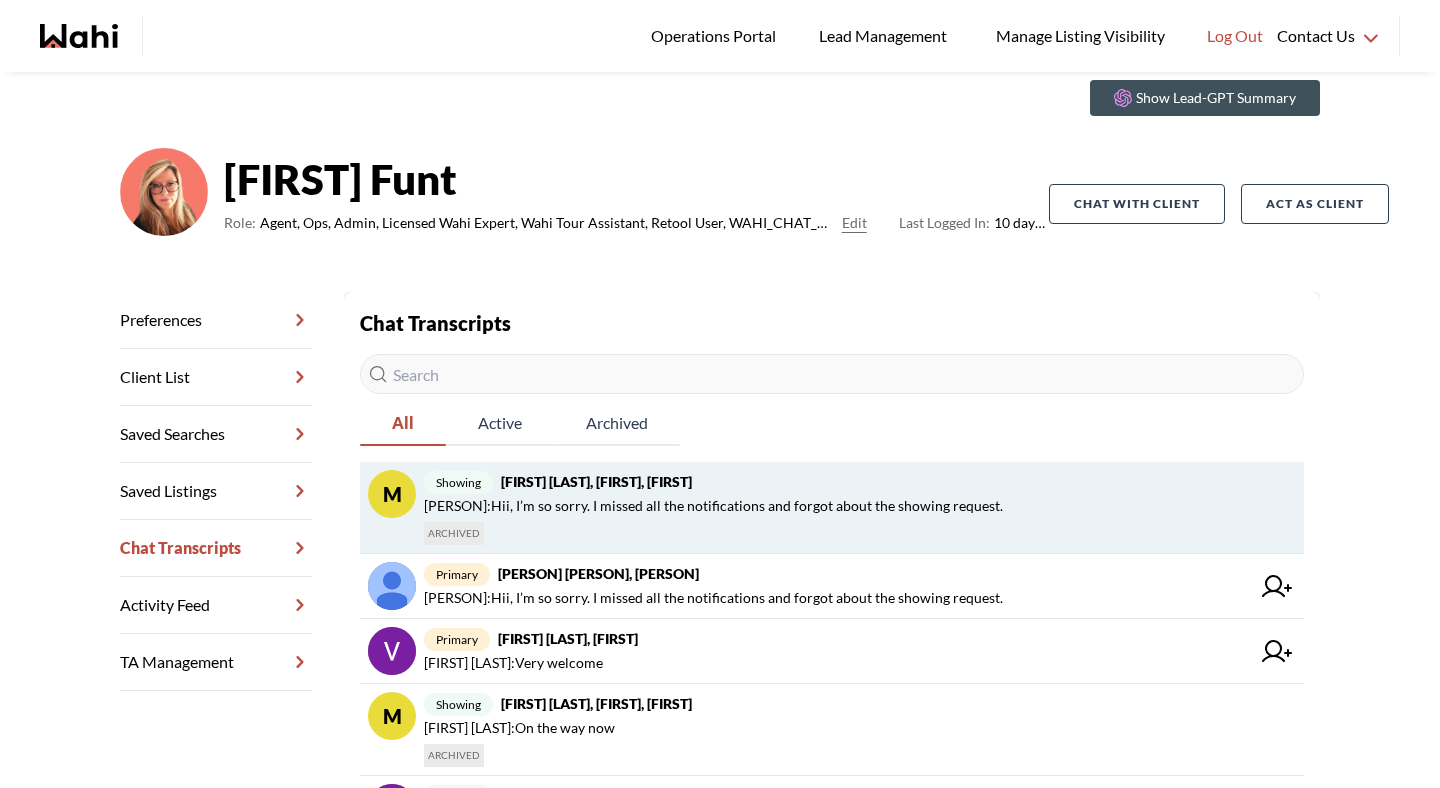 click on "showing Dileep K, Arsh, Barbara Dileep K :  Hii, I’m so sorry. I missed all the notifications and forgot about the showing request.  ARCHIVED" at bounding box center (856, 507) 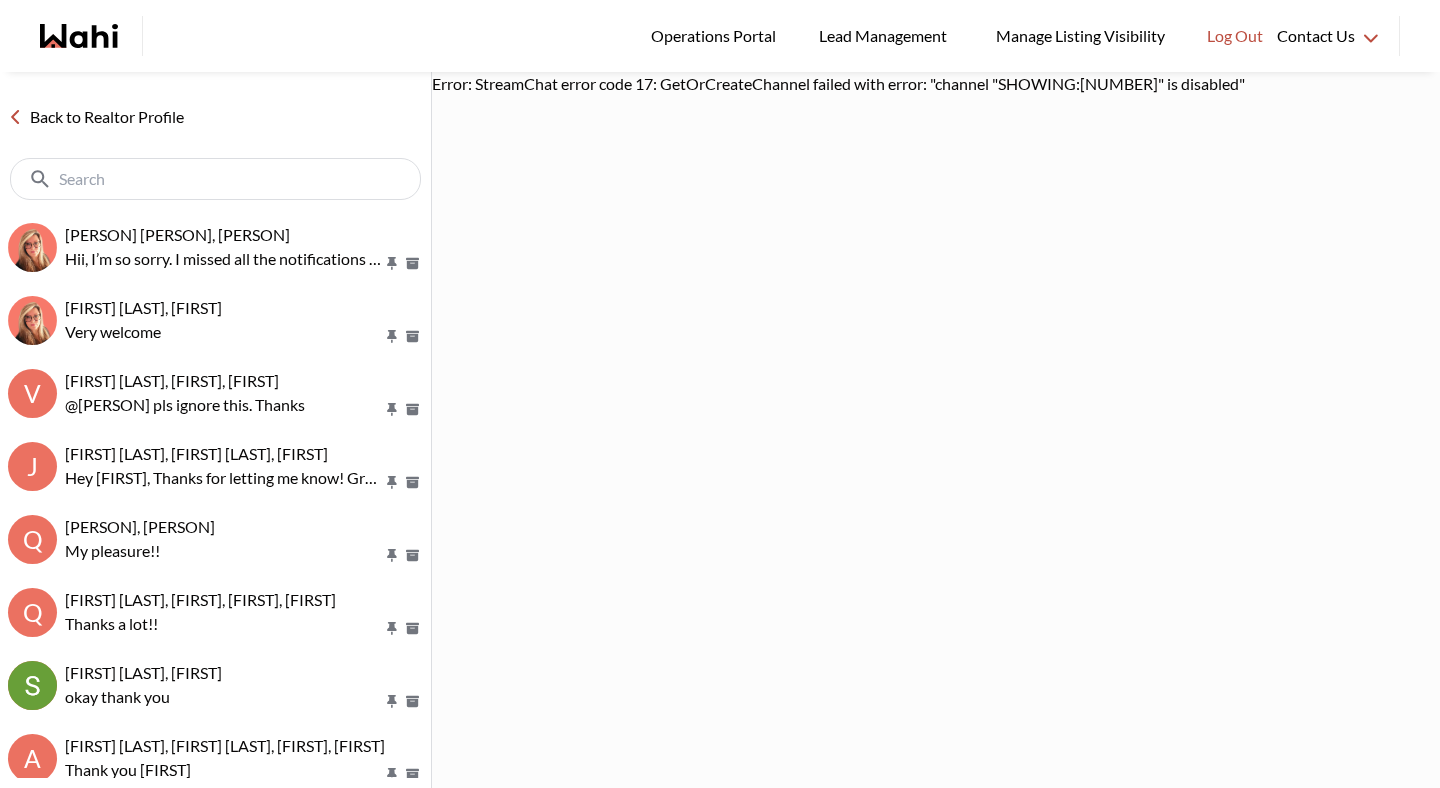 click on "Back to Realtor Profile" at bounding box center (96, 117) 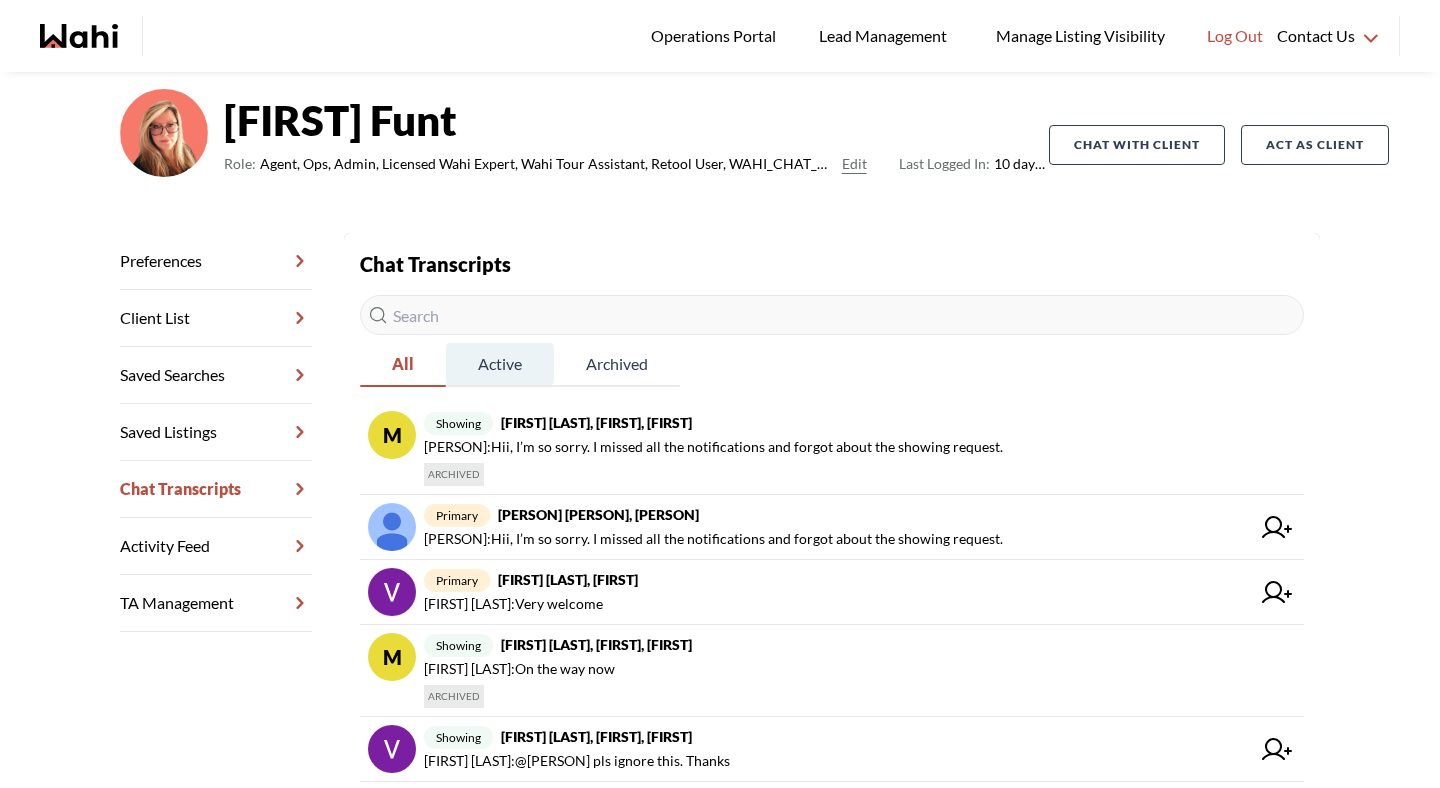 scroll, scrollTop: 162, scrollLeft: 0, axis: vertical 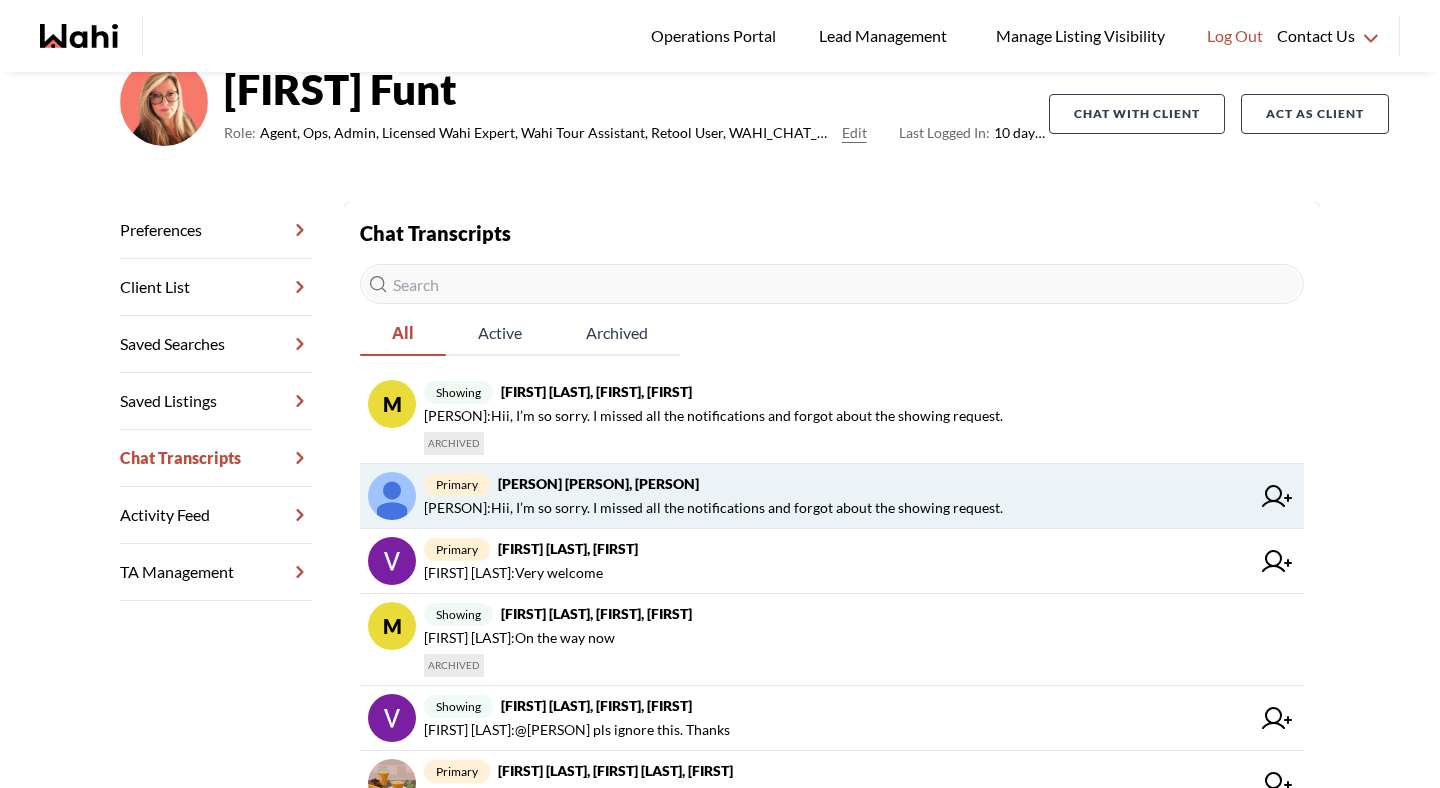 click on "Dileep K, Barb" at bounding box center (598, 483) 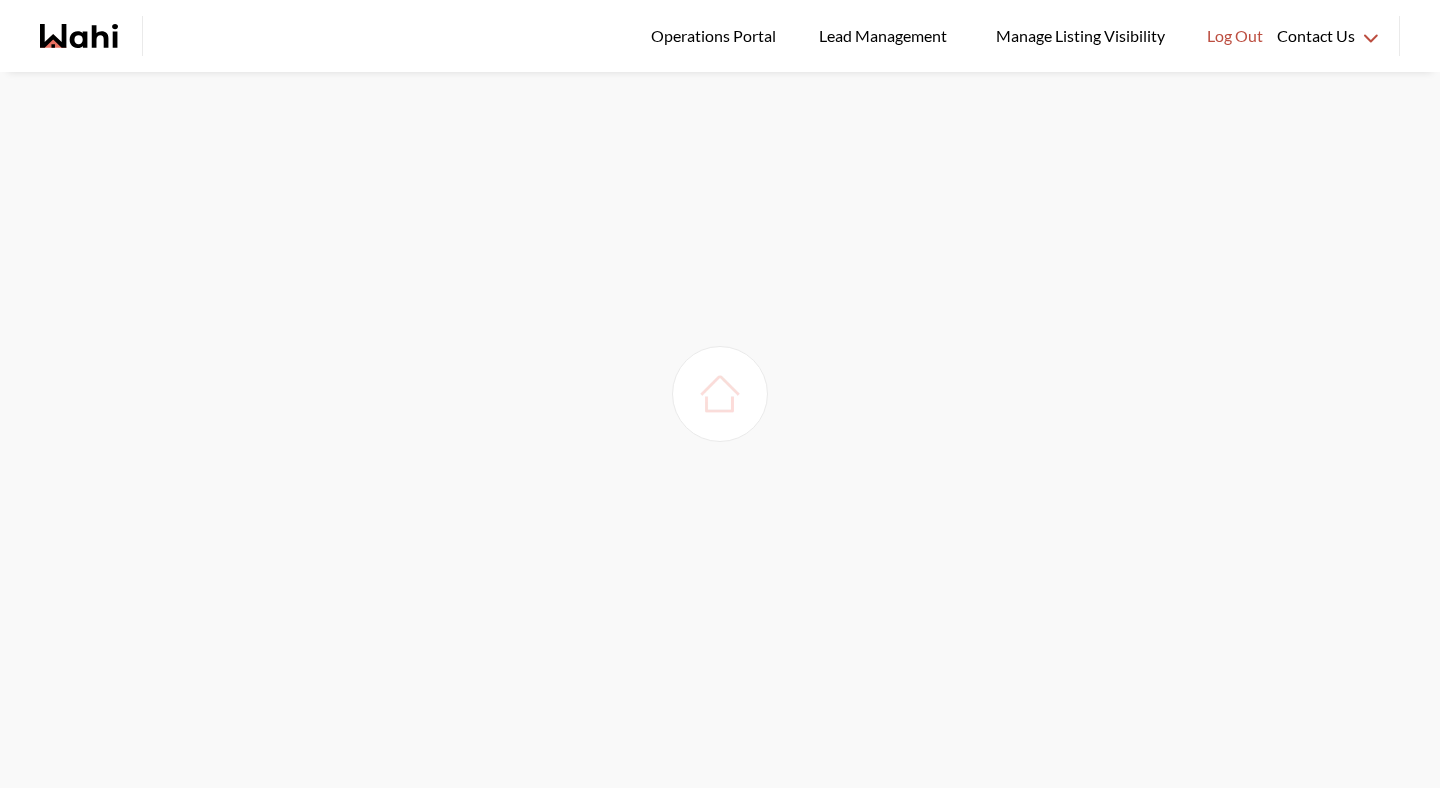 scroll, scrollTop: 0, scrollLeft: 0, axis: both 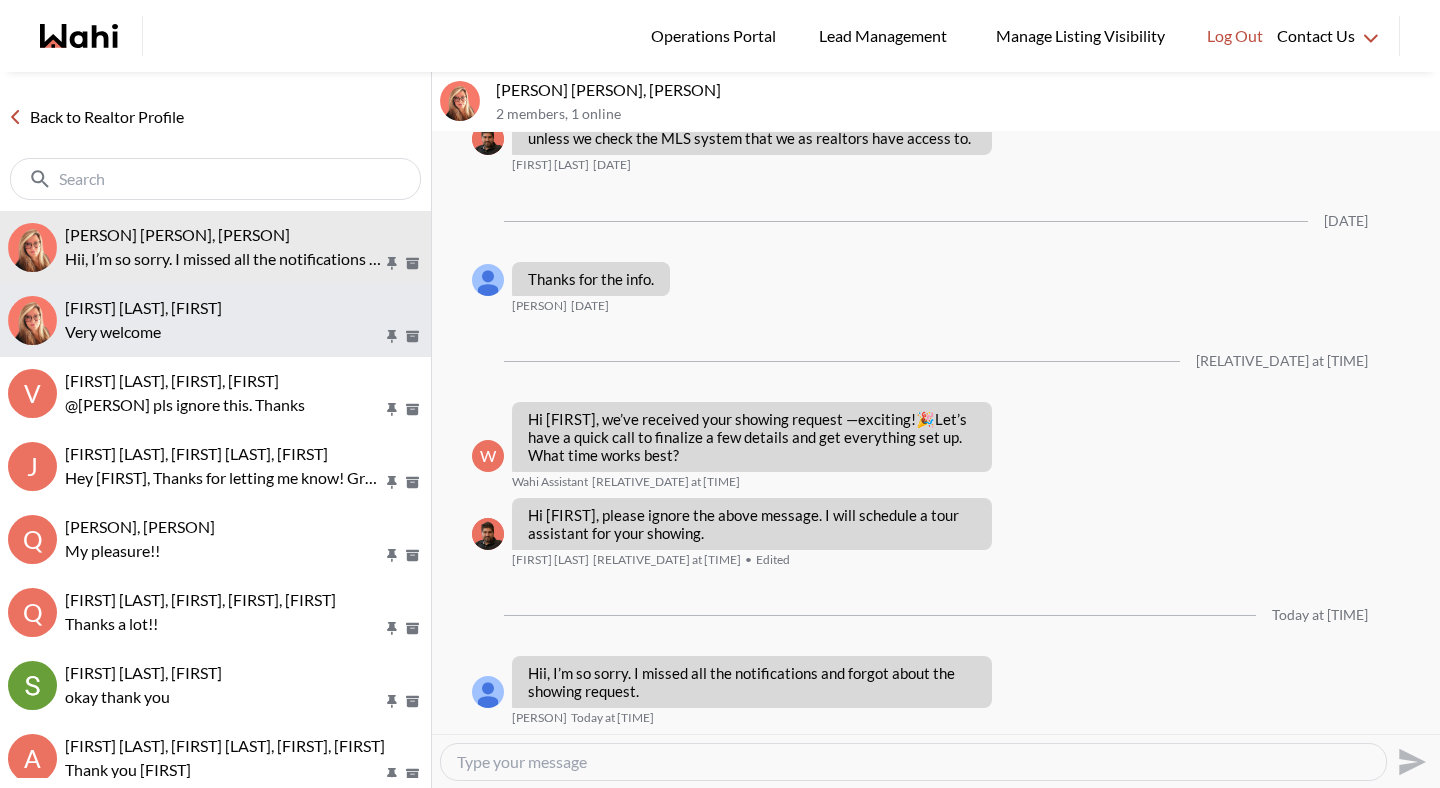 click on "Very welcome" at bounding box center [224, 332] 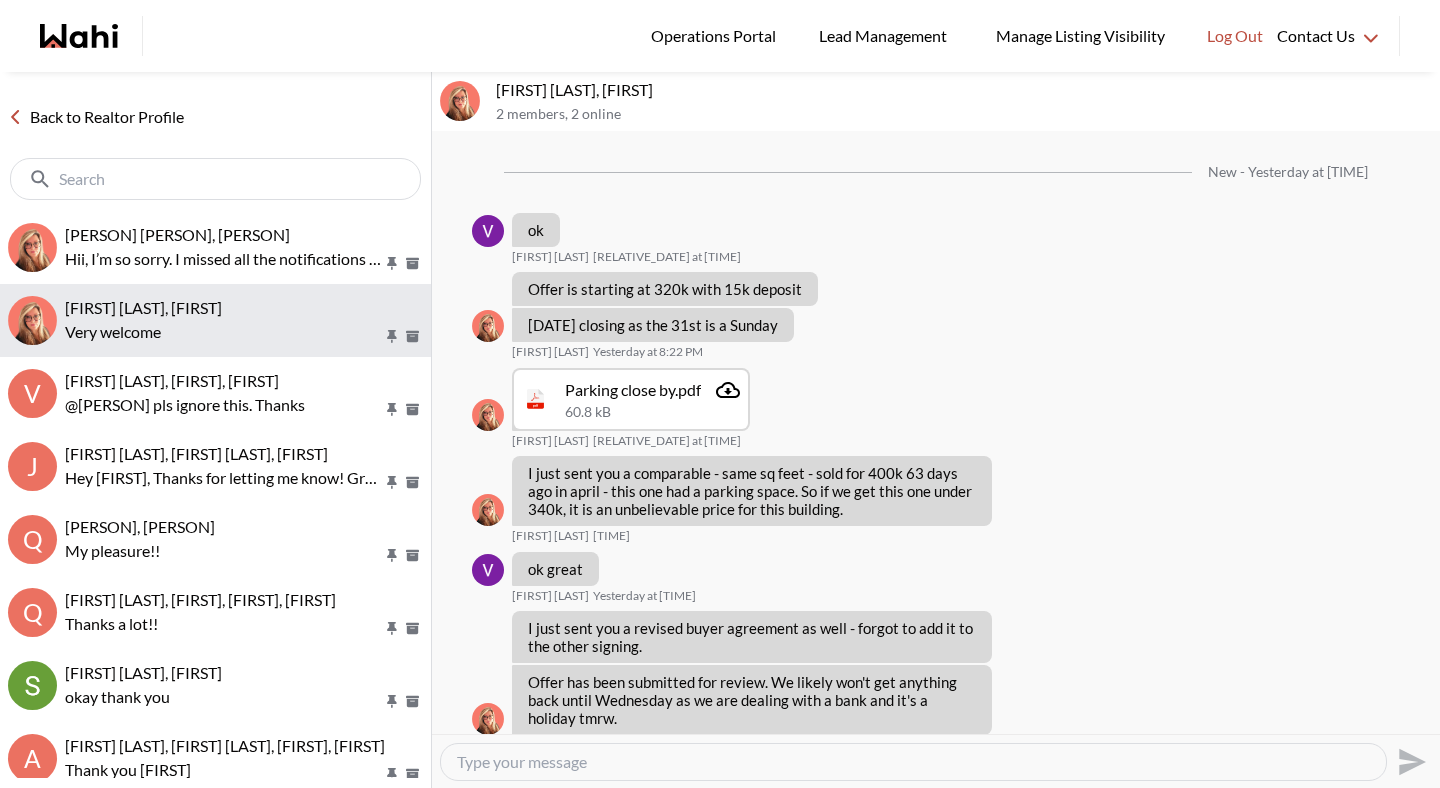 scroll, scrollTop: 1026, scrollLeft: 0, axis: vertical 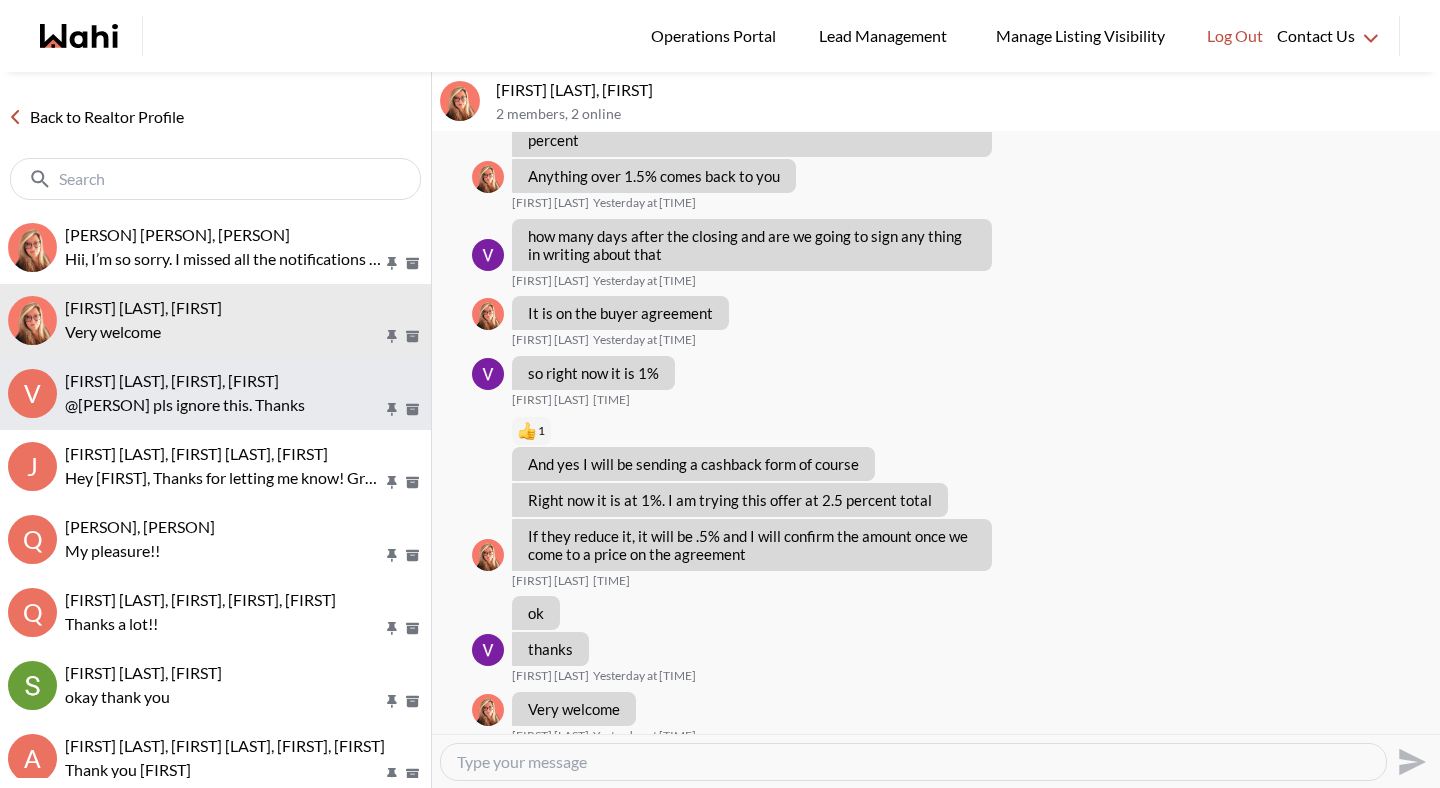 click on "@rohit duggal pls ignore this. Thanks" at bounding box center (224, 405) 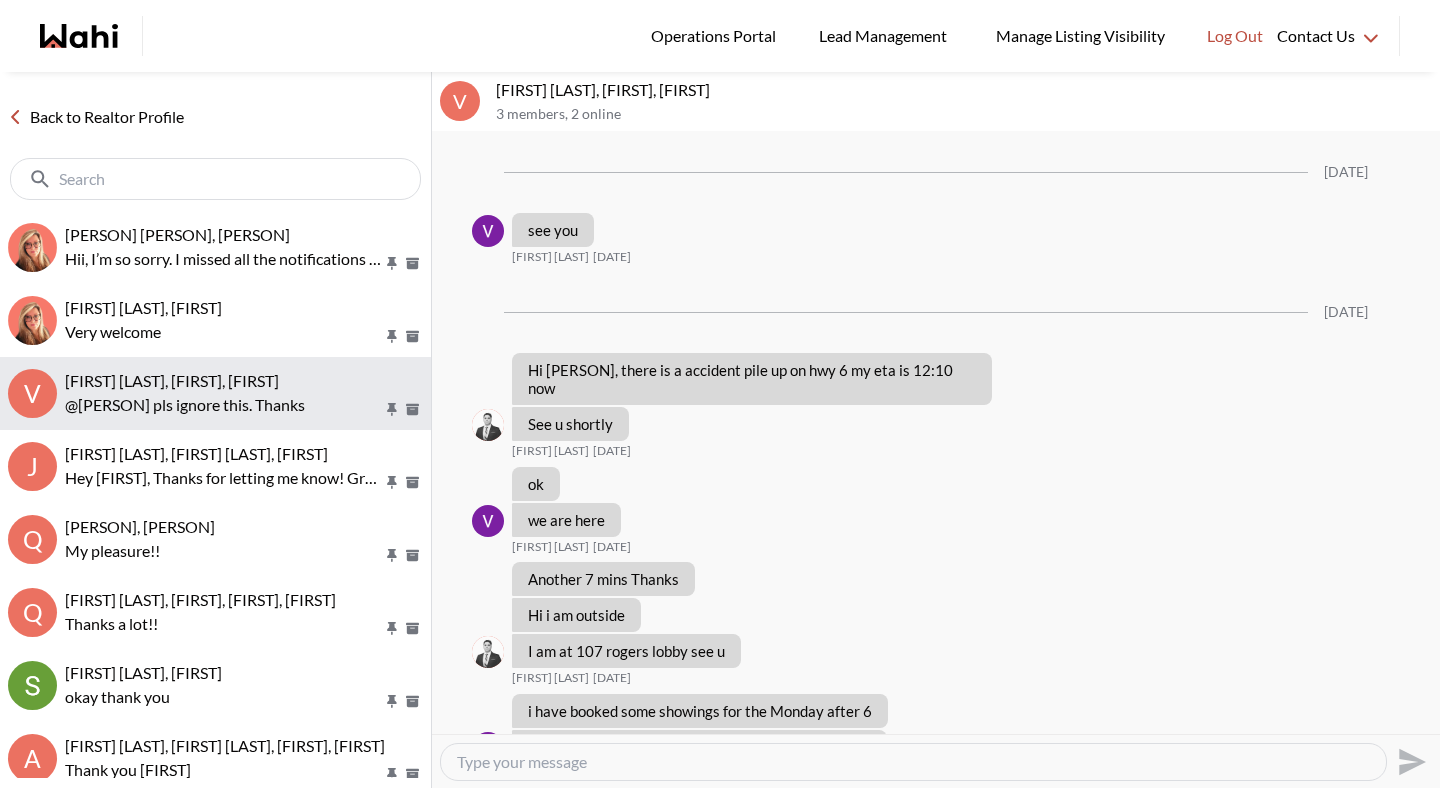 scroll, scrollTop: 1331, scrollLeft: 0, axis: vertical 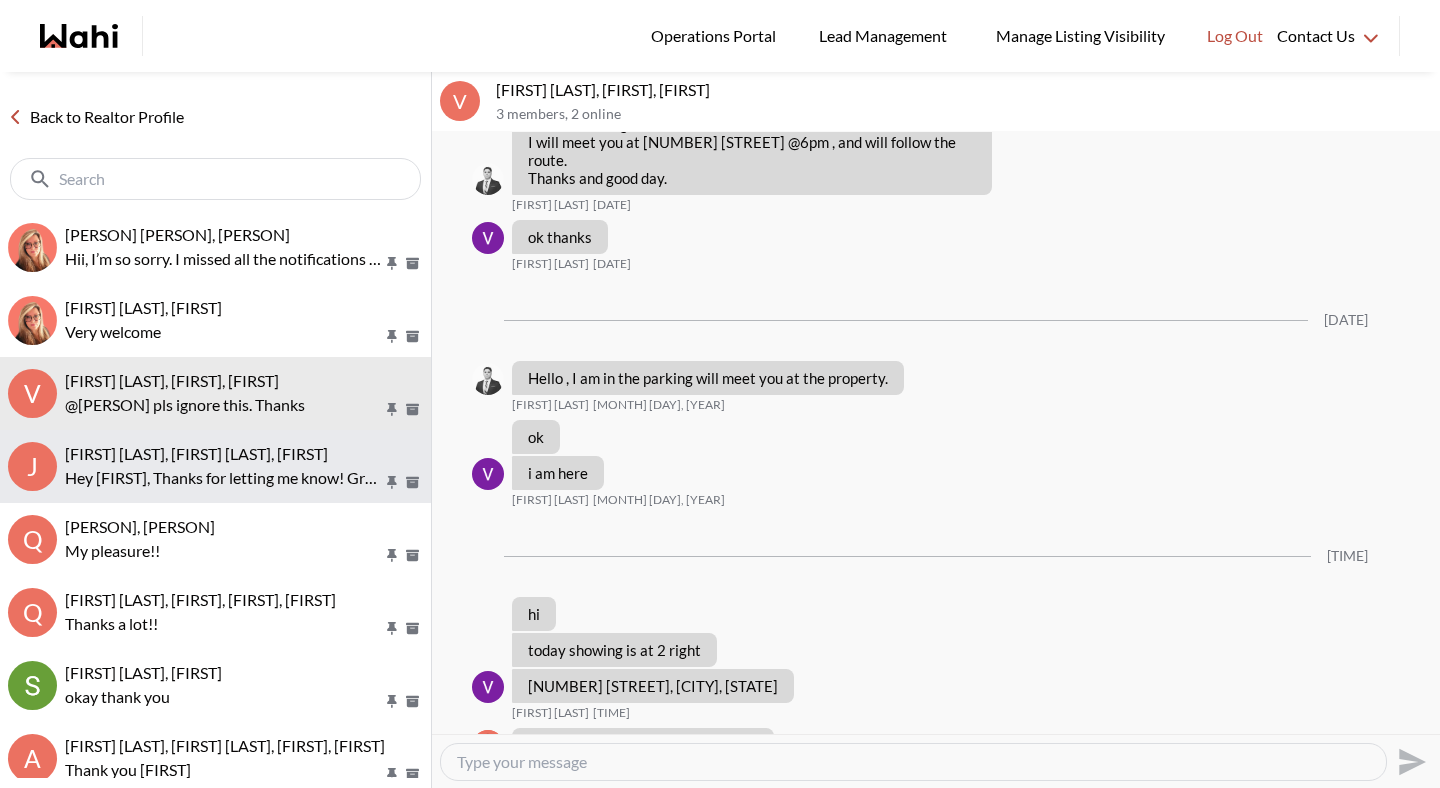 click on "Hey Joe, Thanks for letting me know! Great to hear you’re resuming your search. Are you still looking for multiplex homes around one million price point?" at bounding box center (224, 478) 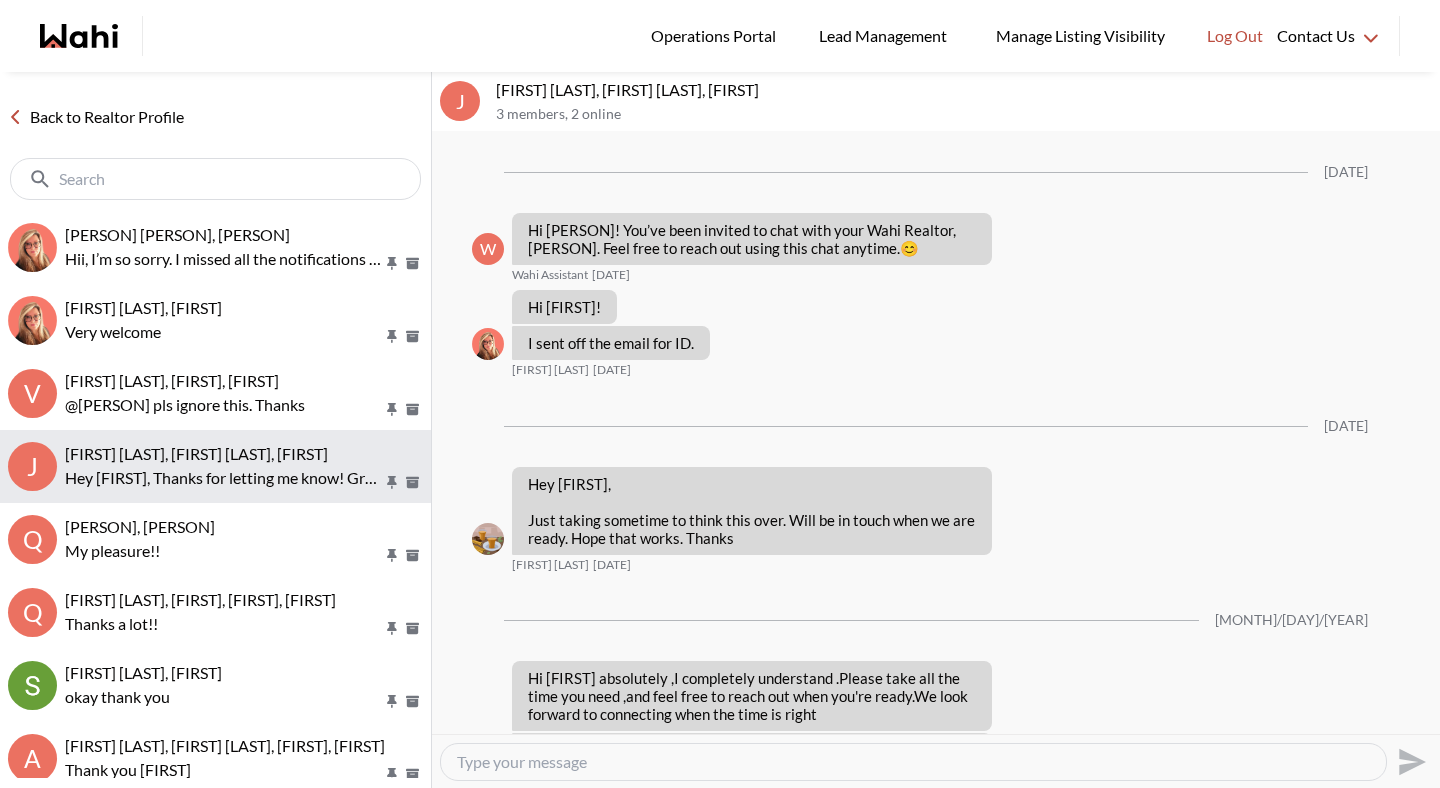 scroll, scrollTop: 888, scrollLeft: 0, axis: vertical 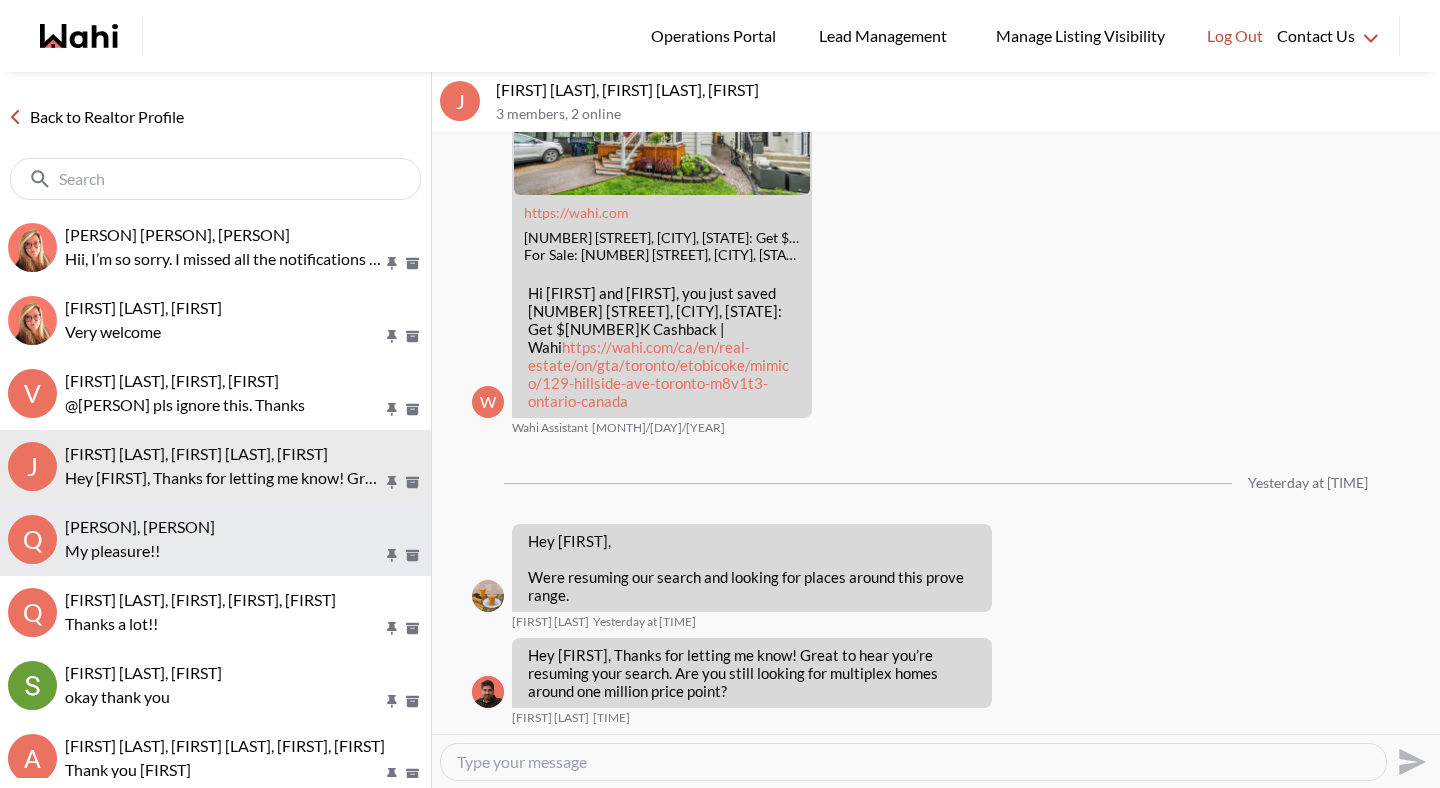 click on "Q Qing Lu, Barbara My pleasure!!" at bounding box center (215, 539) 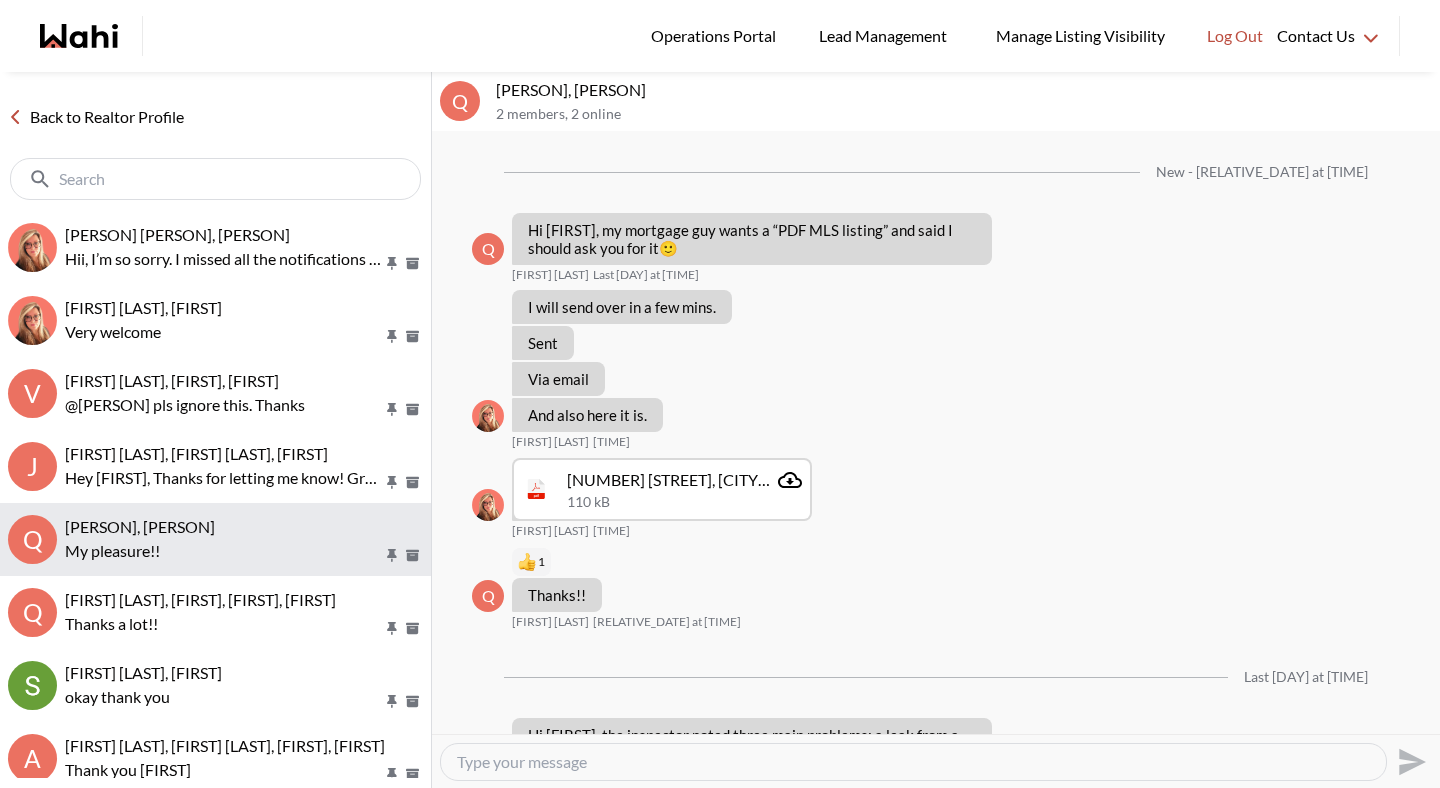 scroll, scrollTop: 1912, scrollLeft: 0, axis: vertical 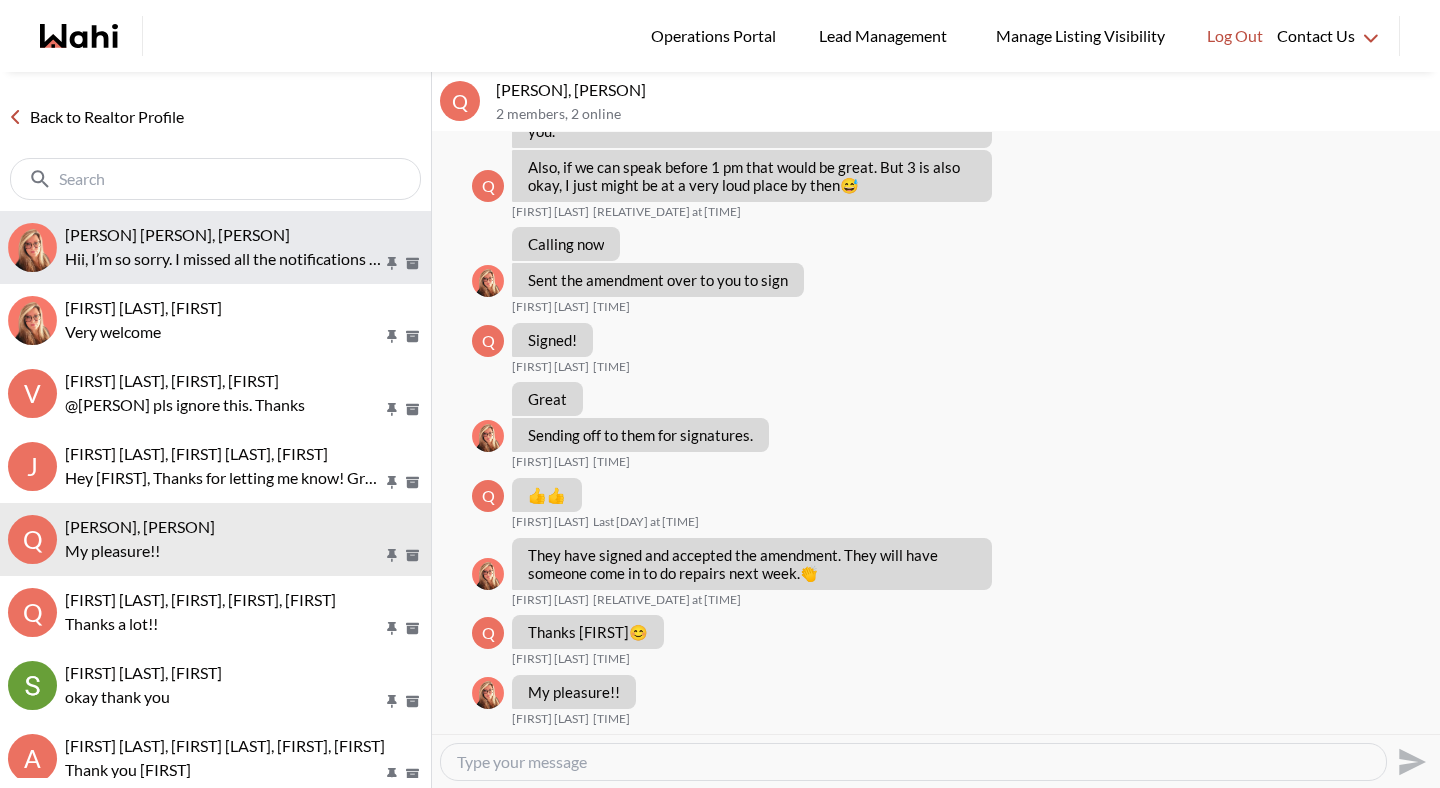 click on "Dileep K, Barb" at bounding box center (177, 234) 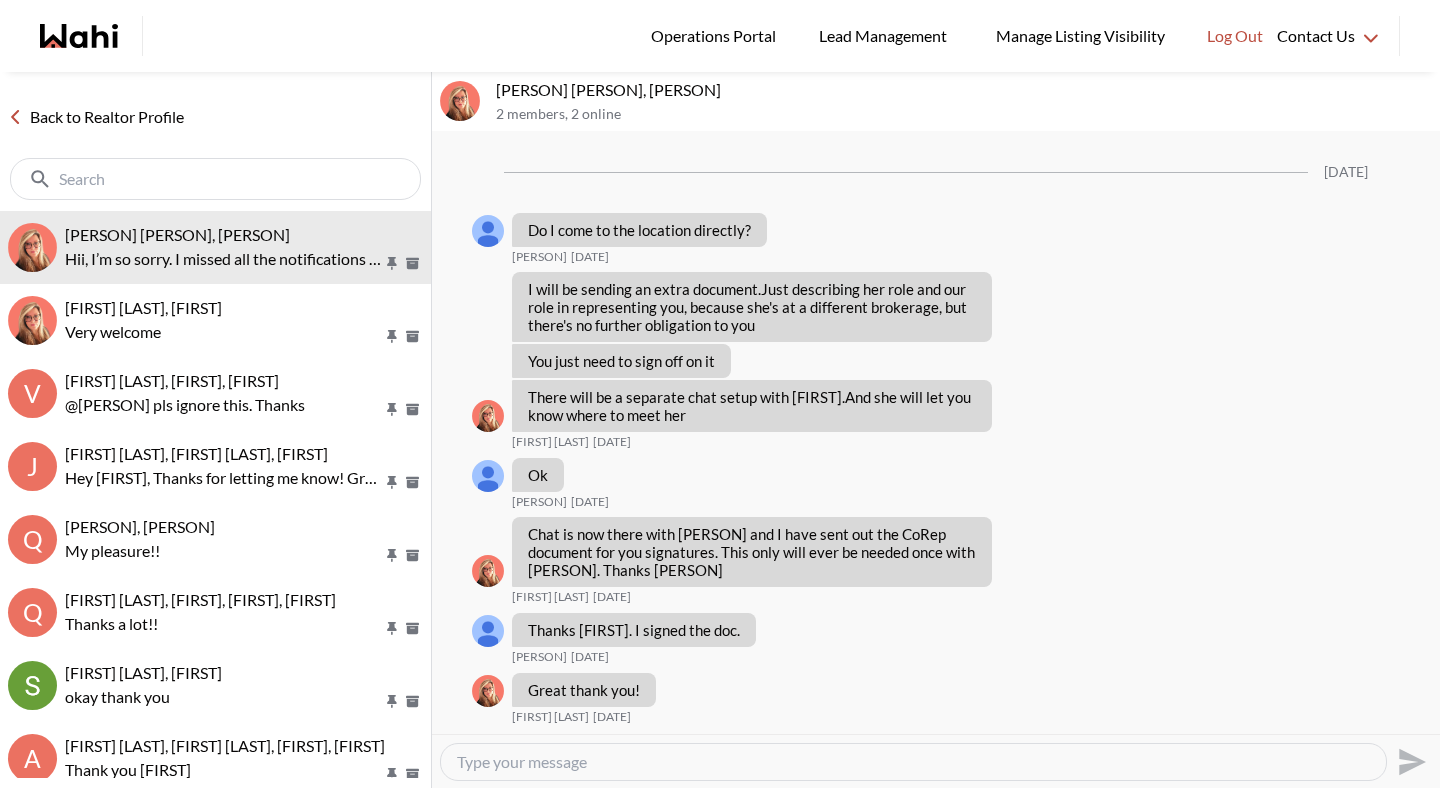 scroll, scrollTop: 2323, scrollLeft: 0, axis: vertical 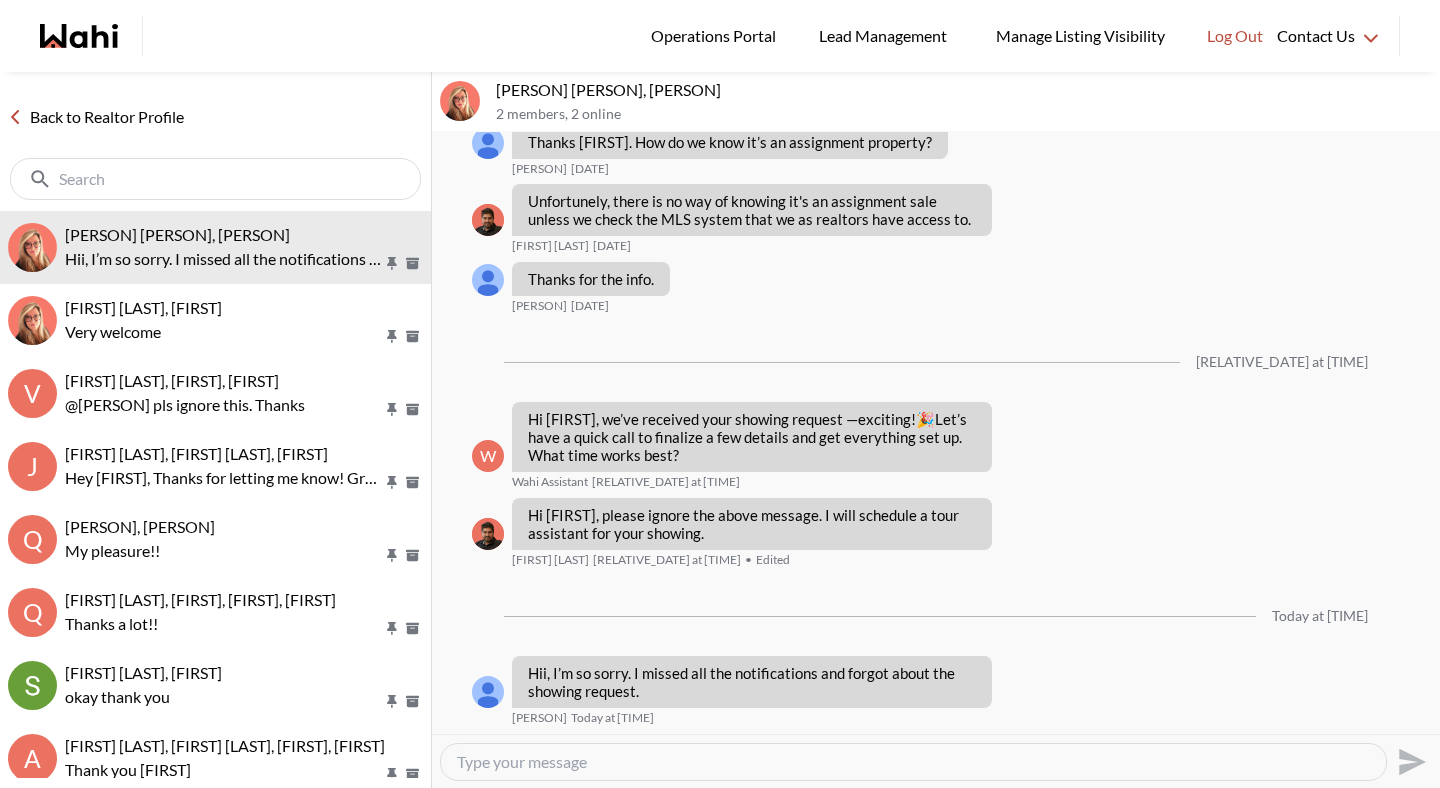 click on "Back to Realtor Profile" at bounding box center (96, 117) 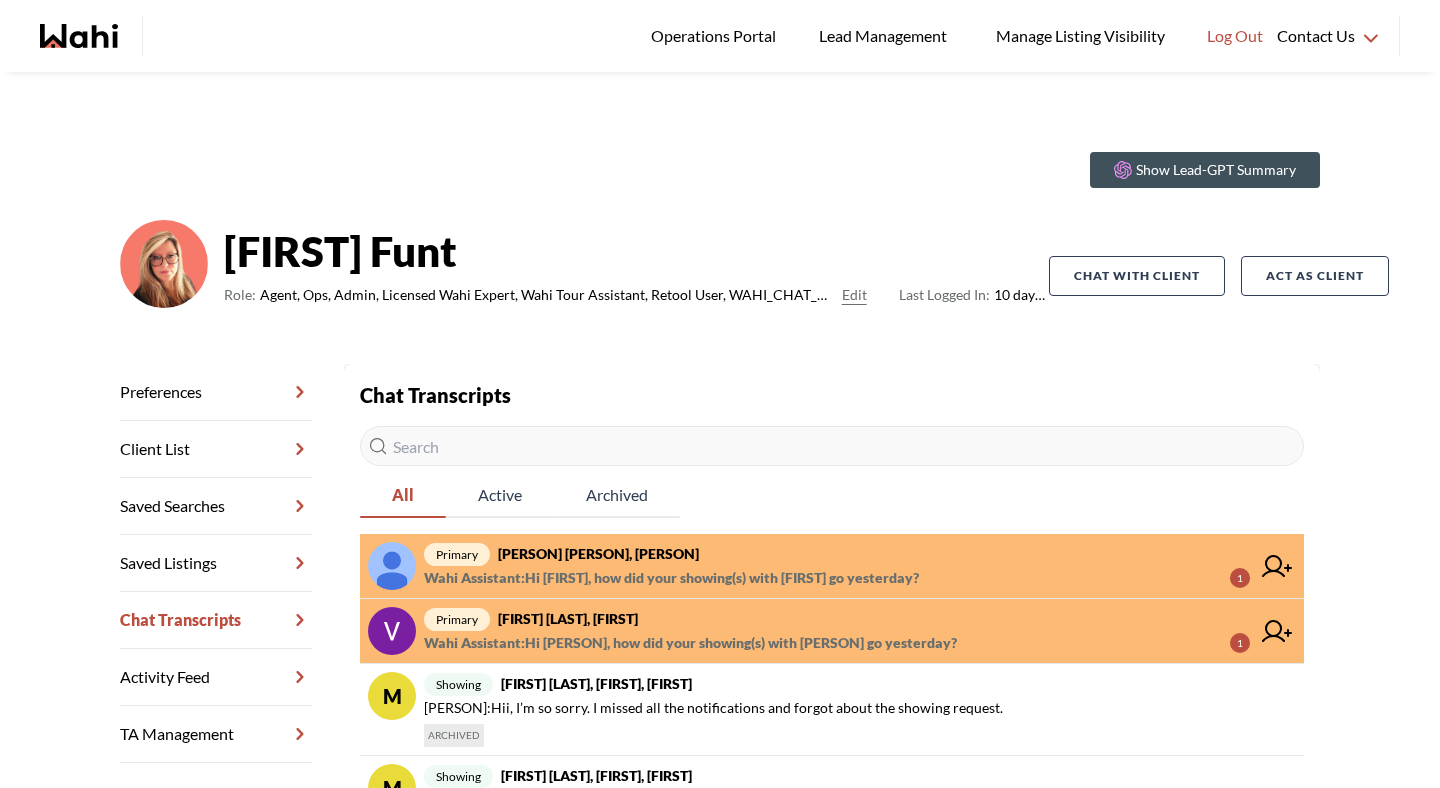 click on "primary Vaghela Gaurang, Barbara Wahi Assistant :  Hi Vaghela, how did your showing(s) with Sahil go yesterday? 1" at bounding box center [832, 631] 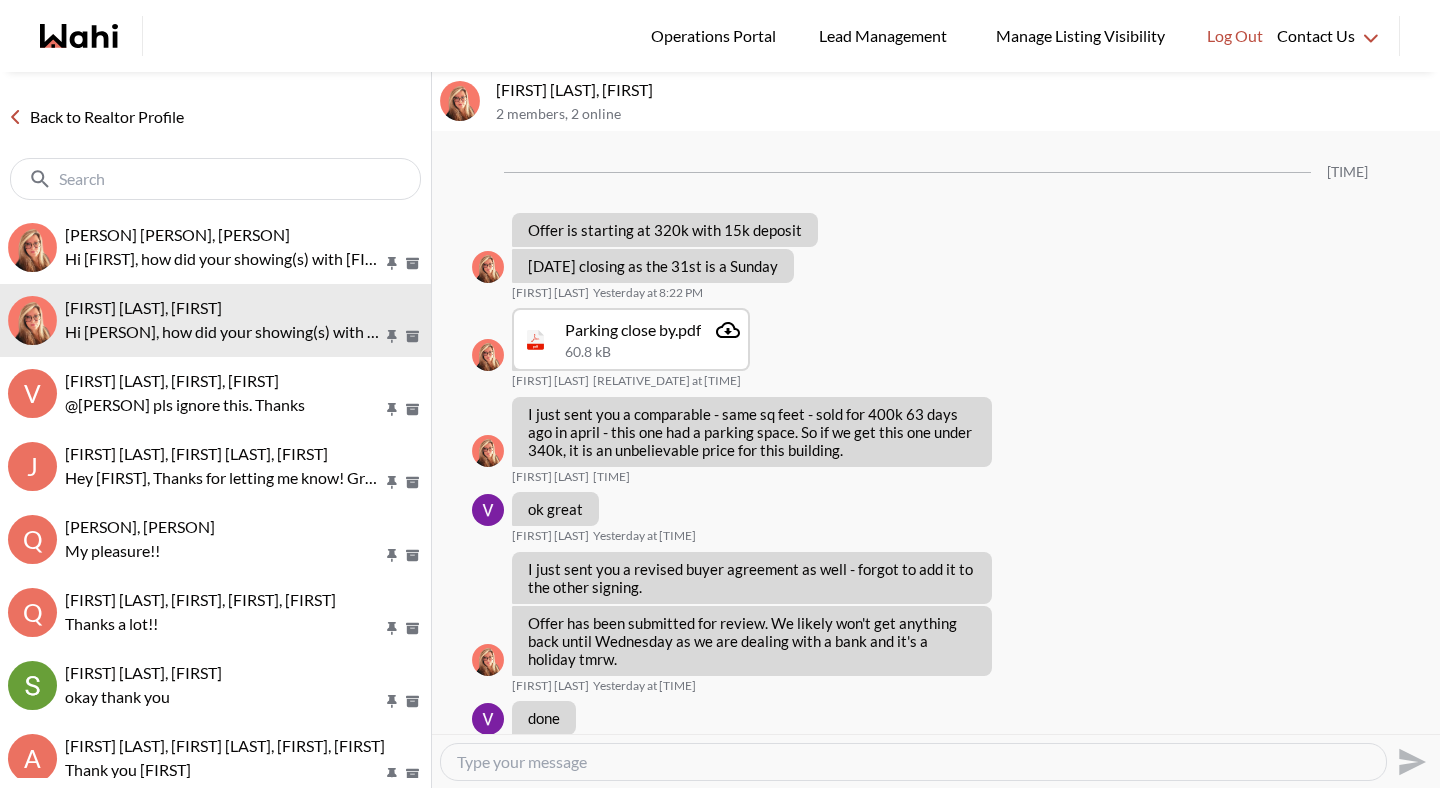 scroll, scrollTop: 1106, scrollLeft: 0, axis: vertical 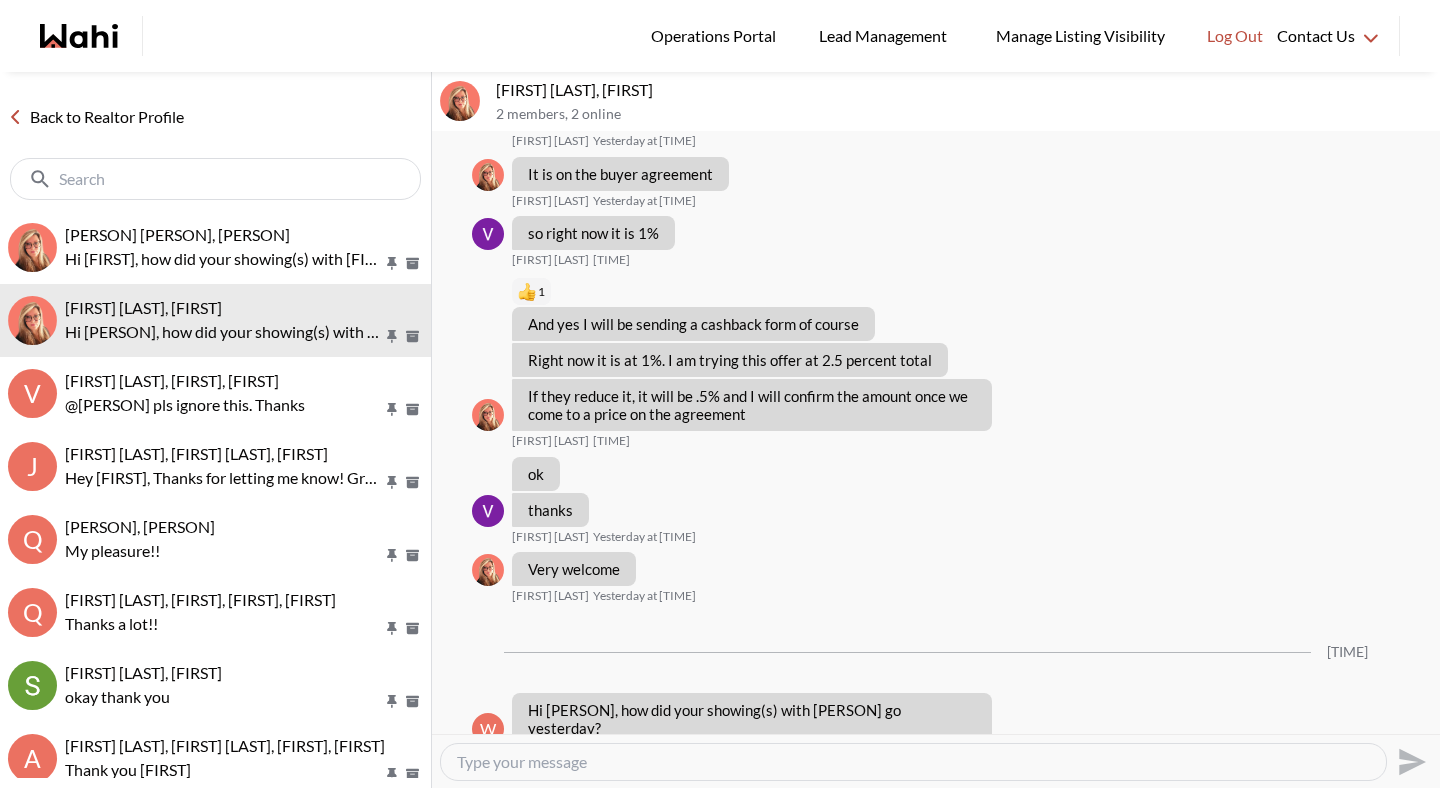 click on "Back to Realtor Profile" at bounding box center (96, 117) 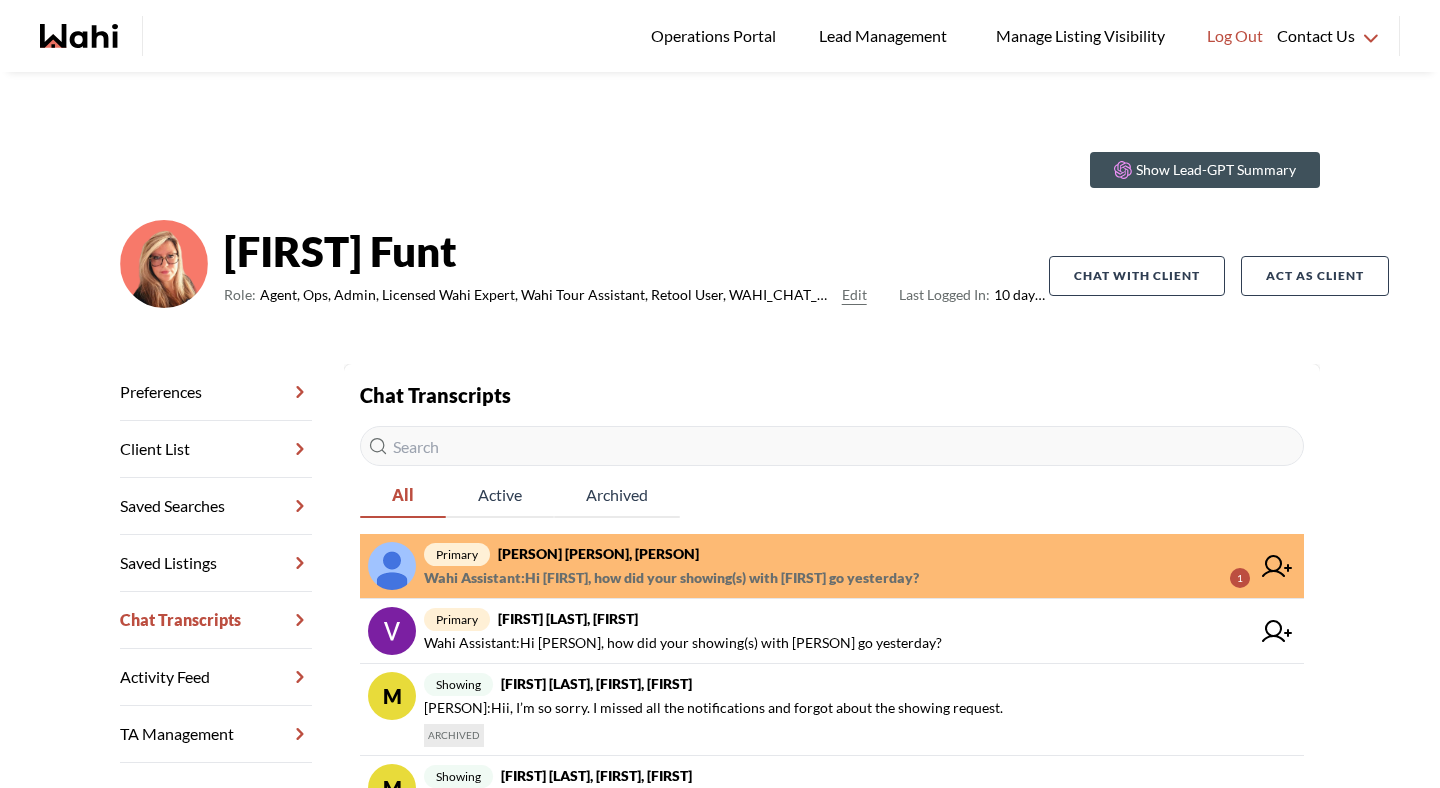click on "primary Dileep K, Barb" at bounding box center (837, 554) 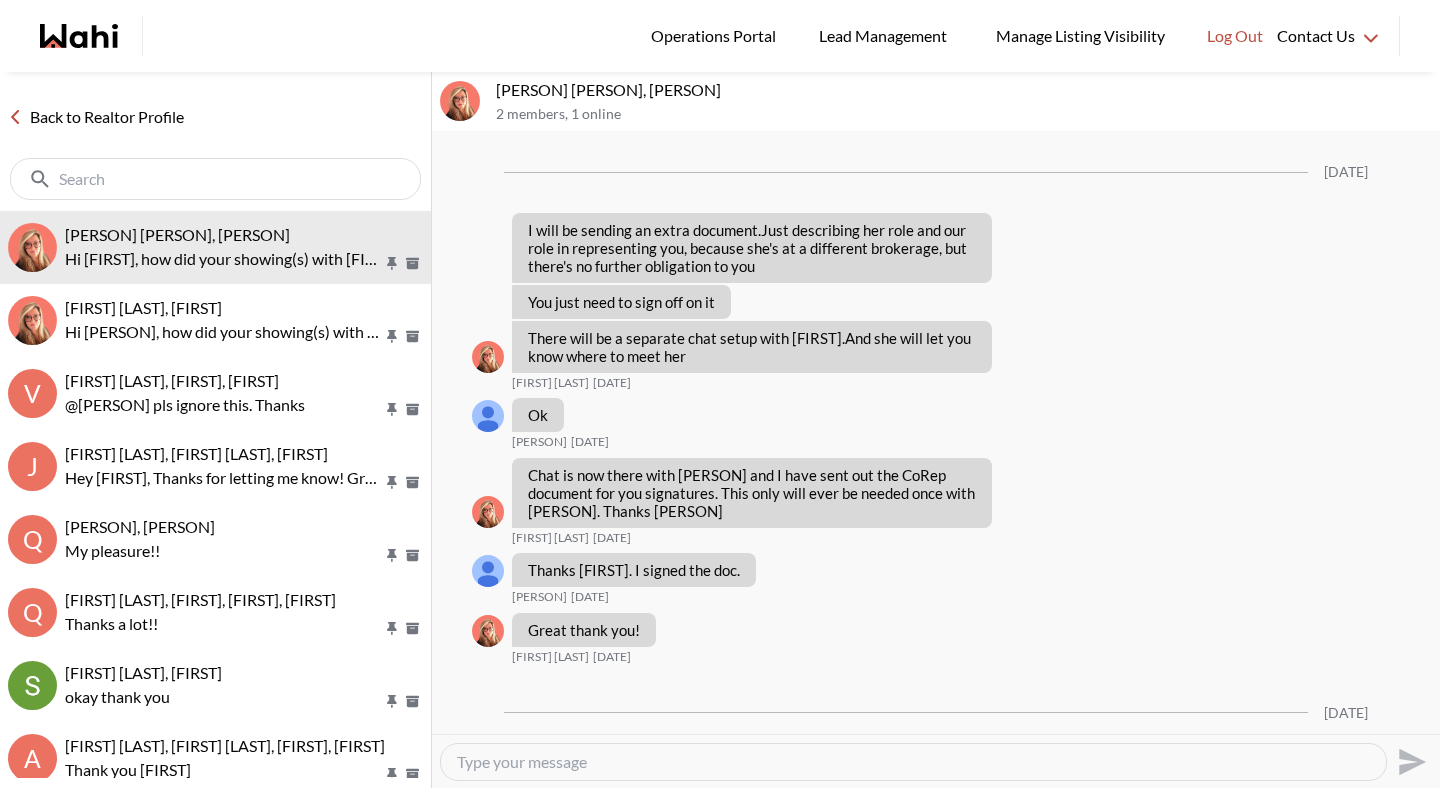 scroll, scrollTop: 2404, scrollLeft: 0, axis: vertical 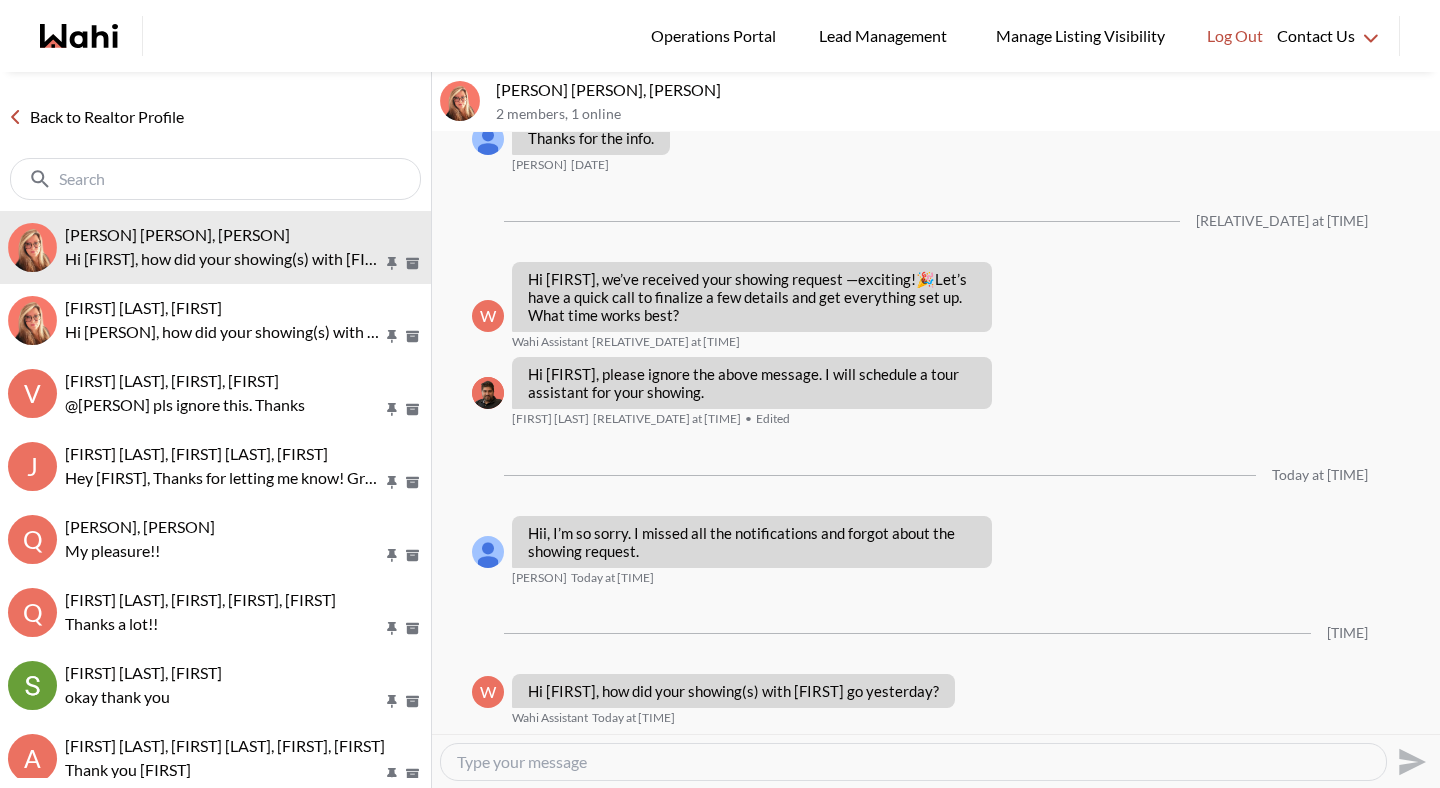 click on "Back to Realtor Profile" at bounding box center (96, 117) 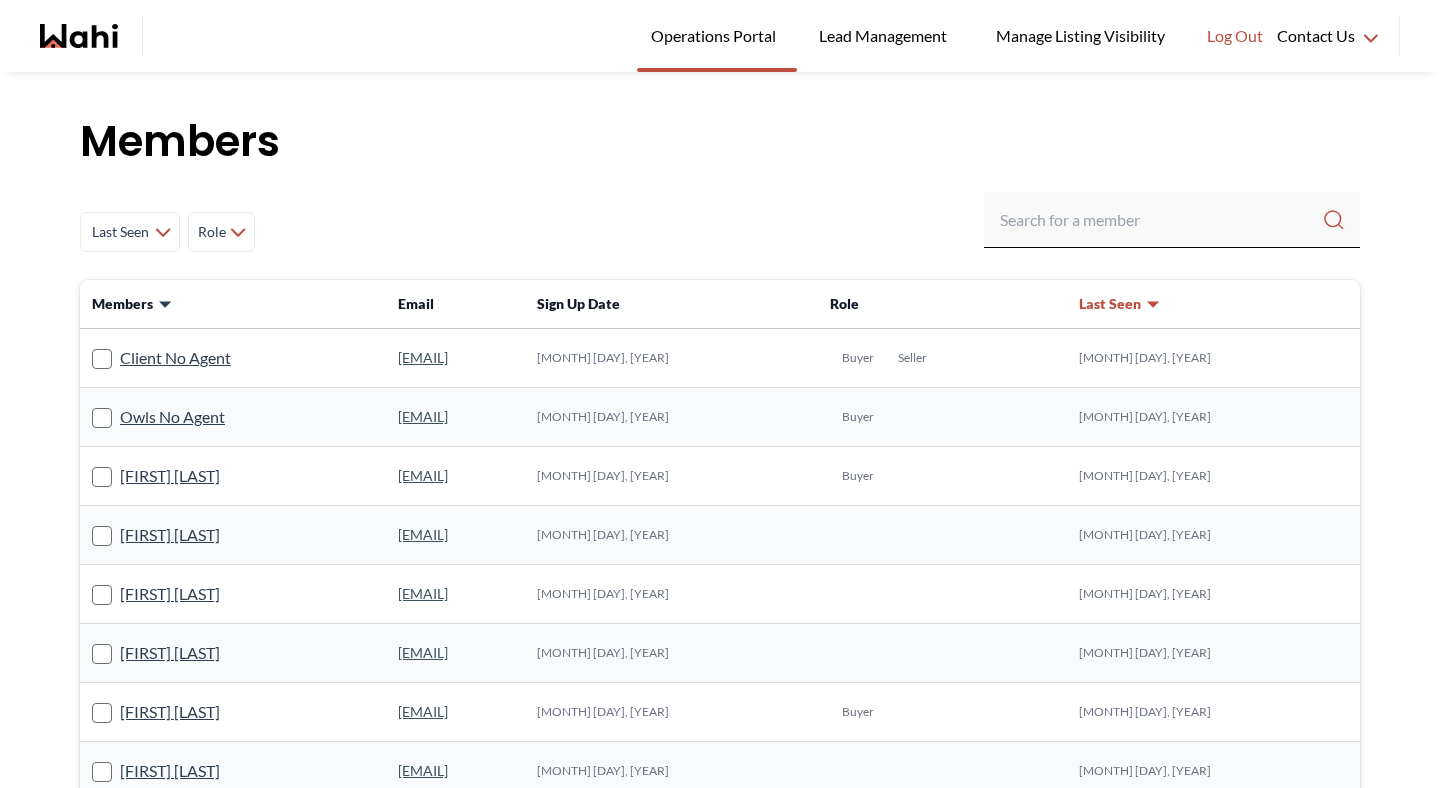 scroll, scrollTop: 0, scrollLeft: 0, axis: both 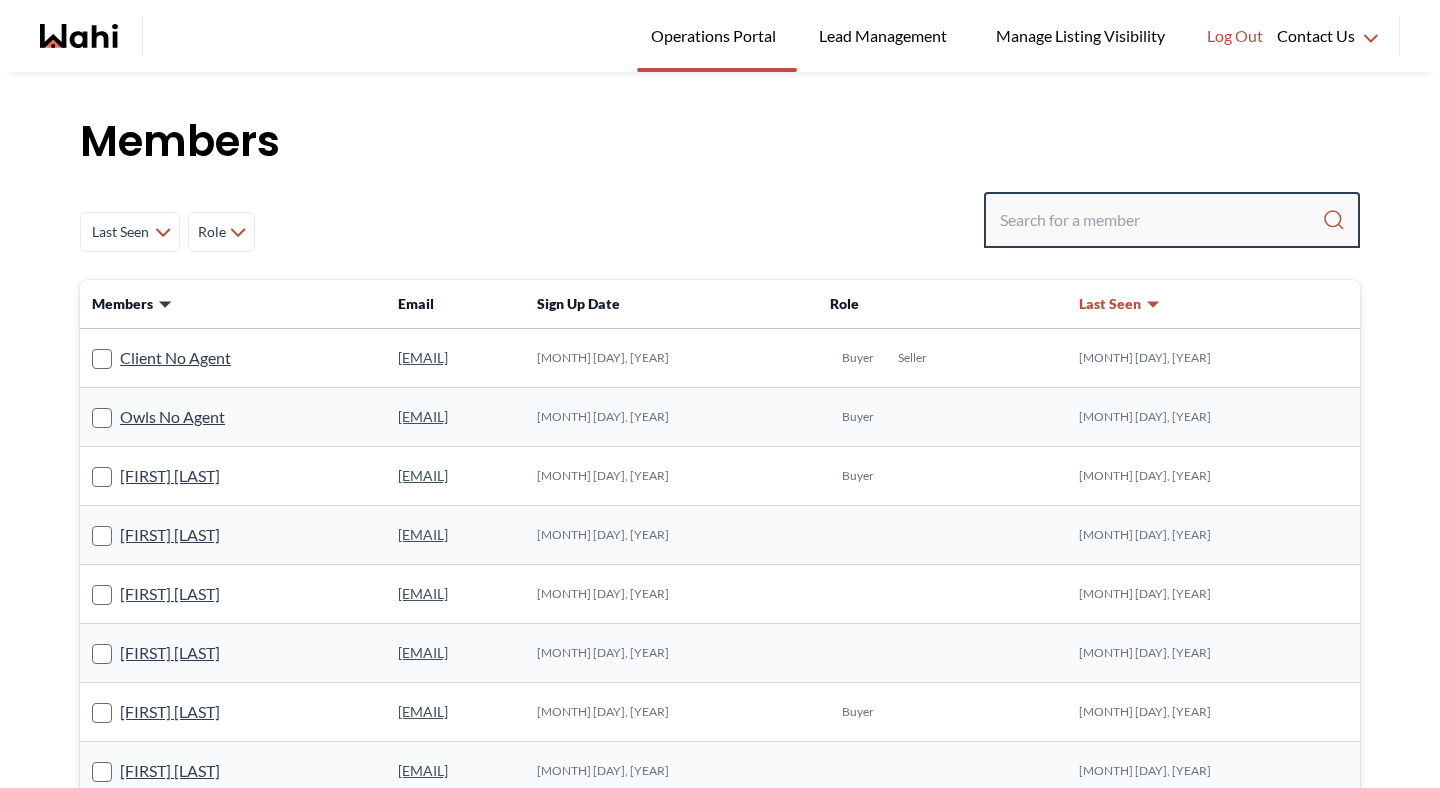 click at bounding box center [1161, 220] 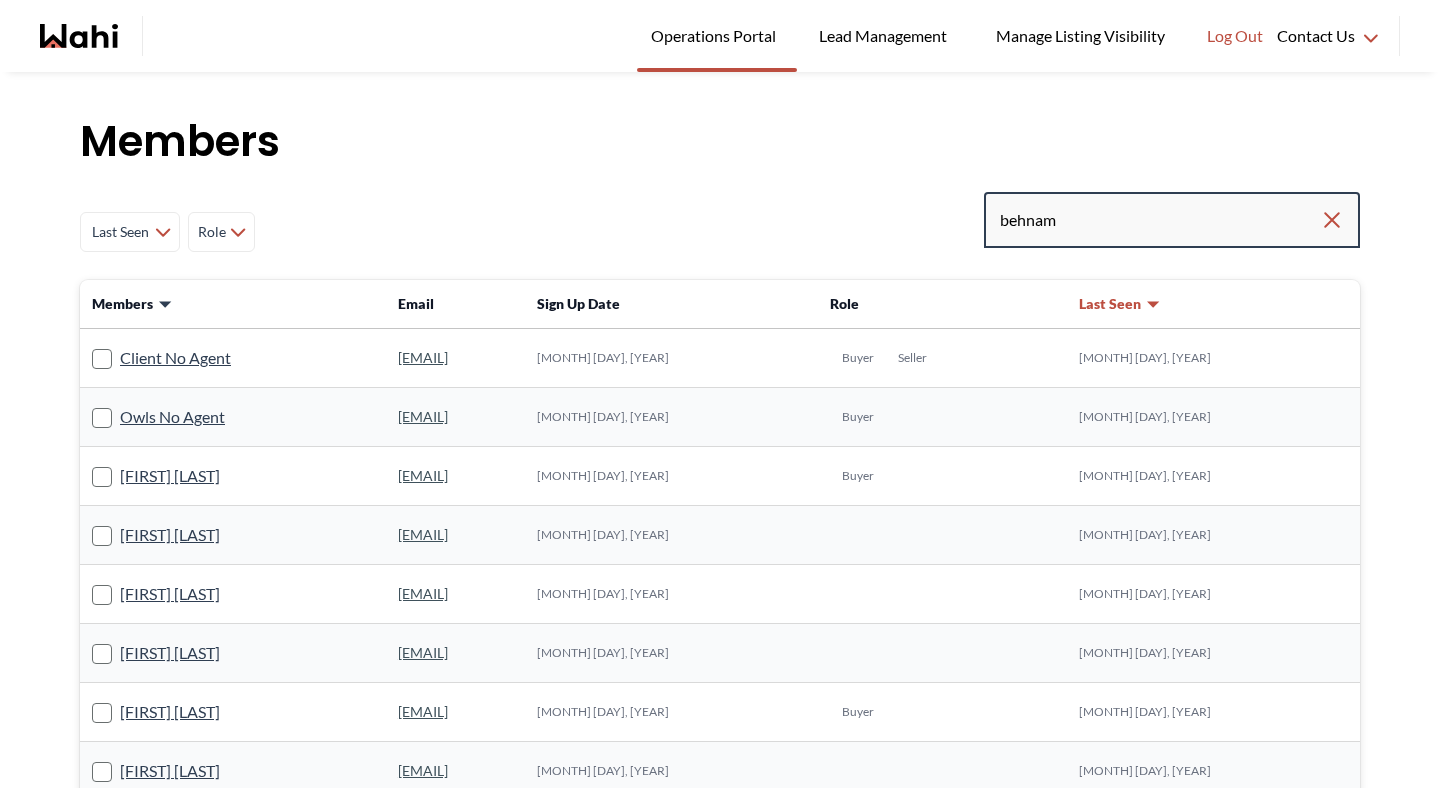 type on "behnam" 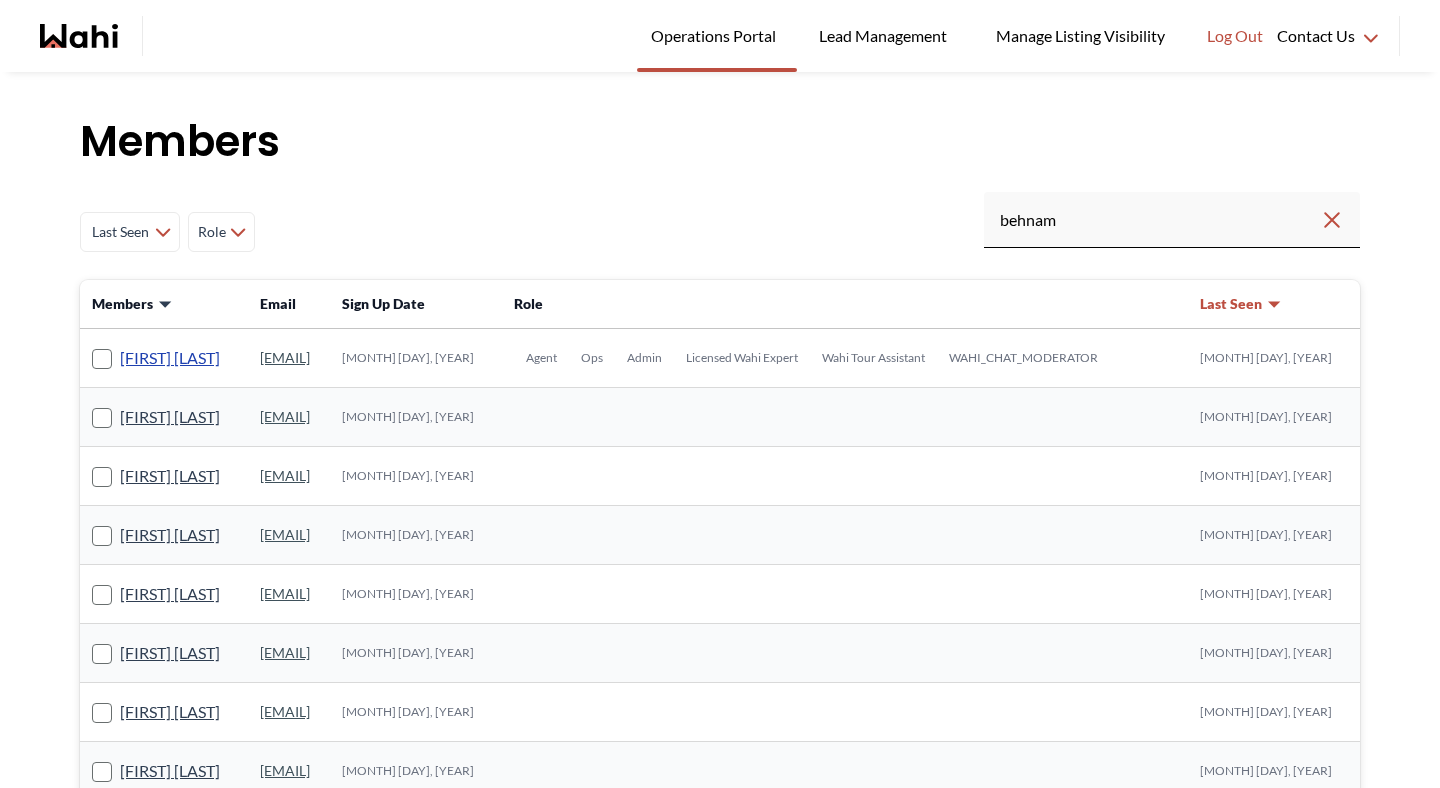 click on "[FIRST] [LAST]" at bounding box center [170, 358] 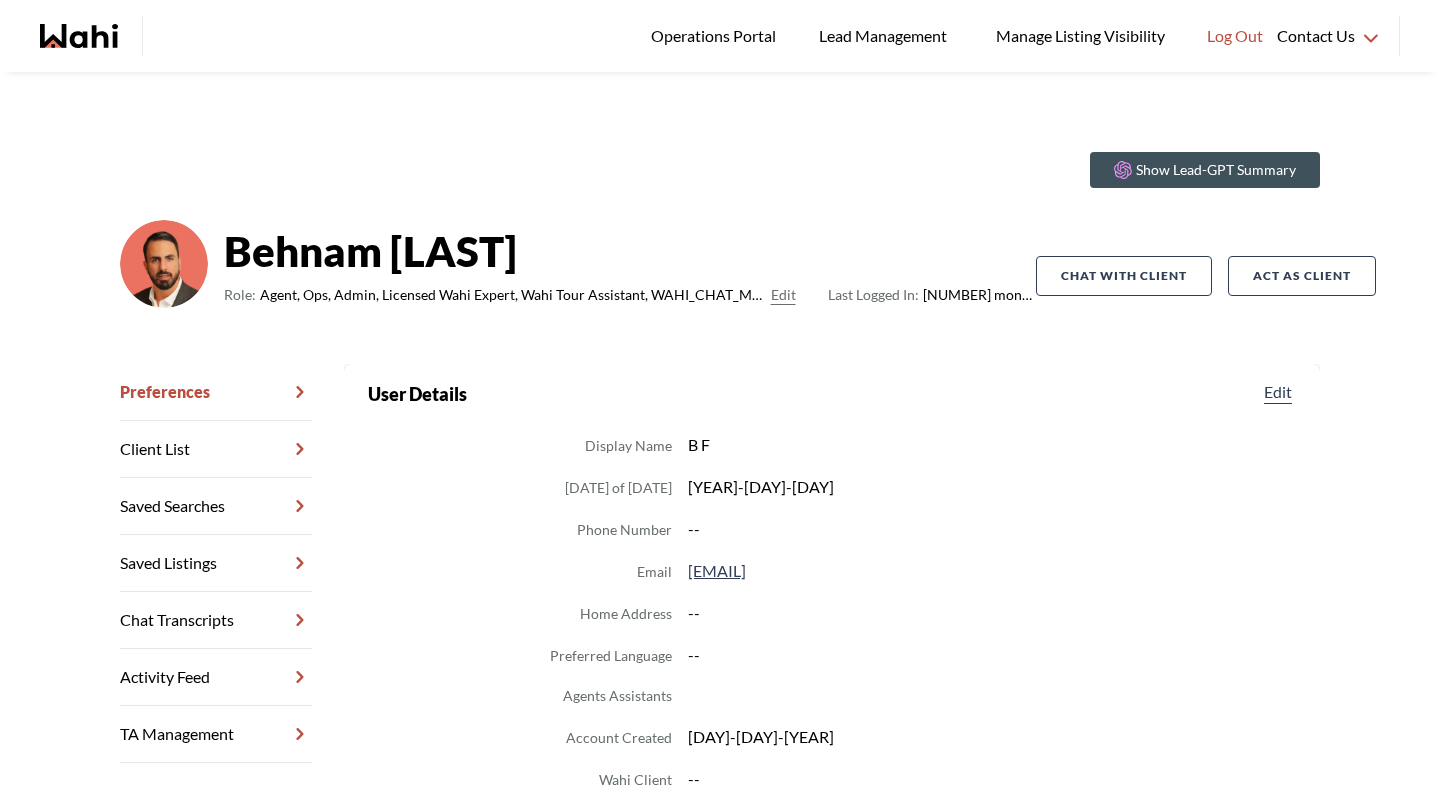 click on "Chat Transcripts" at bounding box center (216, 620) 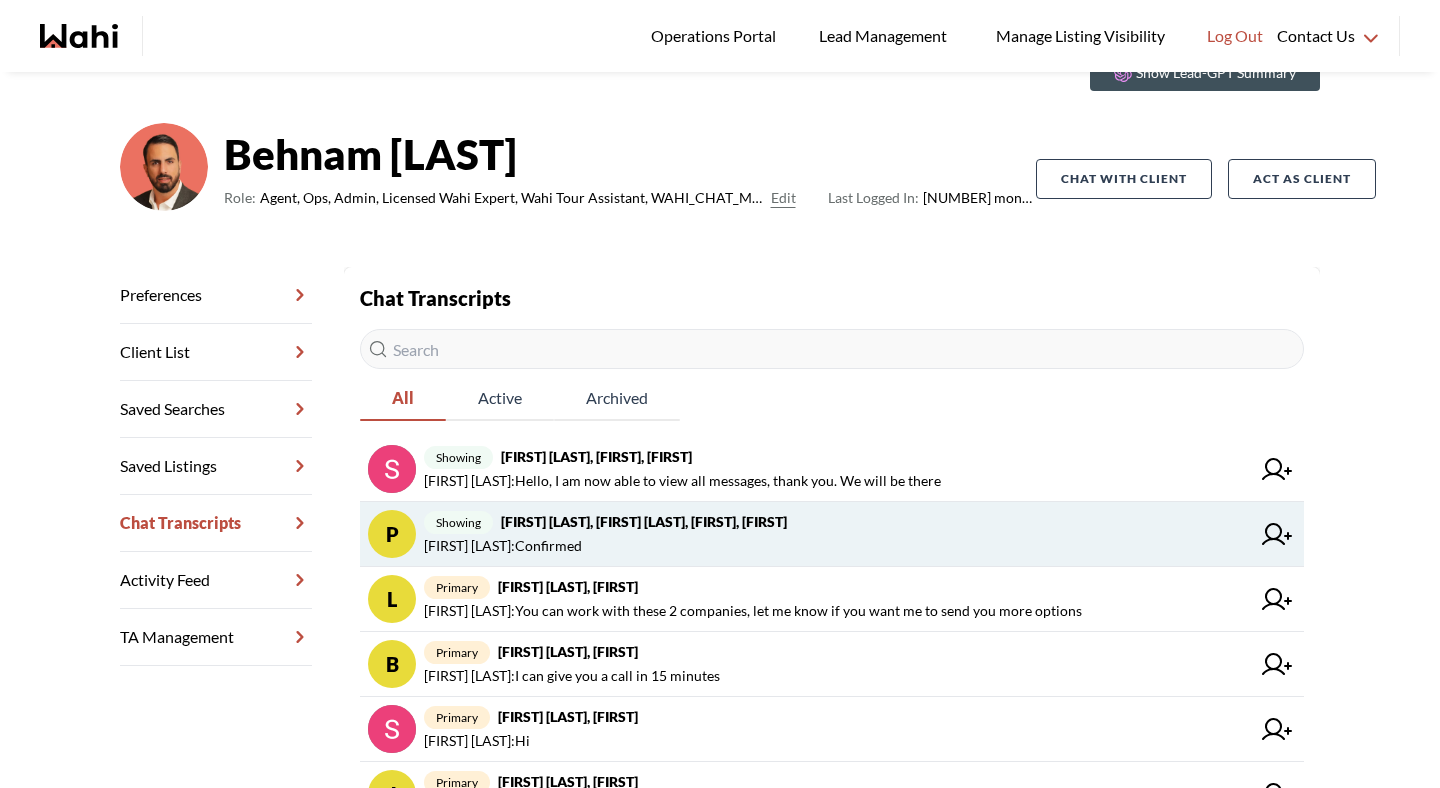 scroll, scrollTop: 99, scrollLeft: 0, axis: vertical 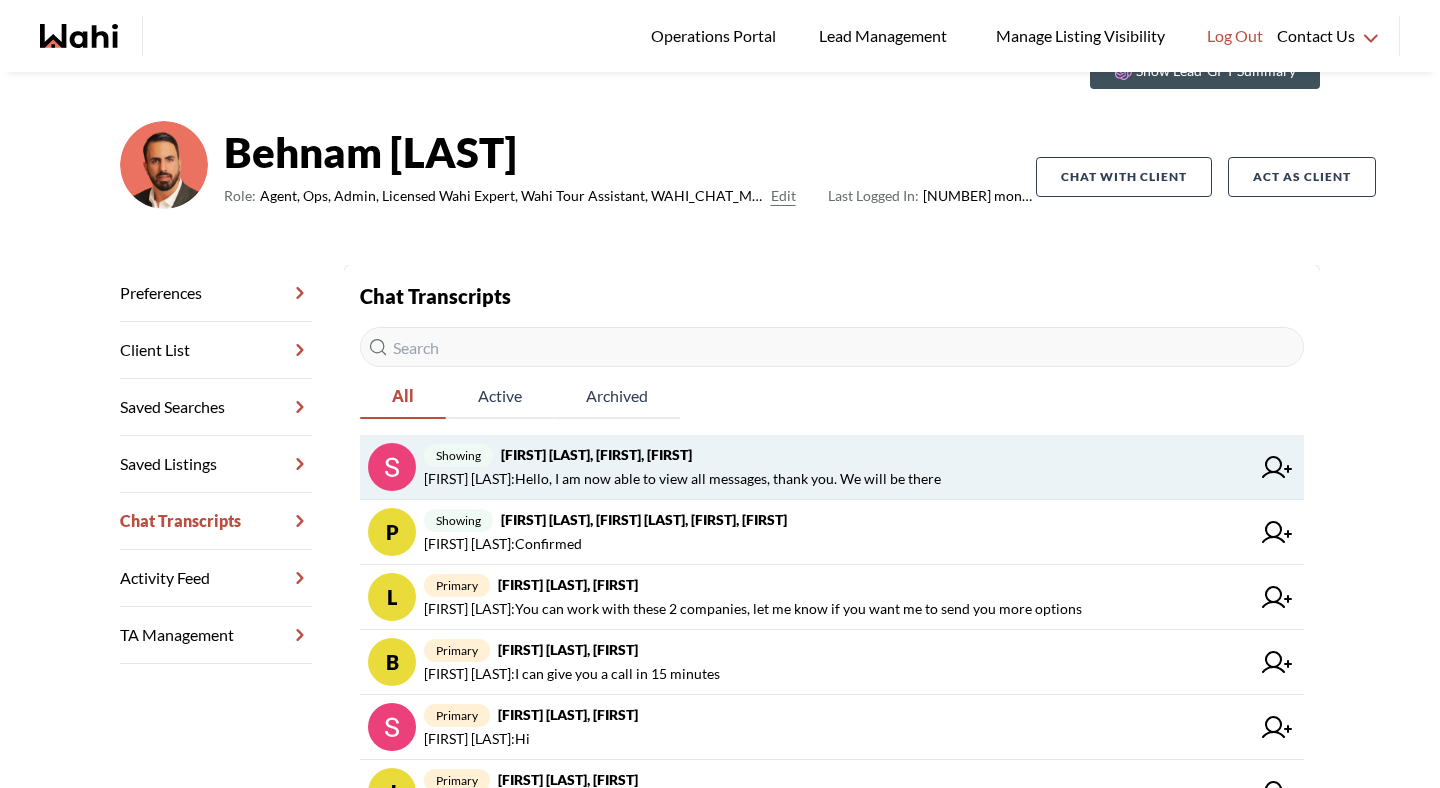 click on "[FIRST] [LAST] :  Hello, I am now able to view all messages, thank you. We will be there" at bounding box center [682, 479] 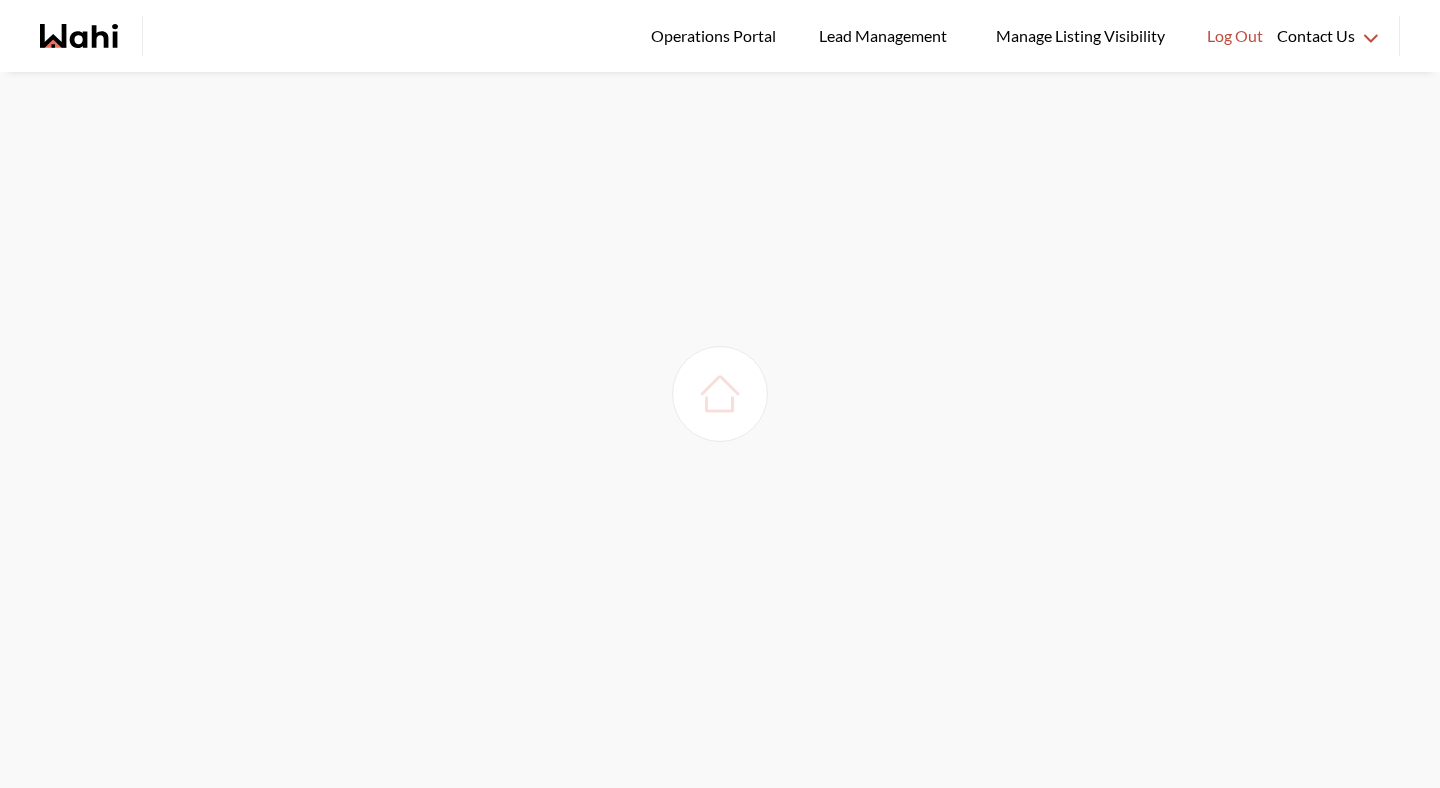 scroll, scrollTop: 0, scrollLeft: 0, axis: both 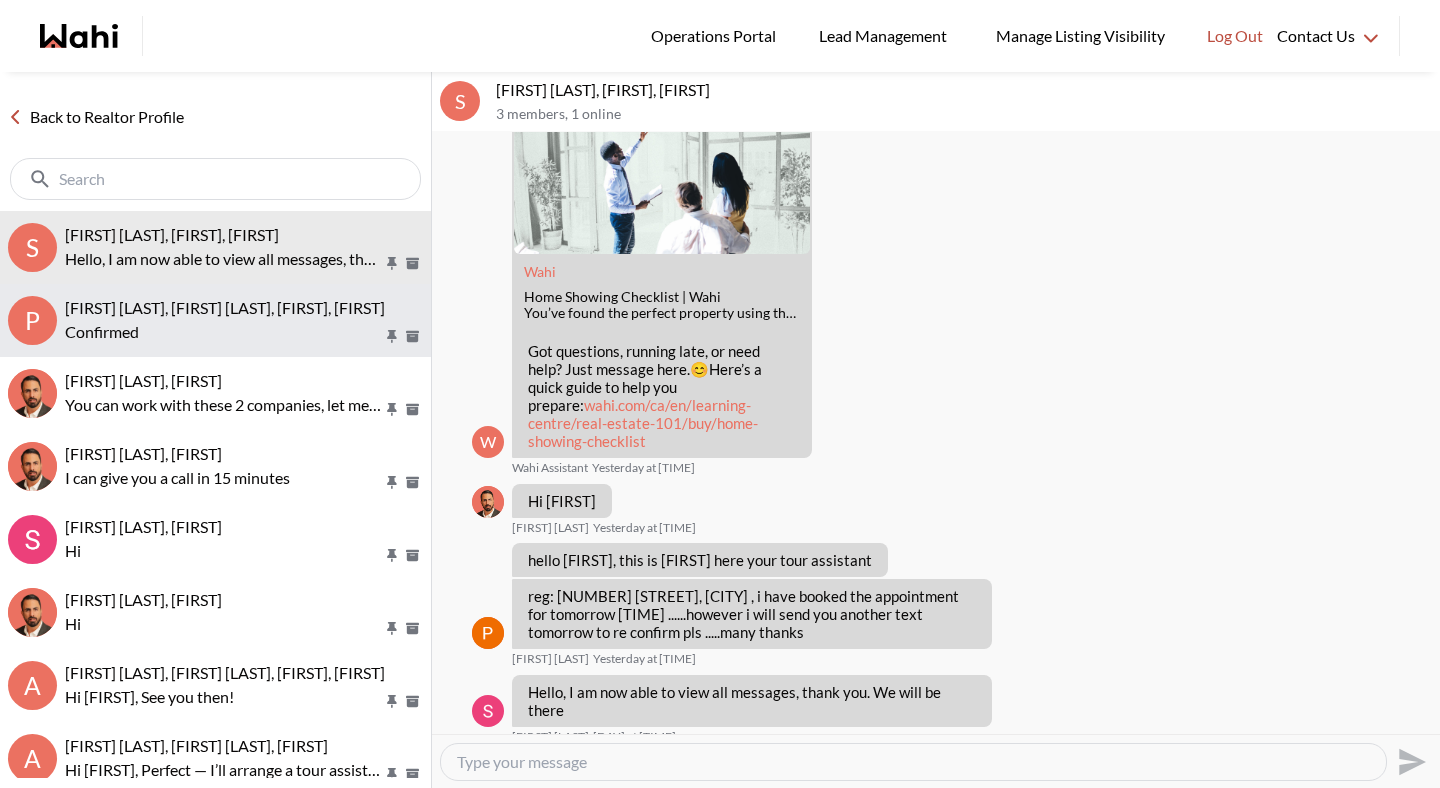 click on "Confirmed" at bounding box center (224, 332) 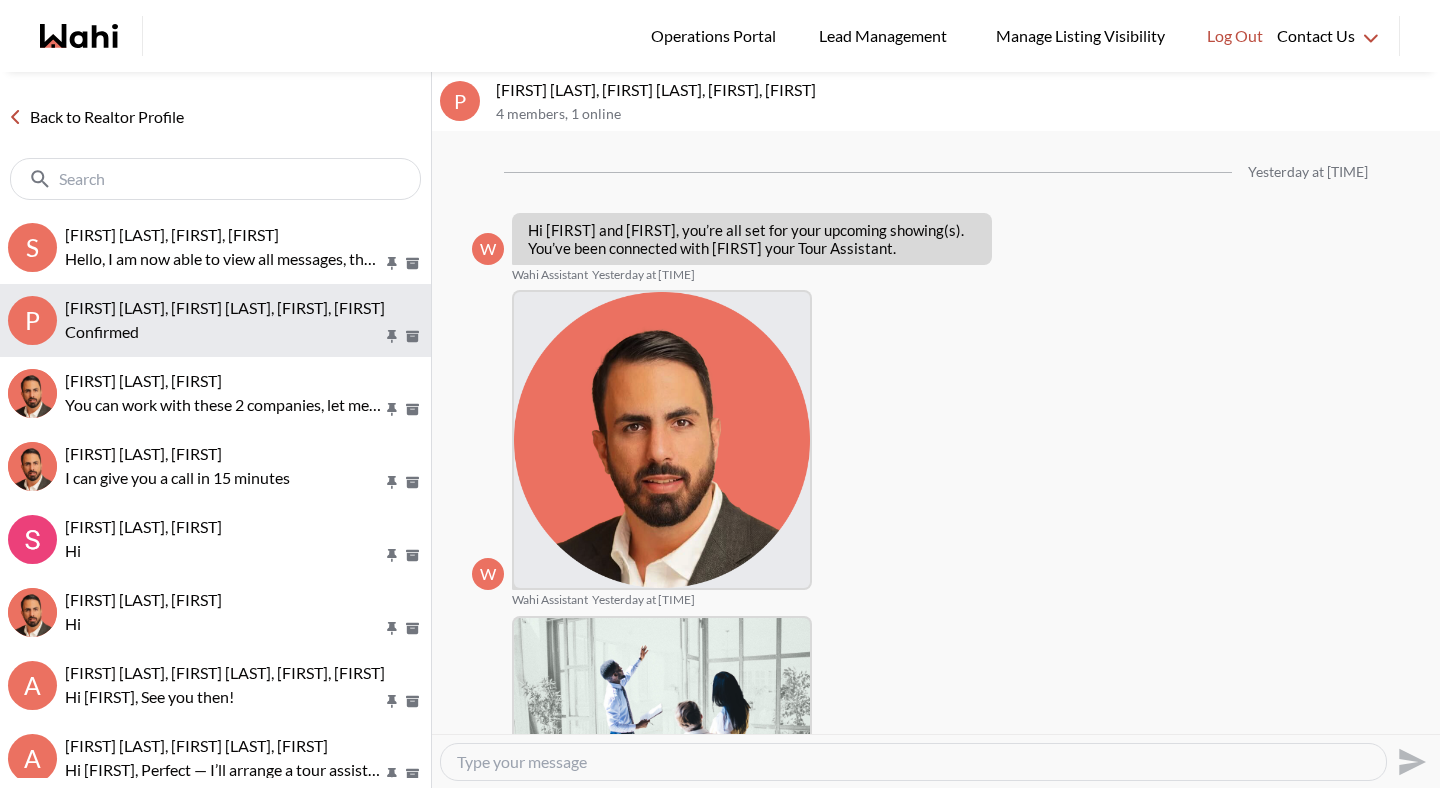 scroll, scrollTop: 382, scrollLeft: 0, axis: vertical 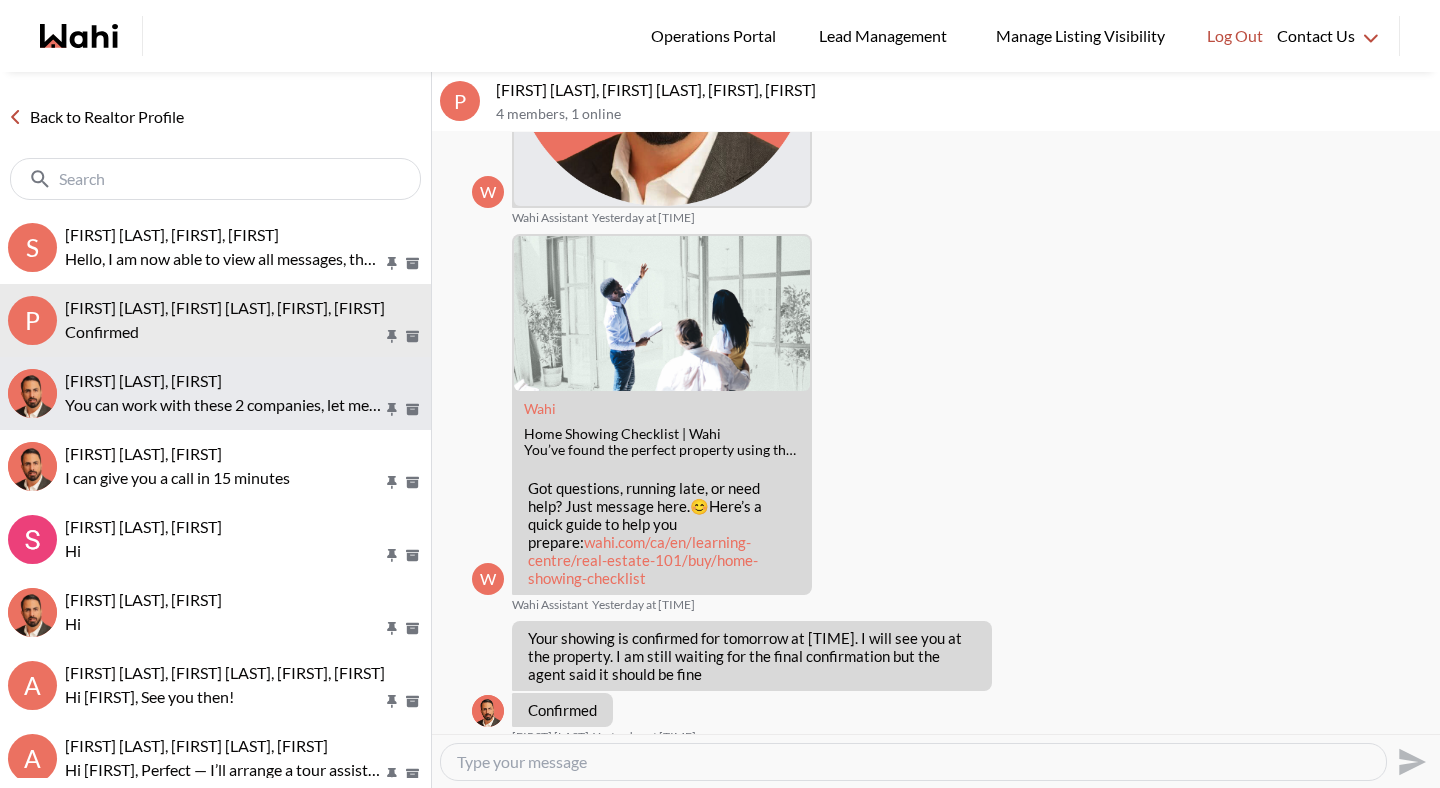 click on "You can work with these 2 companies, let me know if you want me to send you more options" at bounding box center [224, 405] 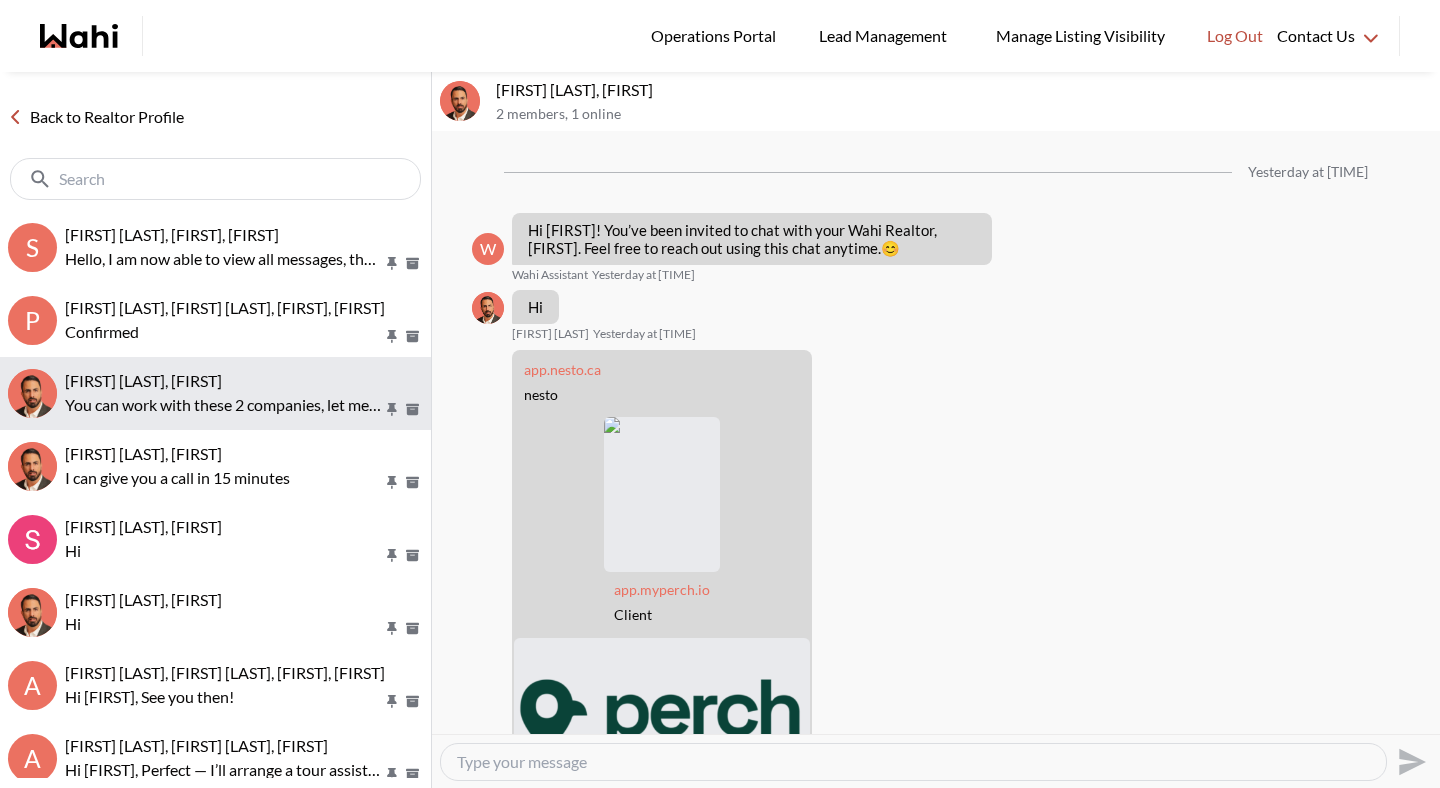 scroll, scrollTop: 2334, scrollLeft: 0, axis: vertical 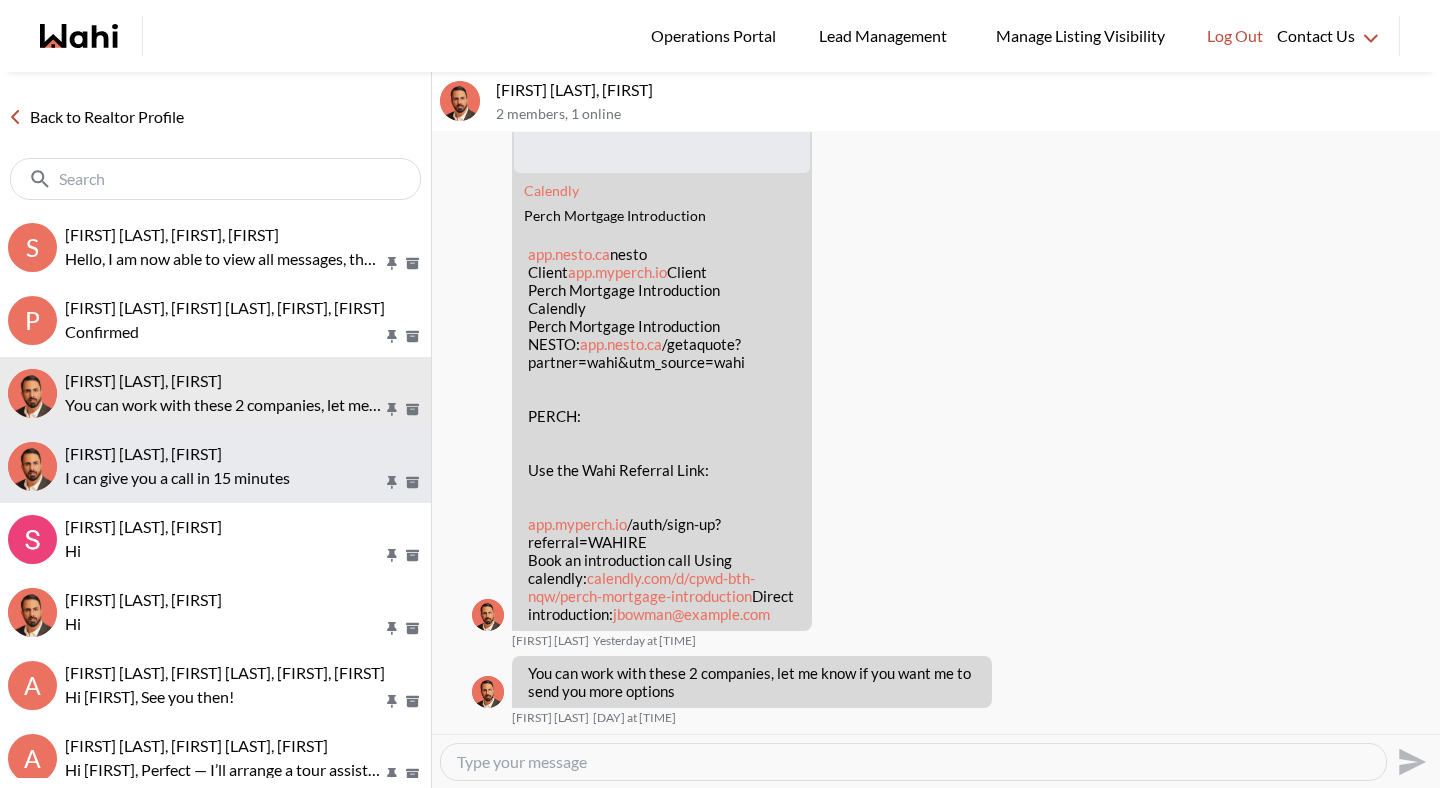 click on "Bilal Babar, Behnam" at bounding box center (244, 454) 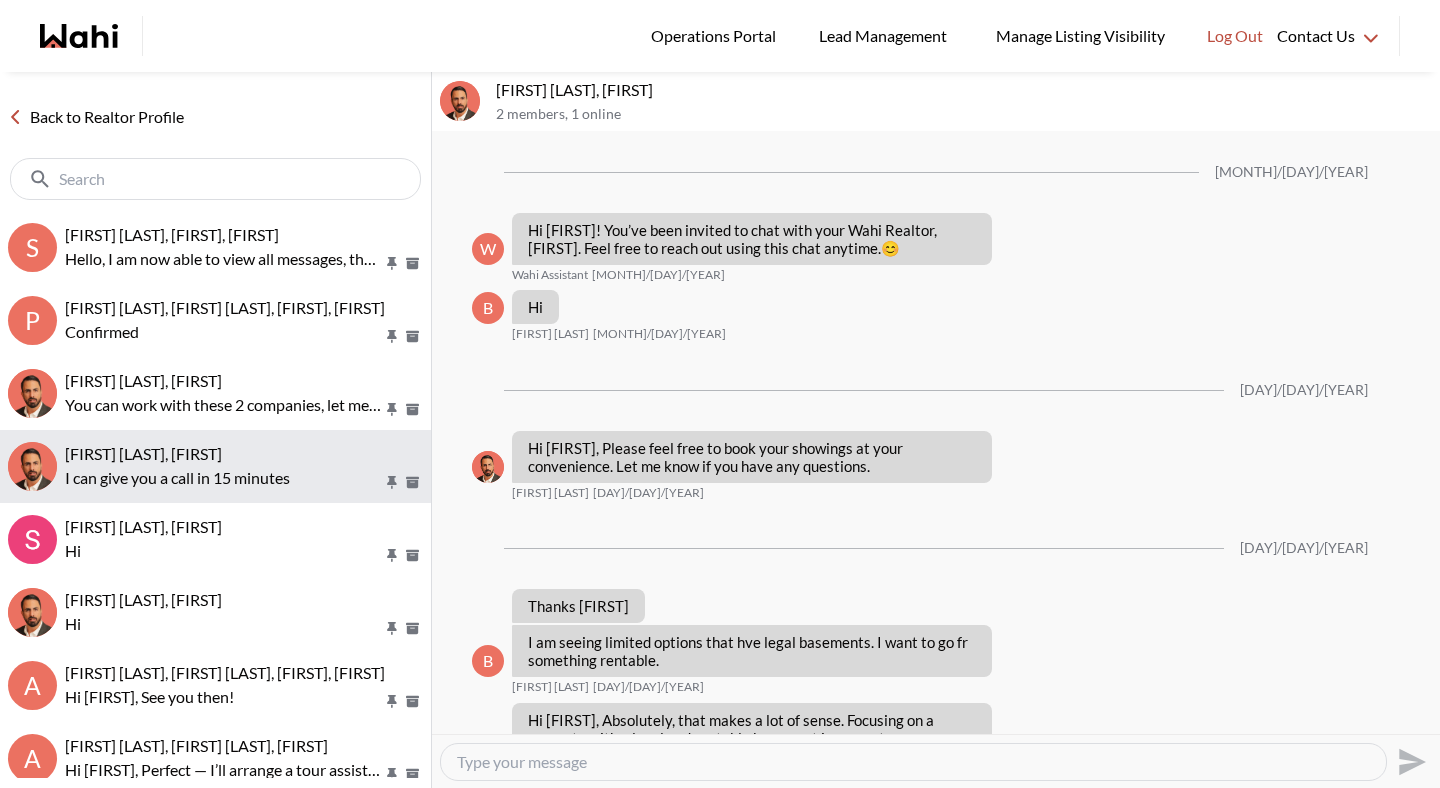 scroll, scrollTop: 509, scrollLeft: 0, axis: vertical 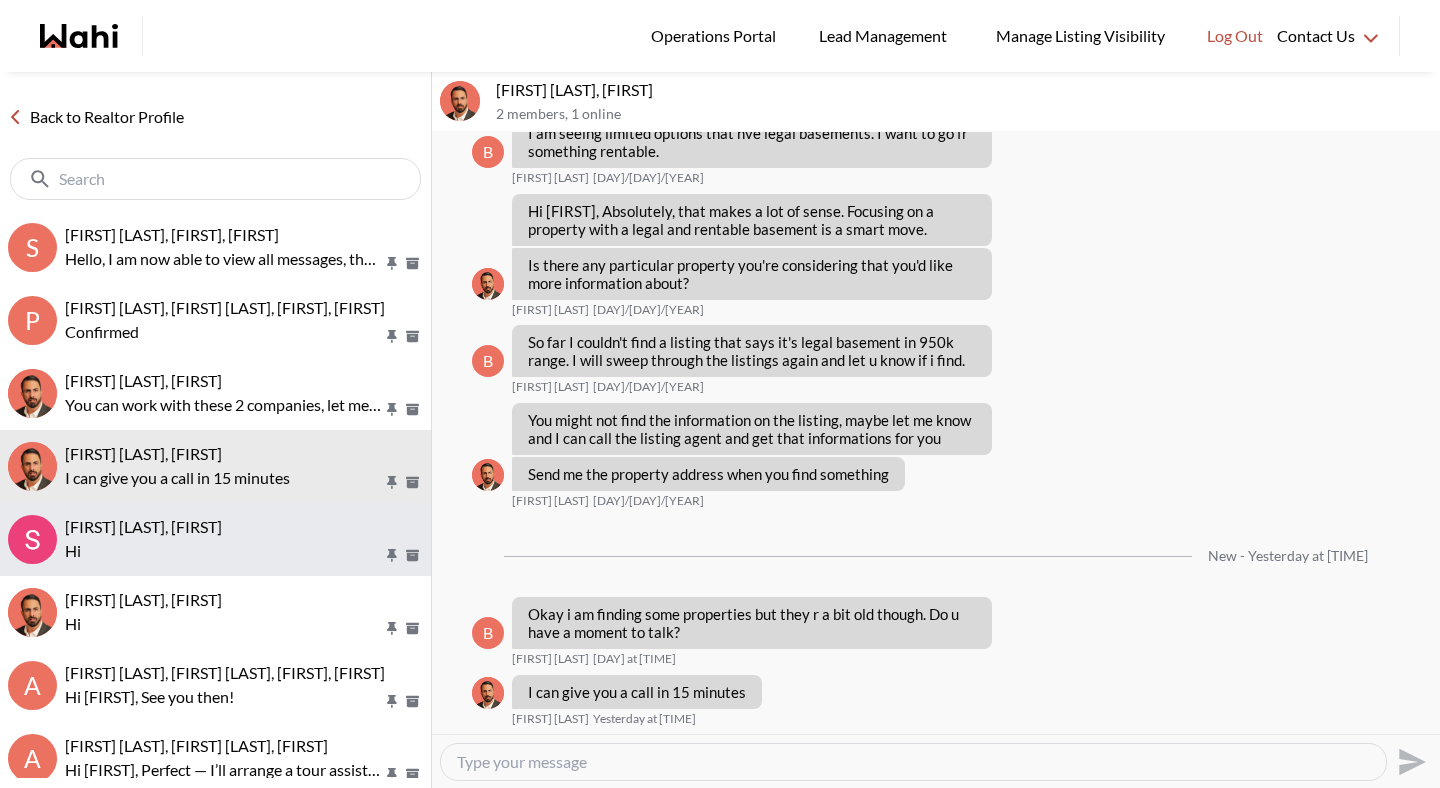 click on "Sarah Lee Hackshaw, Behnam" at bounding box center [143, 526] 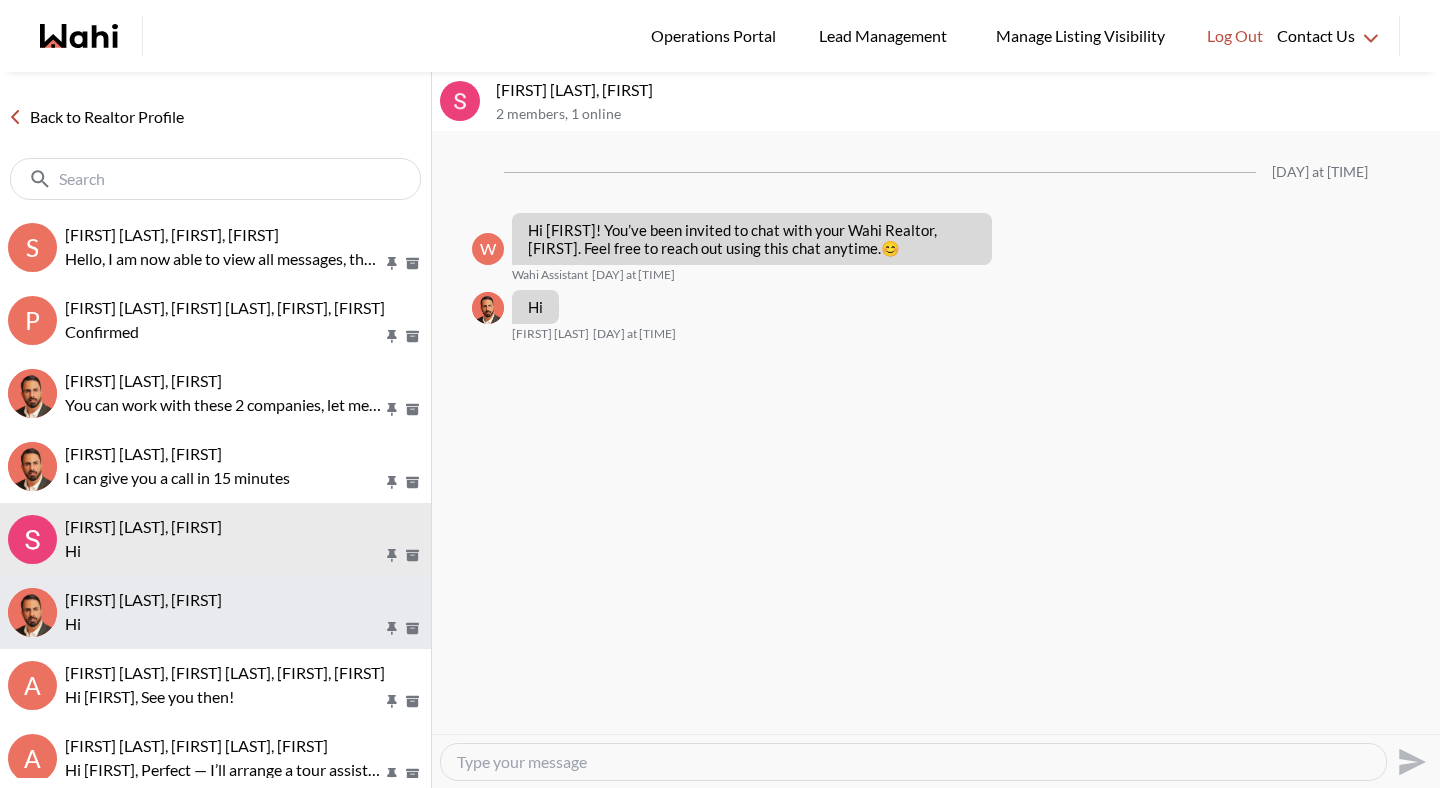 click on "Jay Patel, Behnam" at bounding box center [244, 600] 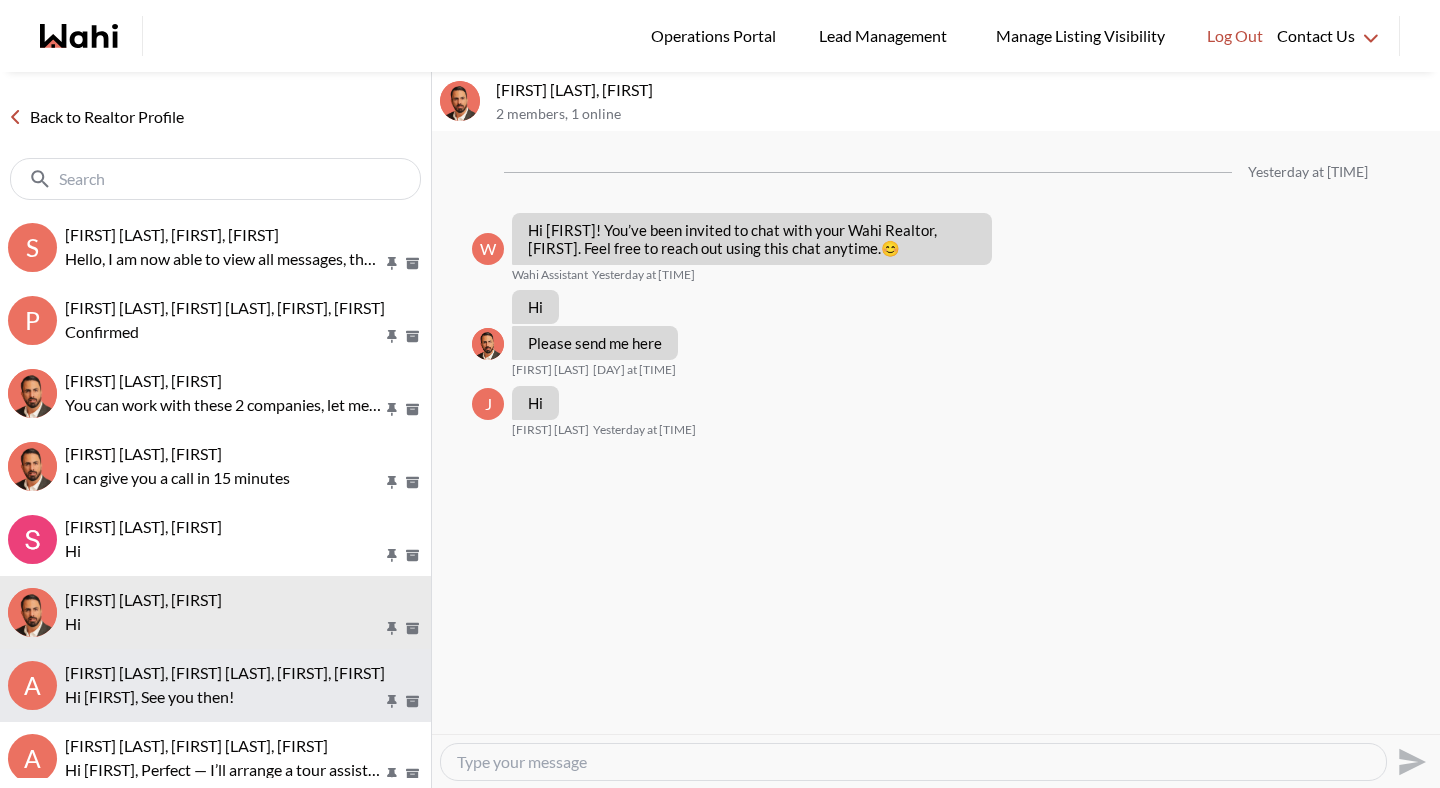 click on "Hi Paul, See you then!" at bounding box center (224, 697) 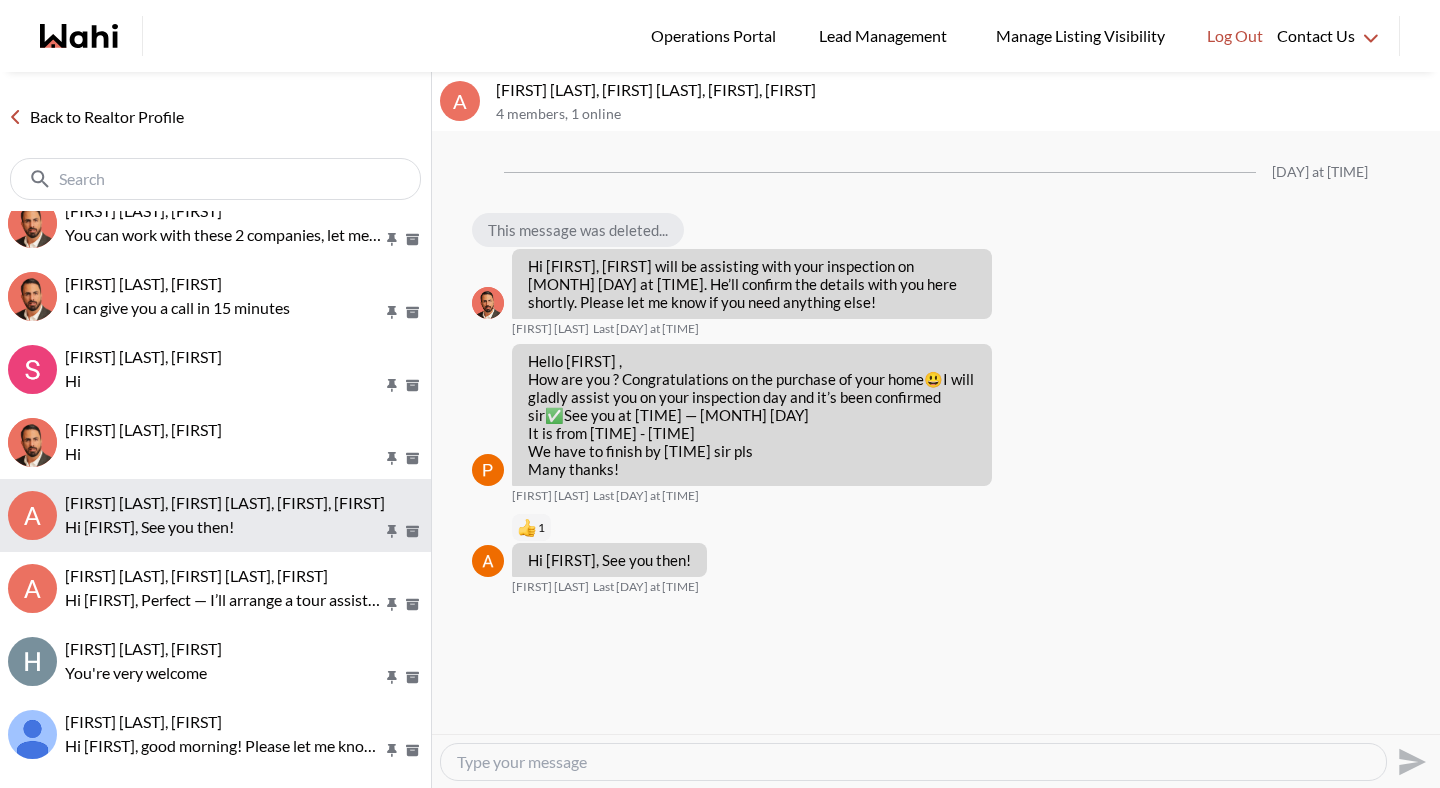 scroll, scrollTop: 0, scrollLeft: 0, axis: both 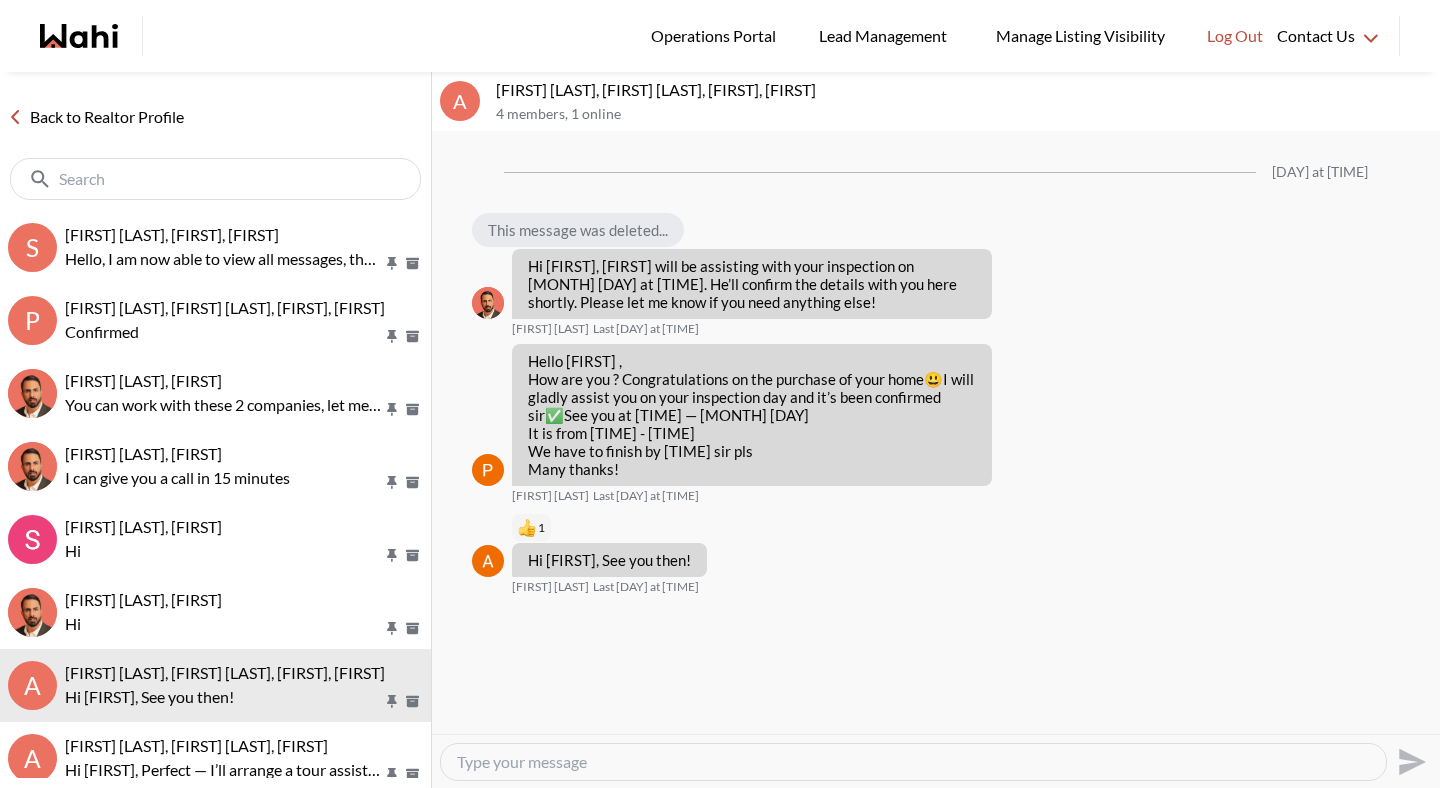 click on "Back to Realtor Profile" at bounding box center (96, 117) 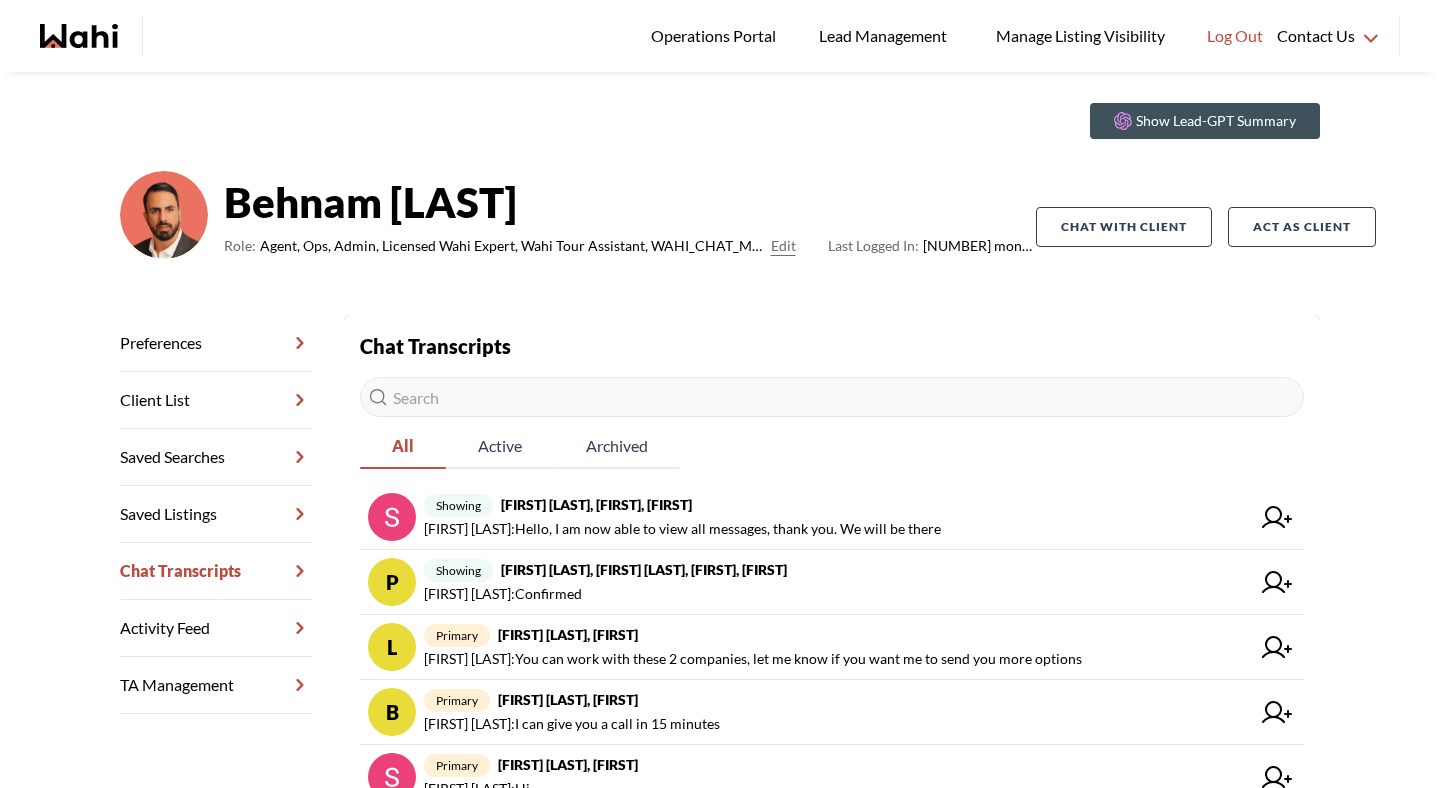 scroll, scrollTop: 56, scrollLeft: 0, axis: vertical 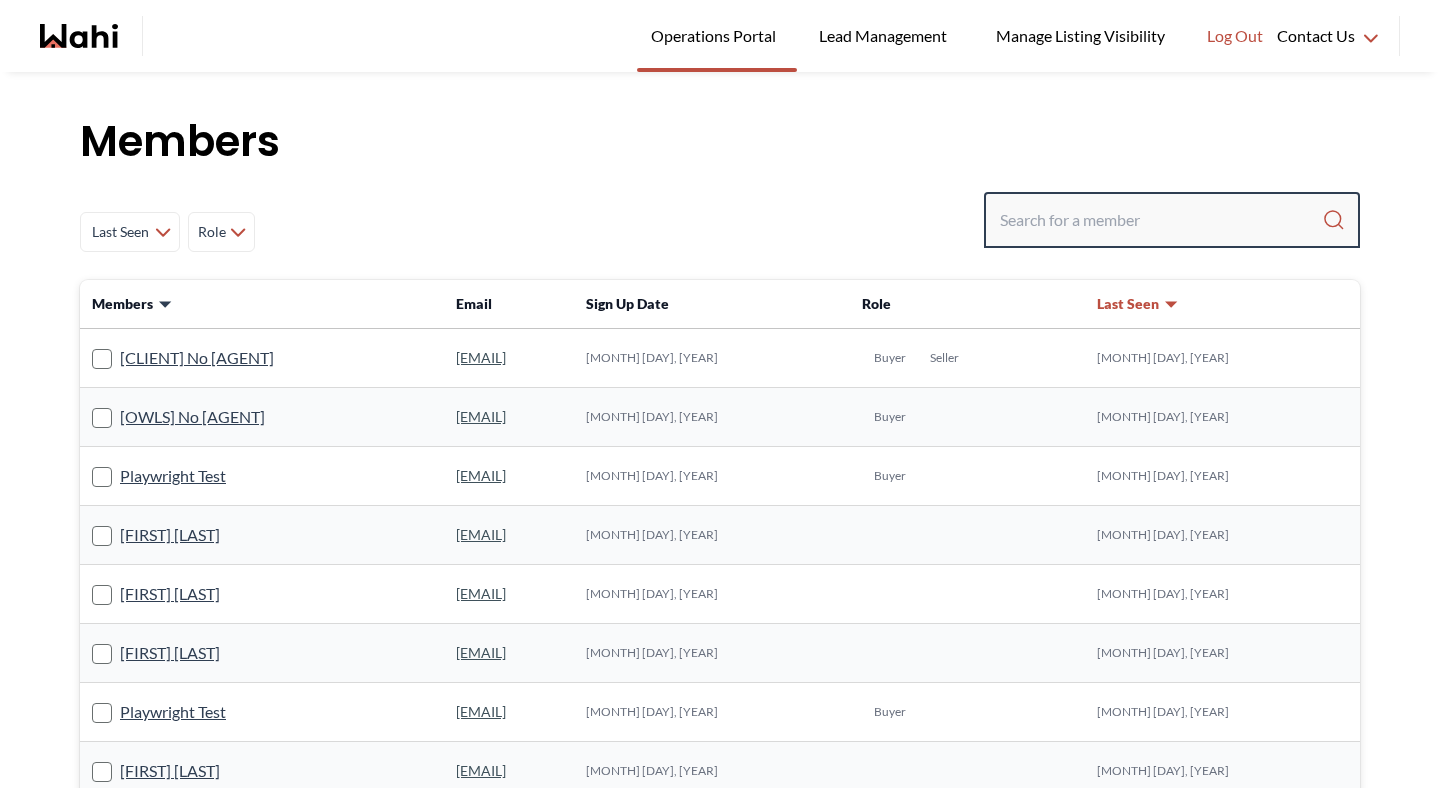 click at bounding box center [1161, 220] 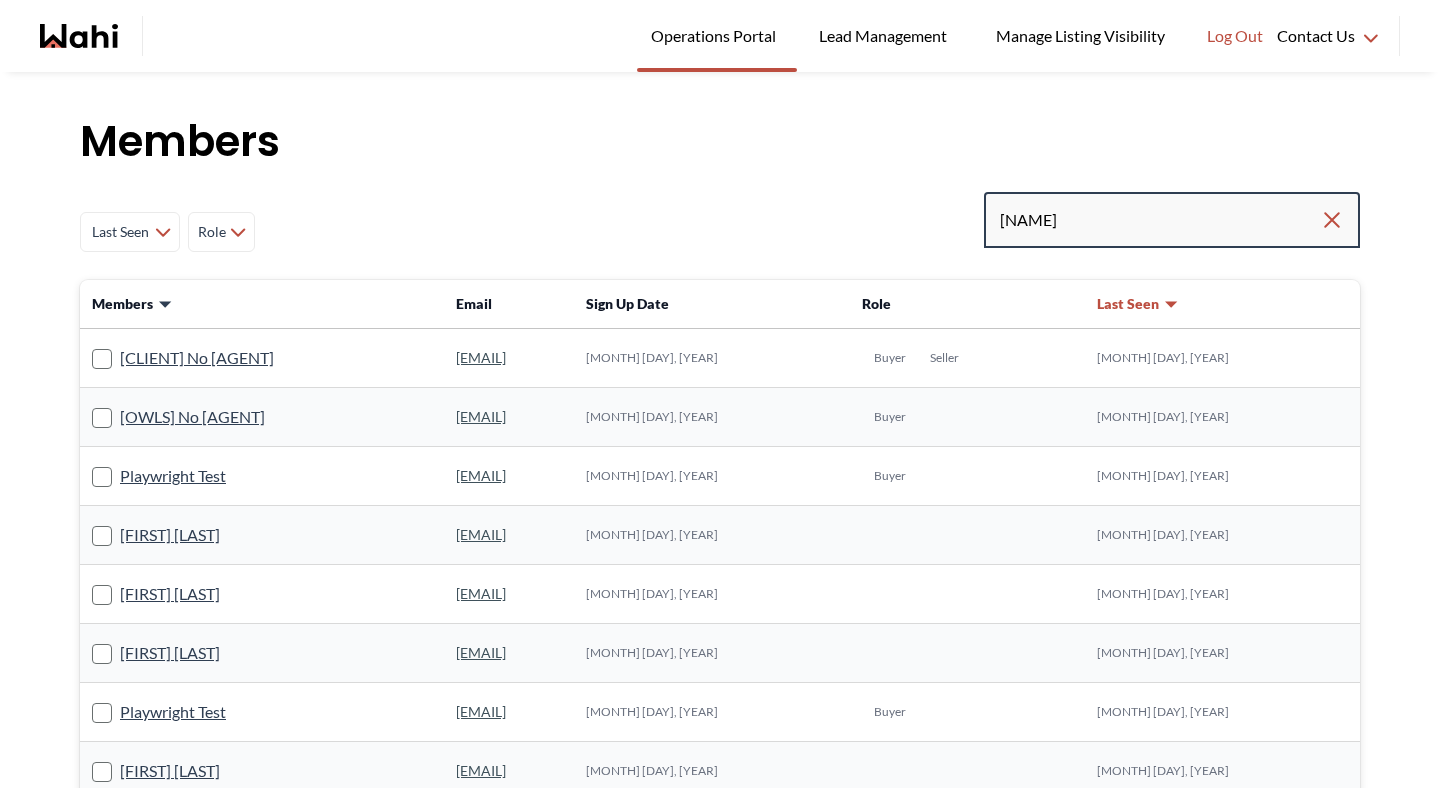 type on "[NAME]" 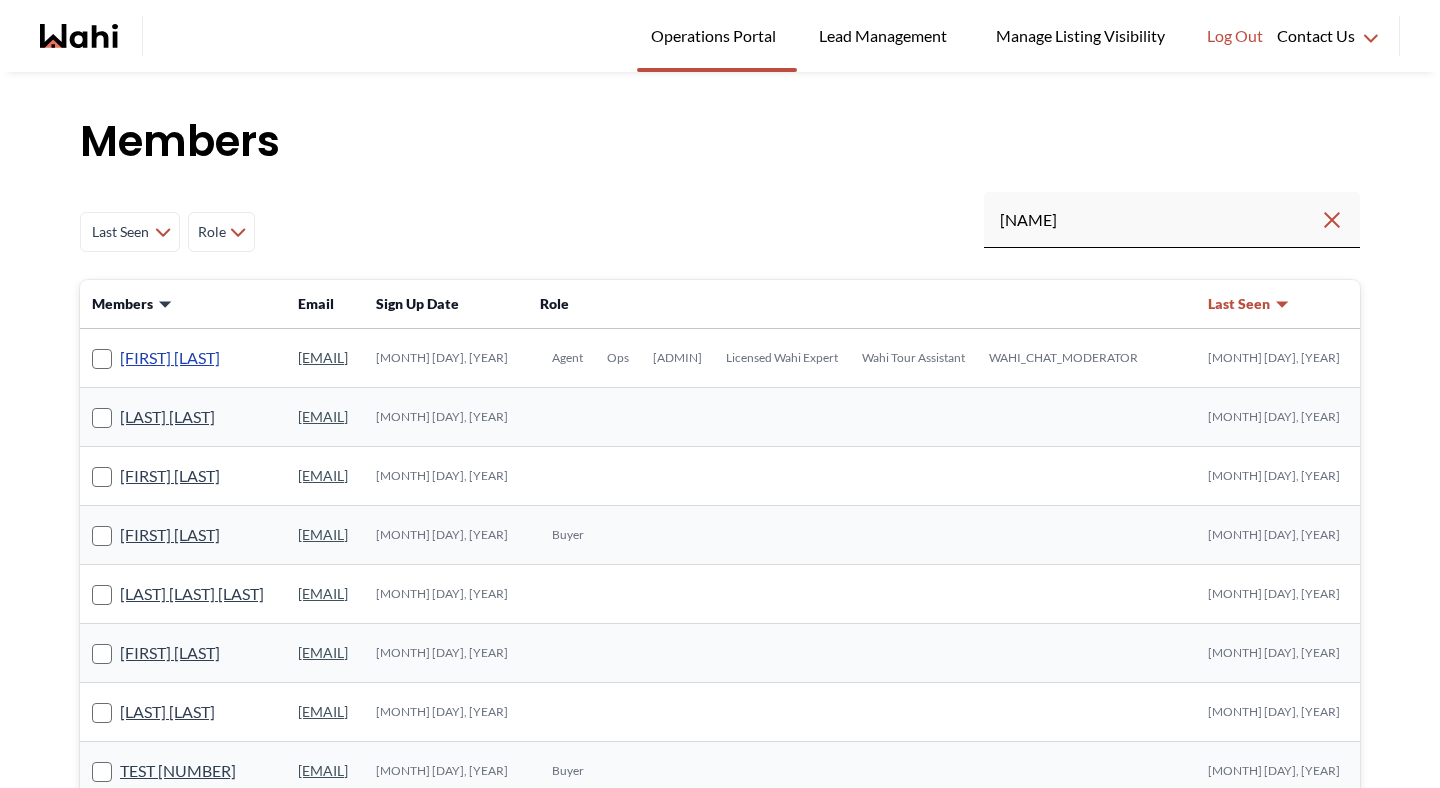 click on "[FIRST] [LAST]" at bounding box center [170, 358] 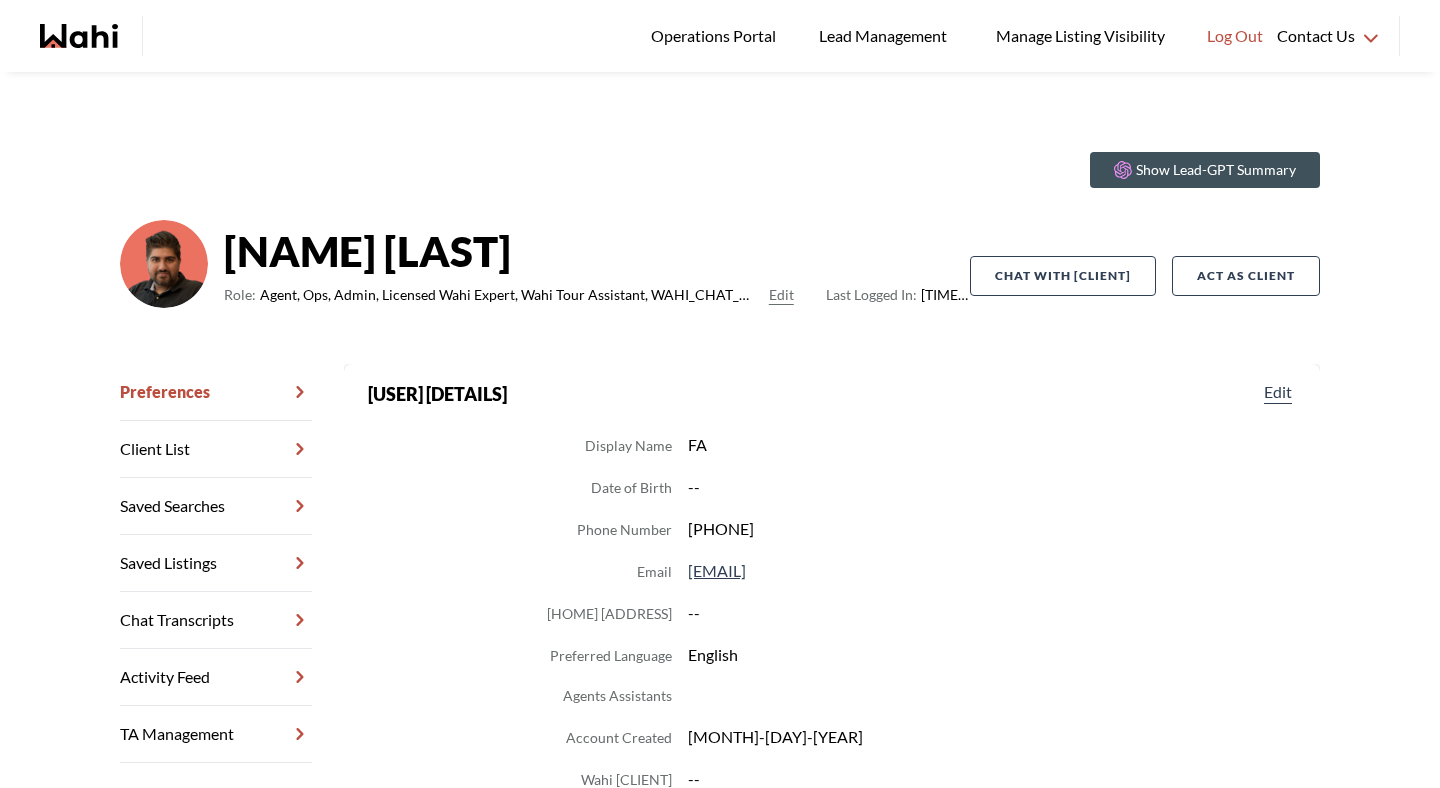 scroll, scrollTop: 78, scrollLeft: 0, axis: vertical 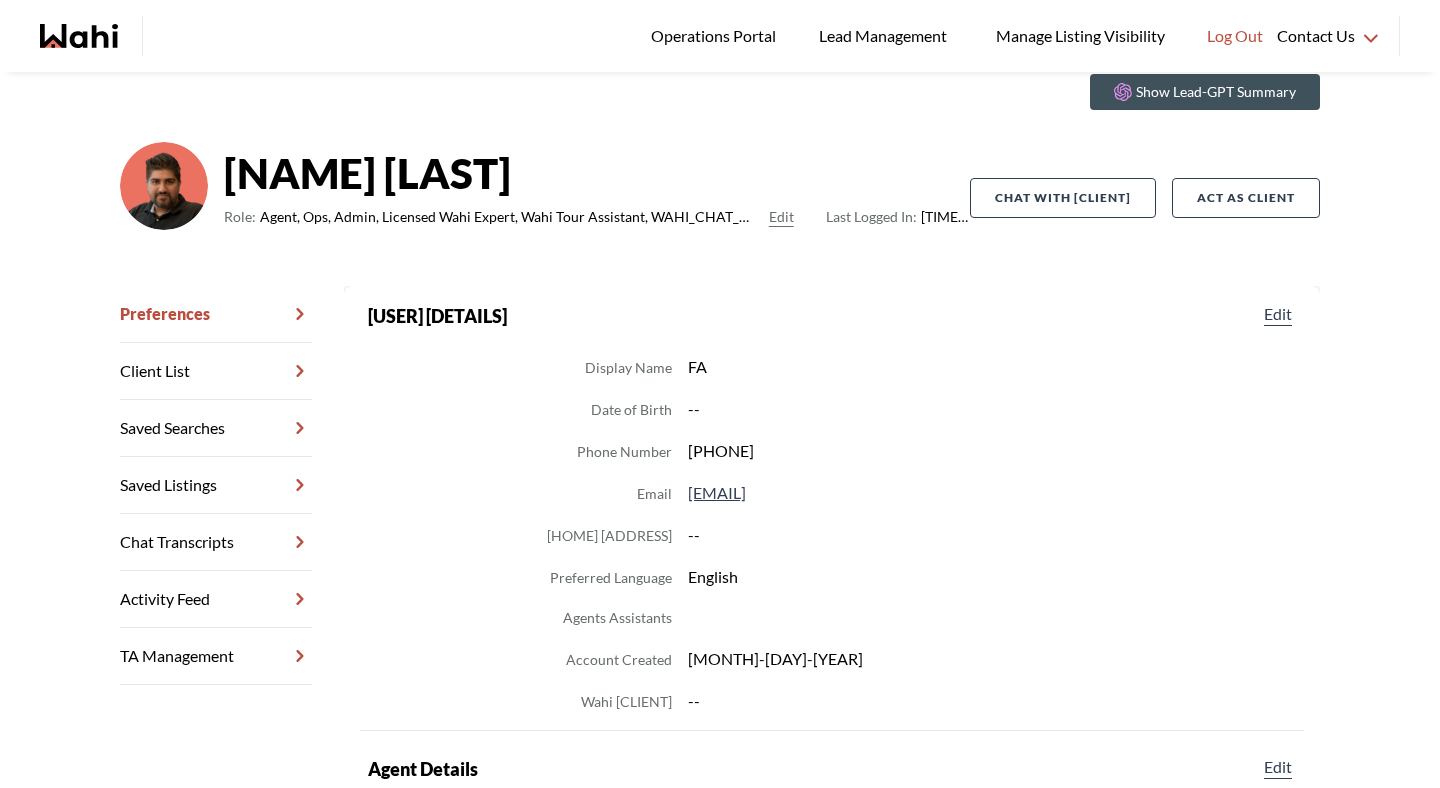 click on "Chat Transcripts" at bounding box center [216, 542] 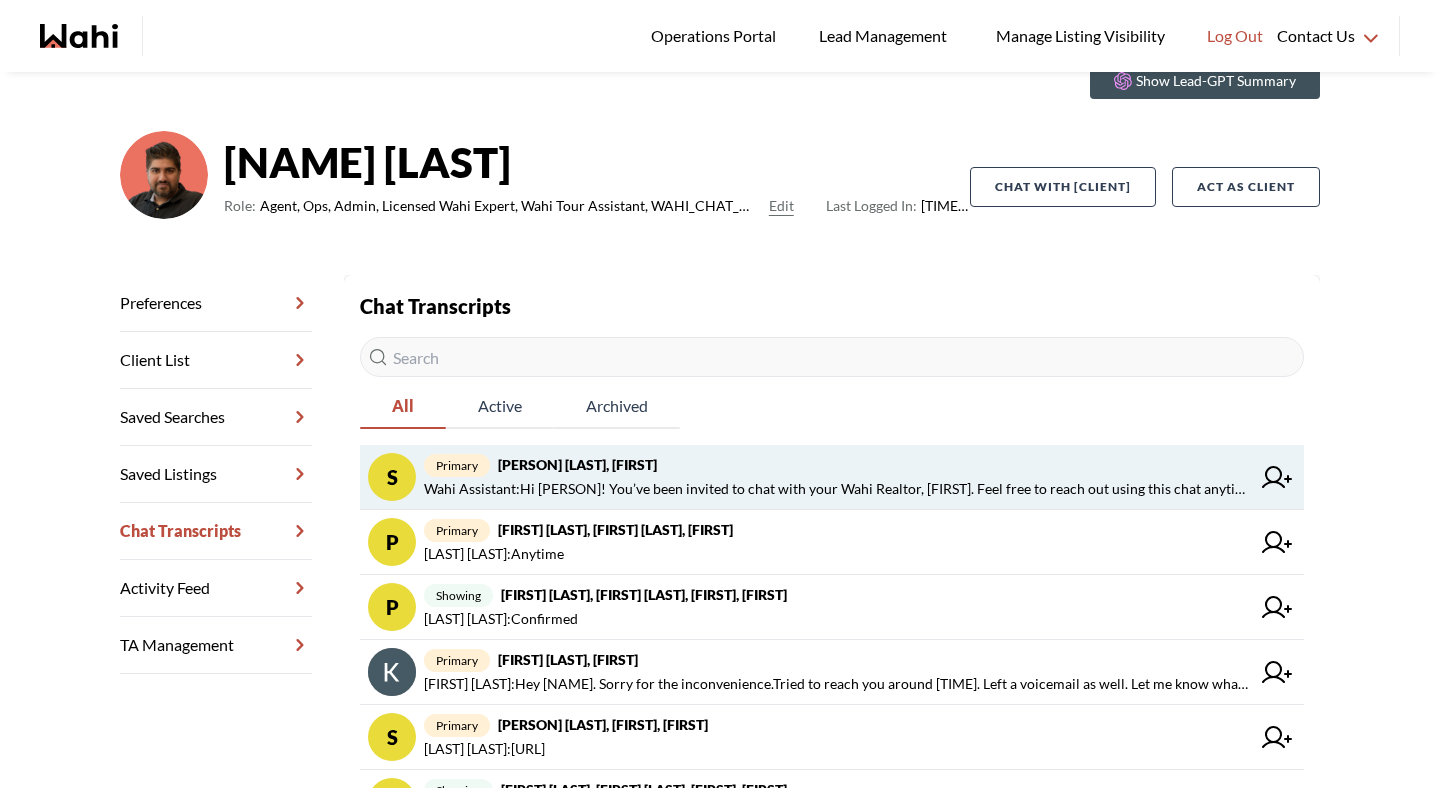 scroll, scrollTop: 129, scrollLeft: 0, axis: vertical 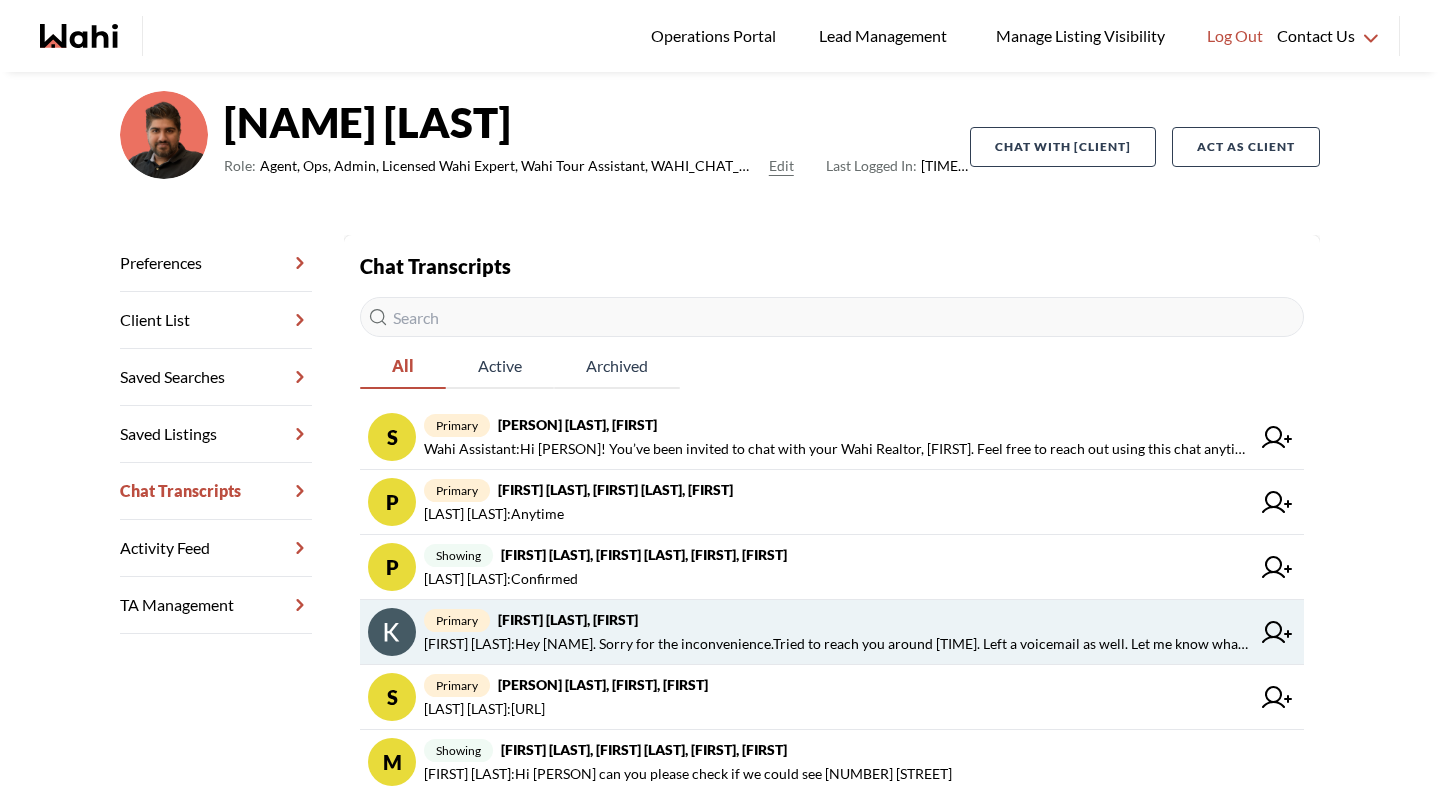 click on "[FIRST] [LAST], [FIRST]" at bounding box center [568, 619] 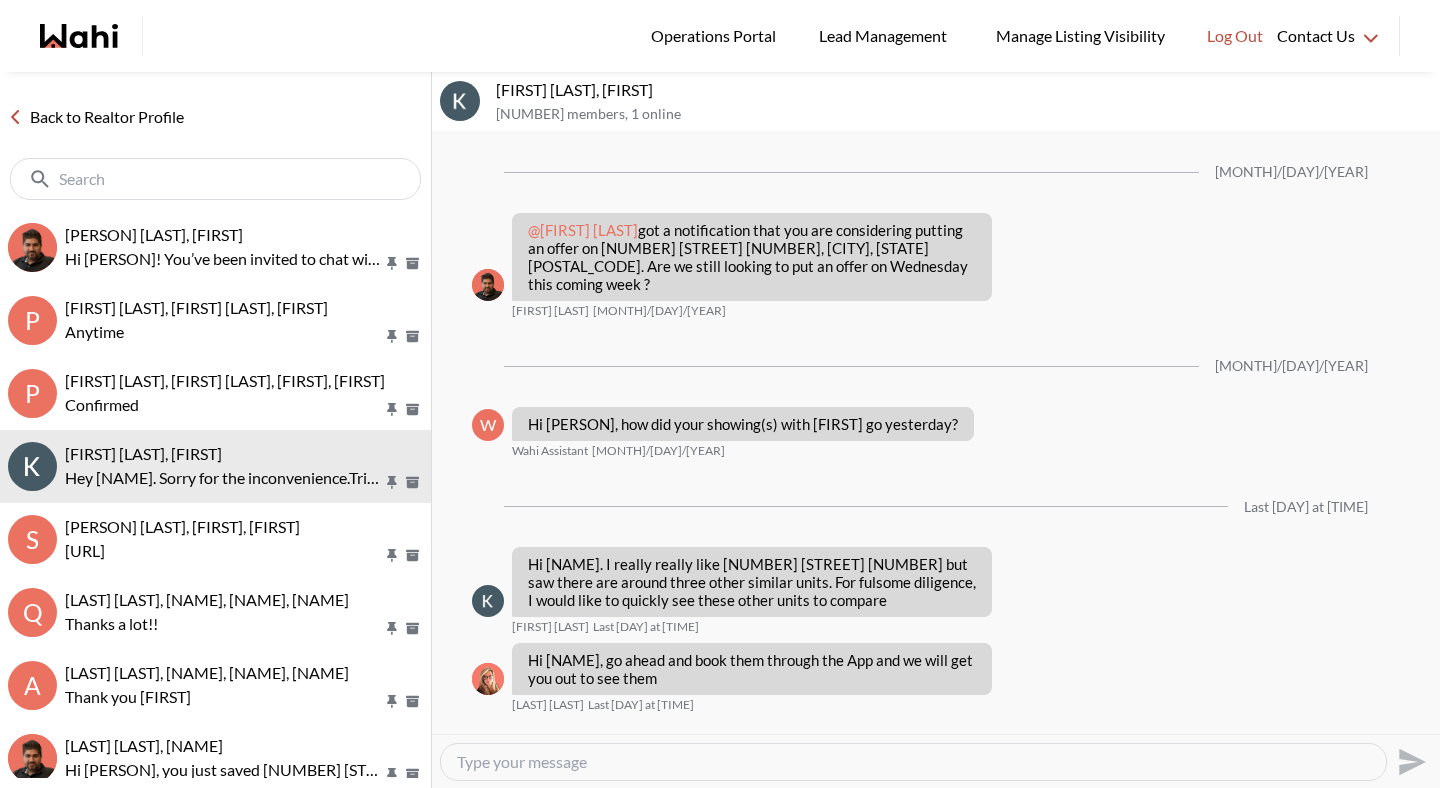 scroll, scrollTop: 2034, scrollLeft: 0, axis: vertical 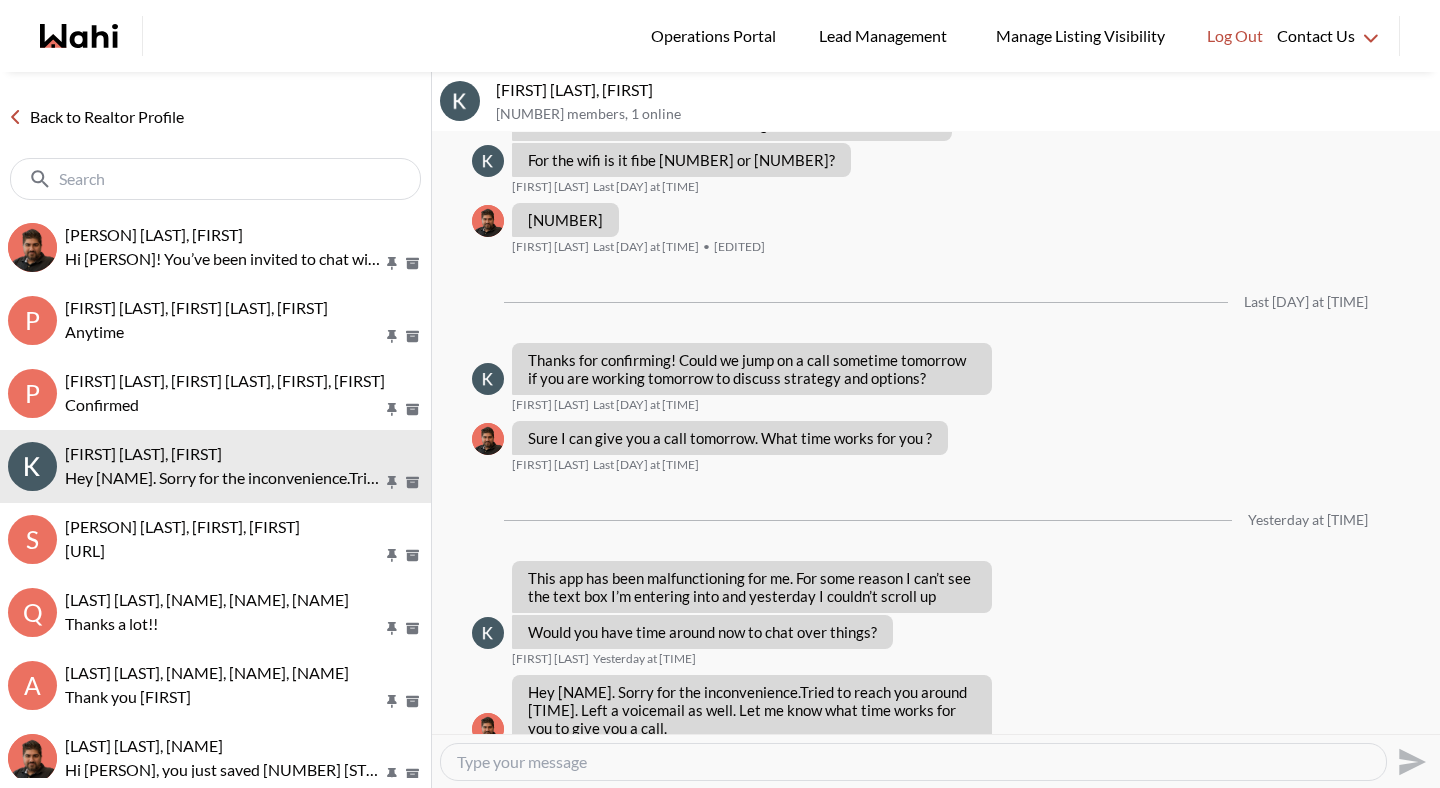 click on "Back to Realtor Profile" at bounding box center (96, 117) 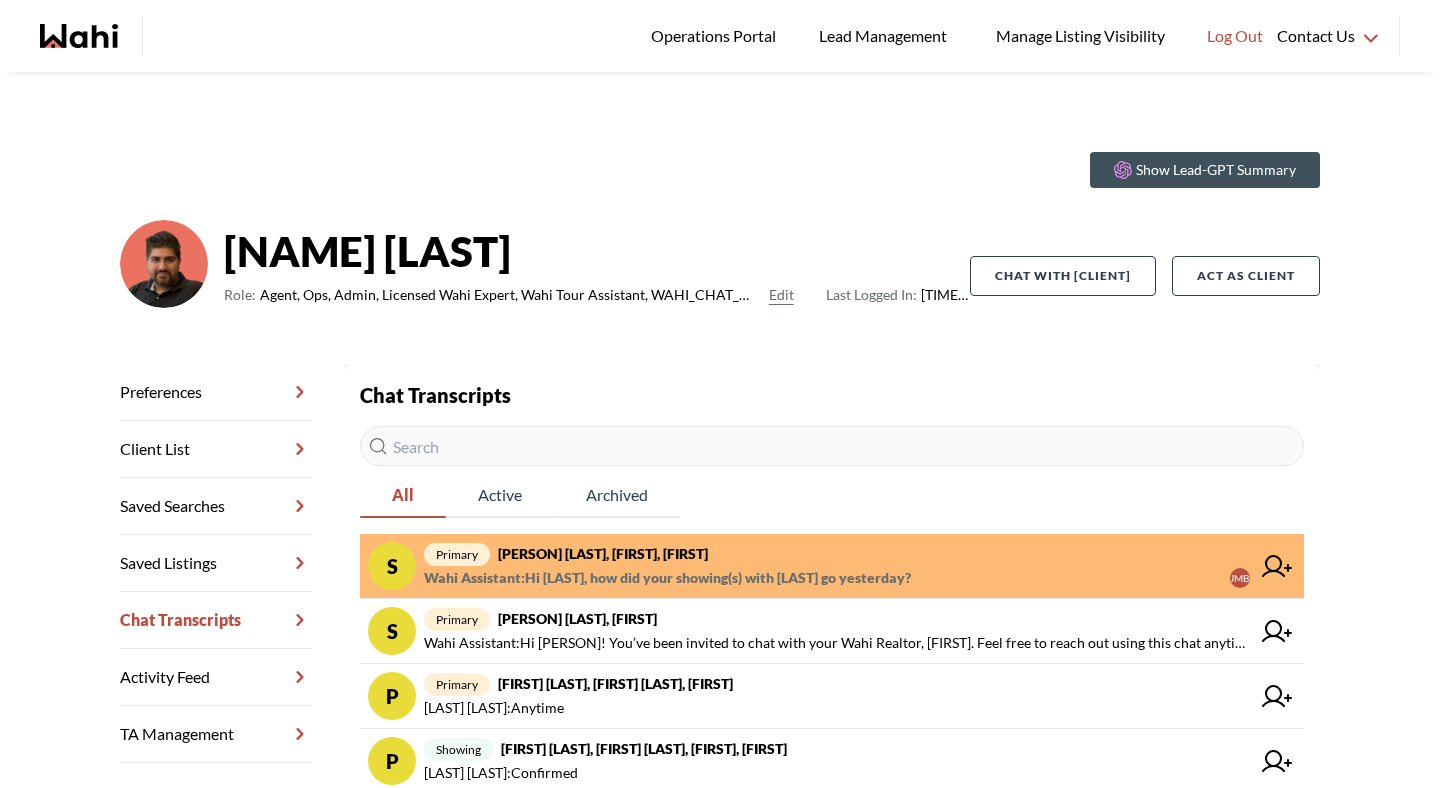 click on "[WAHI] [ASSISTANT] : Hi [LAST], how did your showing(s) with [LAST] go yesterday?" at bounding box center (667, 578) 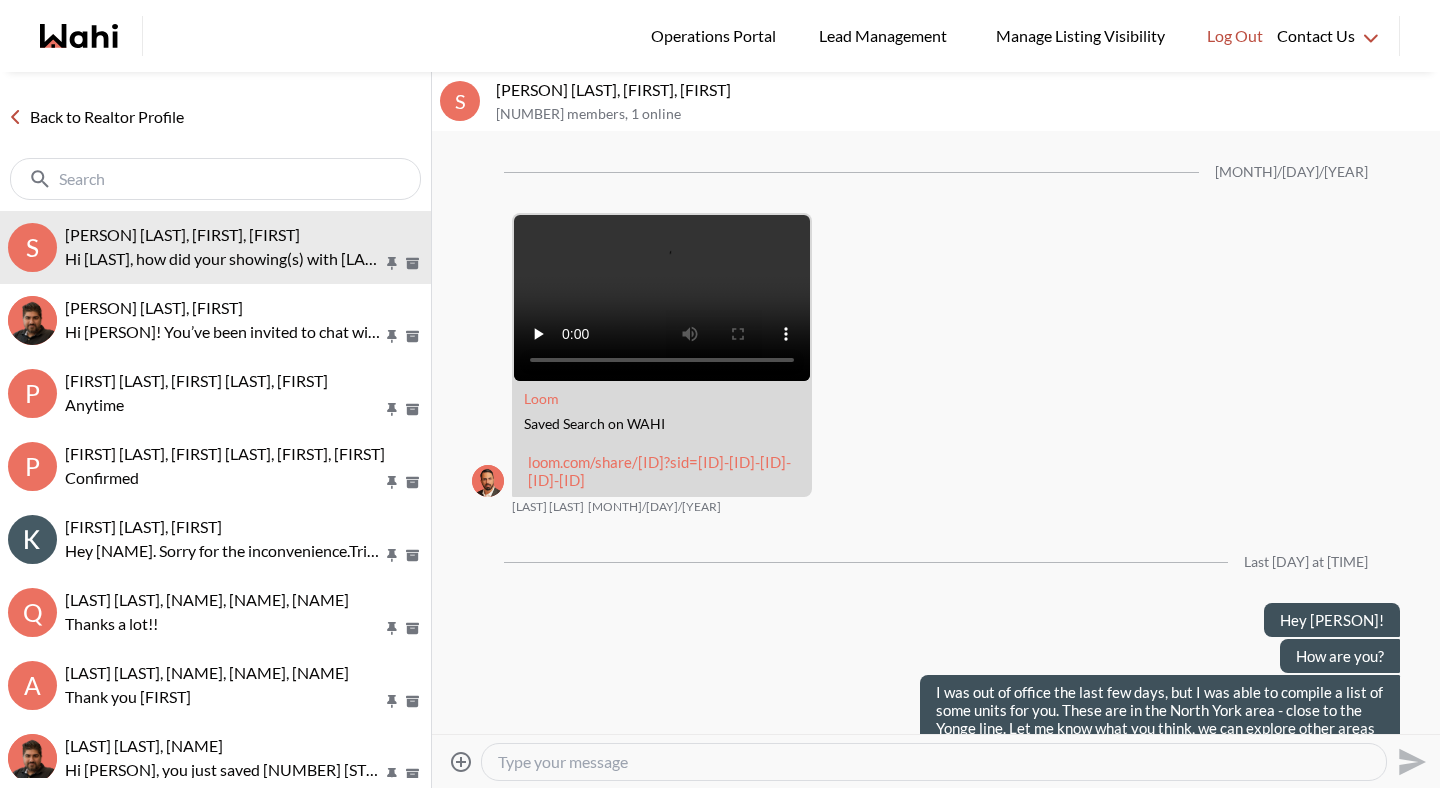 scroll, scrollTop: 2755, scrollLeft: 0, axis: vertical 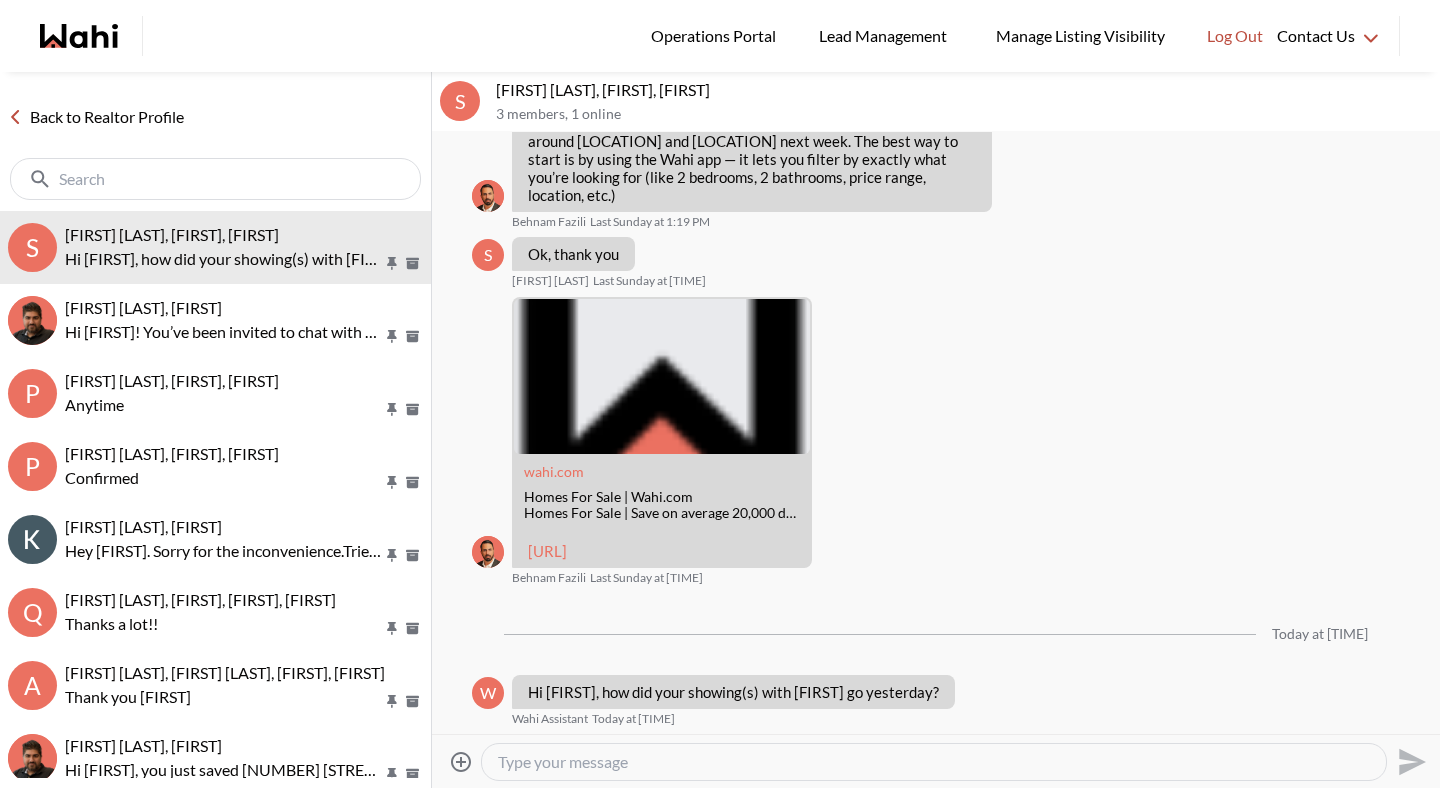 click on "Back to Realtor Profile" at bounding box center [96, 117] 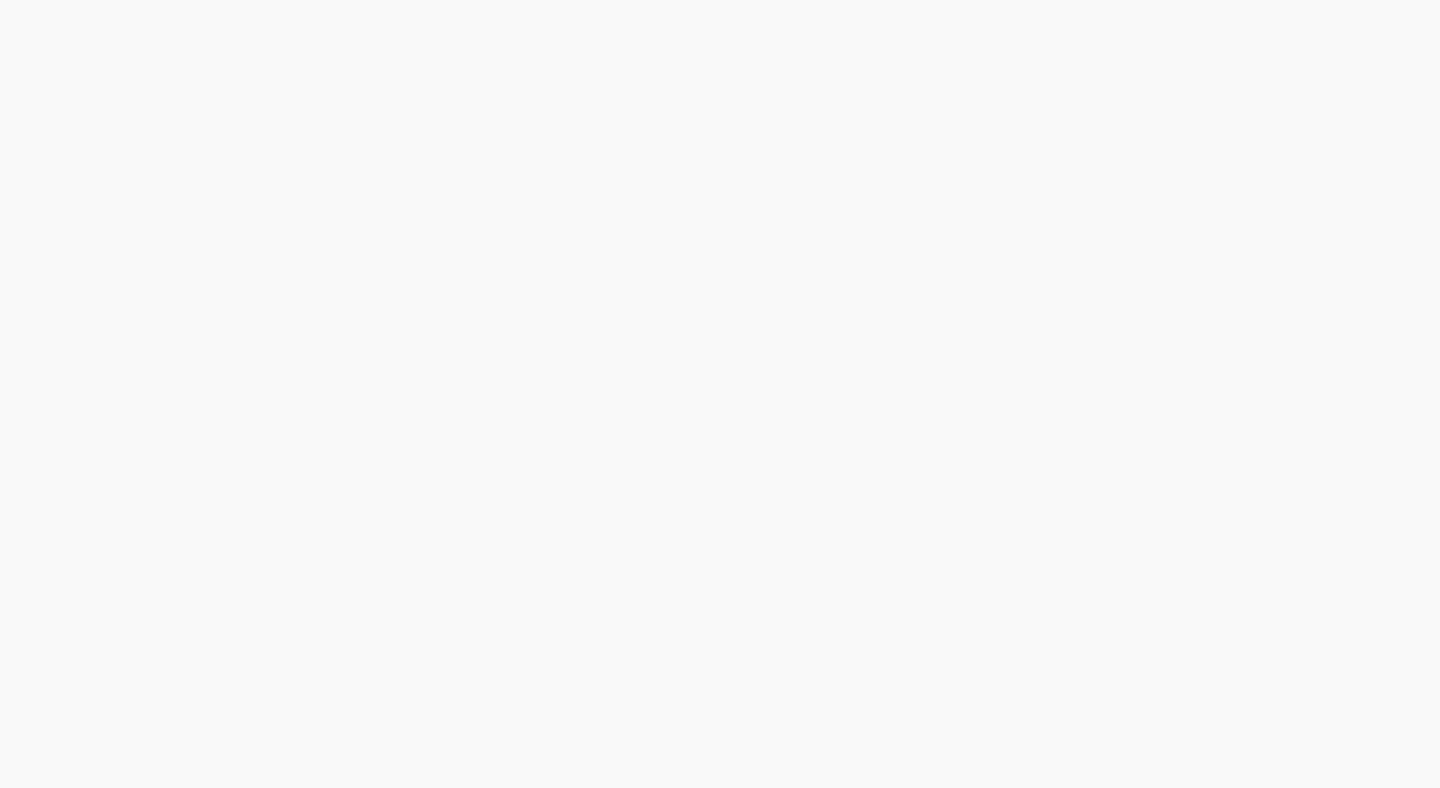 scroll, scrollTop: 0, scrollLeft: 0, axis: both 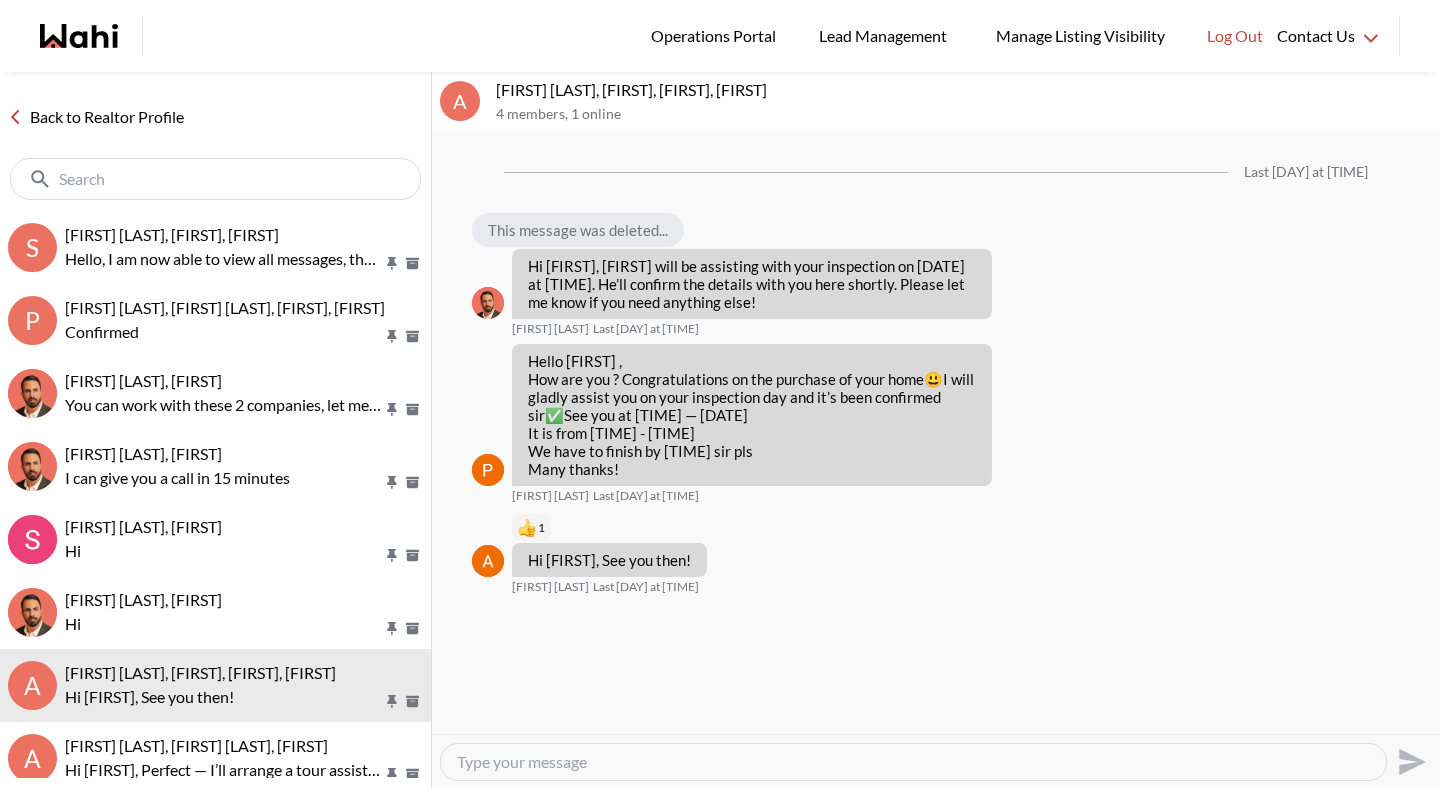 click on "Back to Realtor Profile" at bounding box center (96, 117) 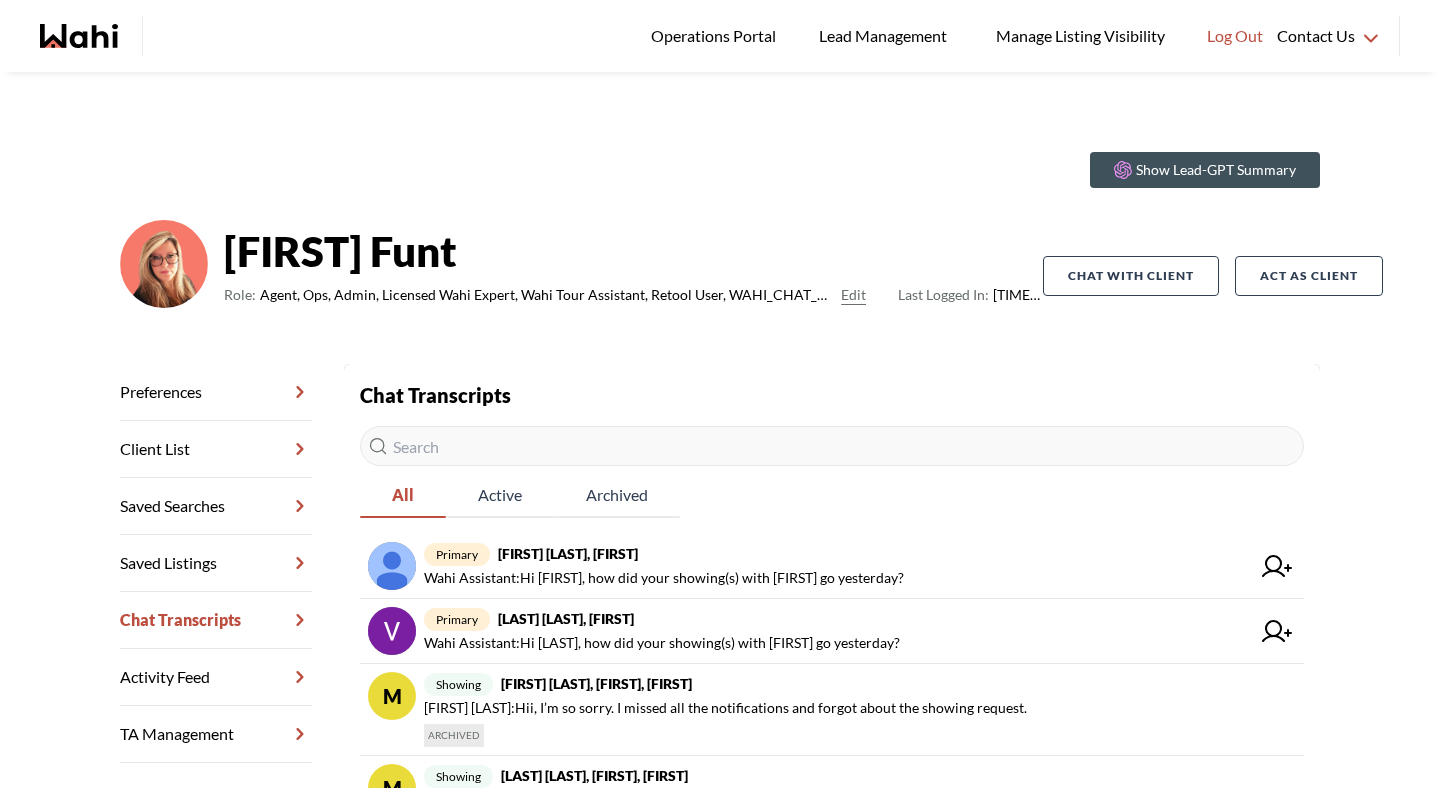 scroll, scrollTop: 0, scrollLeft: 0, axis: both 